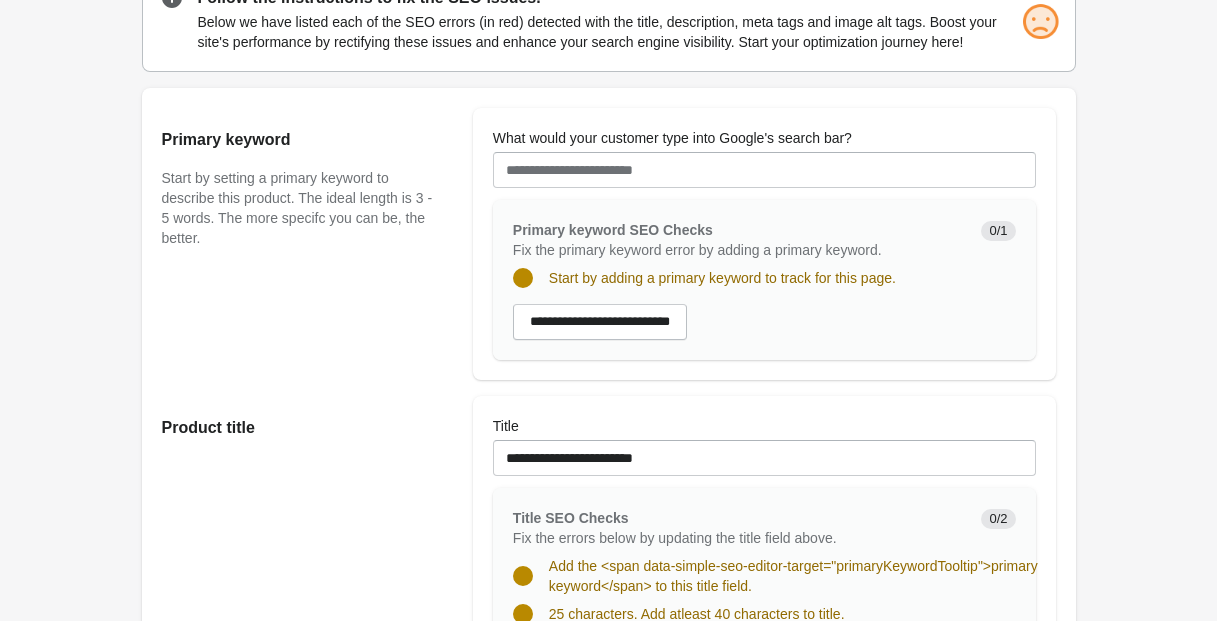 scroll, scrollTop: 0, scrollLeft: 0, axis: both 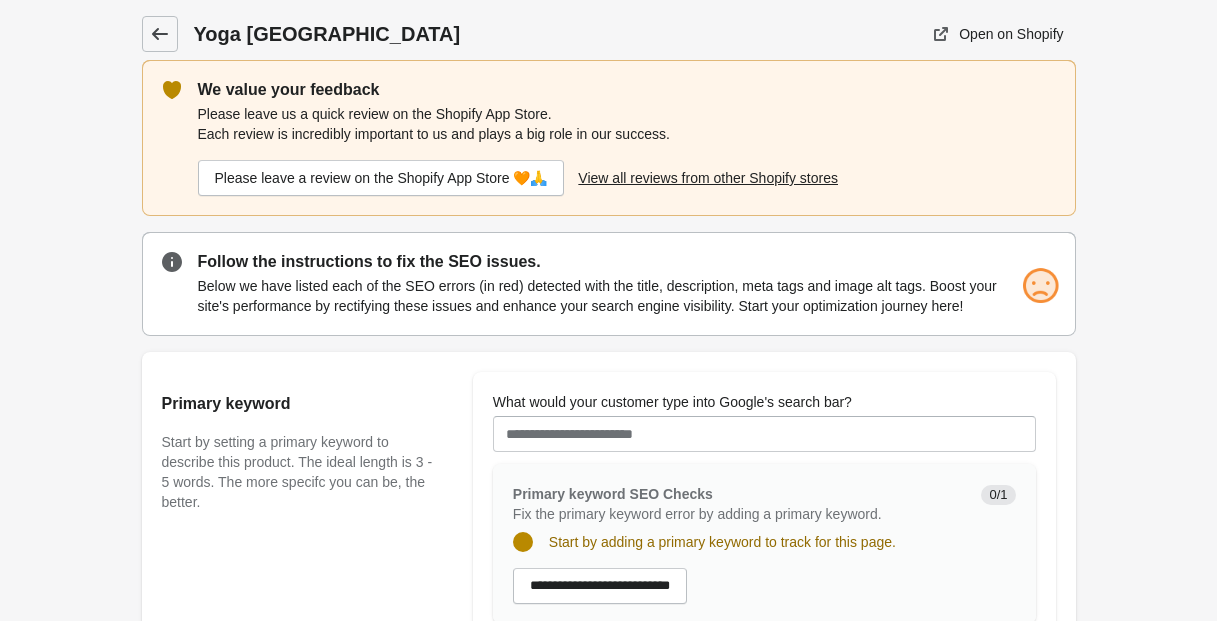 click 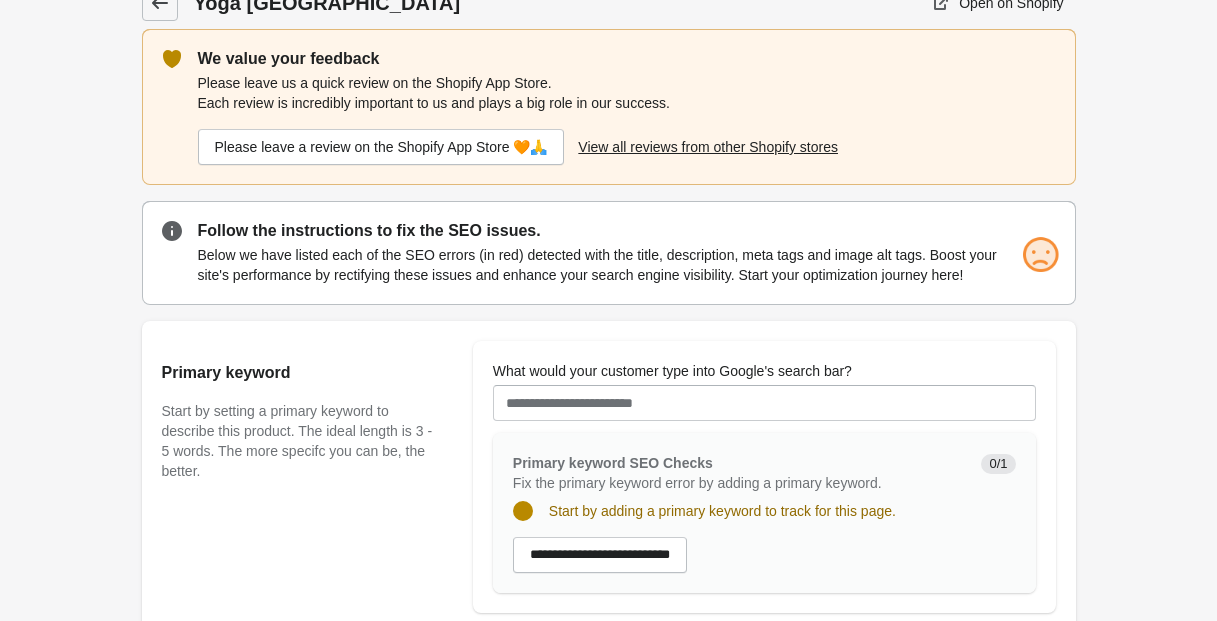 scroll, scrollTop: 50, scrollLeft: 0, axis: vertical 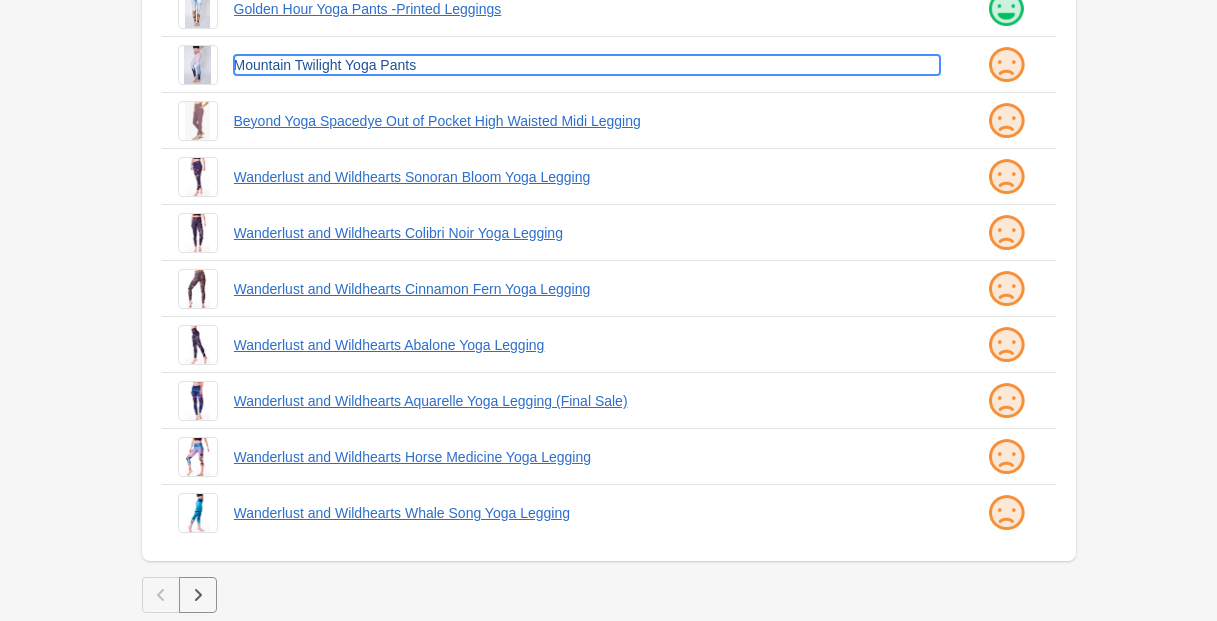 click on "Mountain Twilight Yoga Pants" at bounding box center (587, 65) 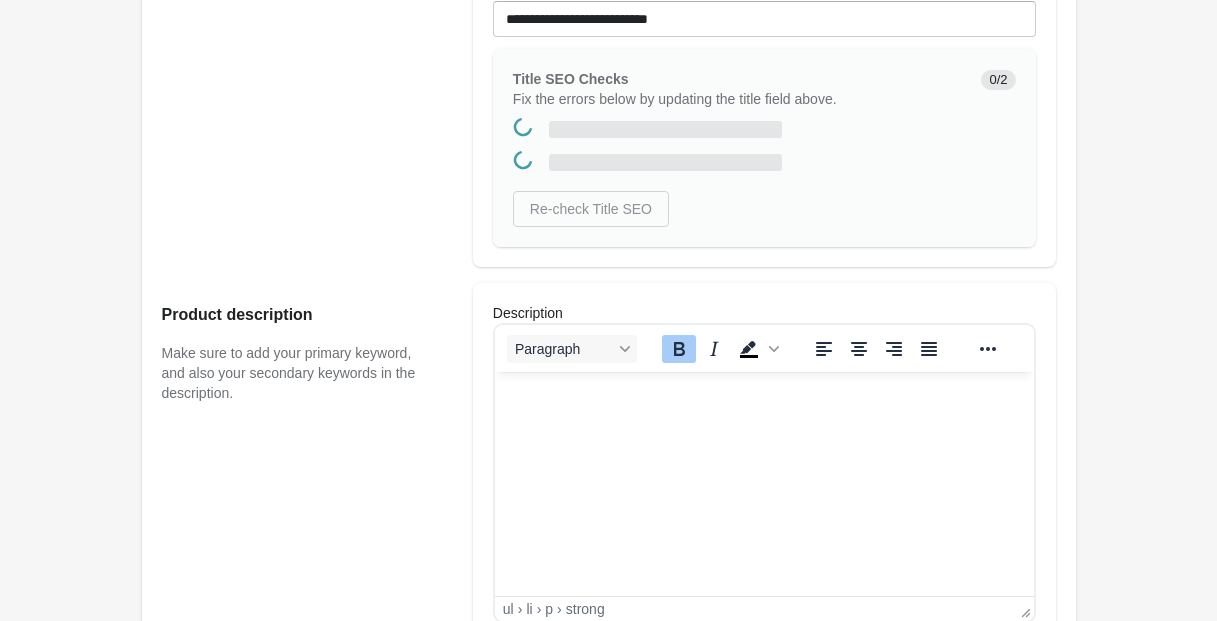 scroll, scrollTop: 0, scrollLeft: 0, axis: both 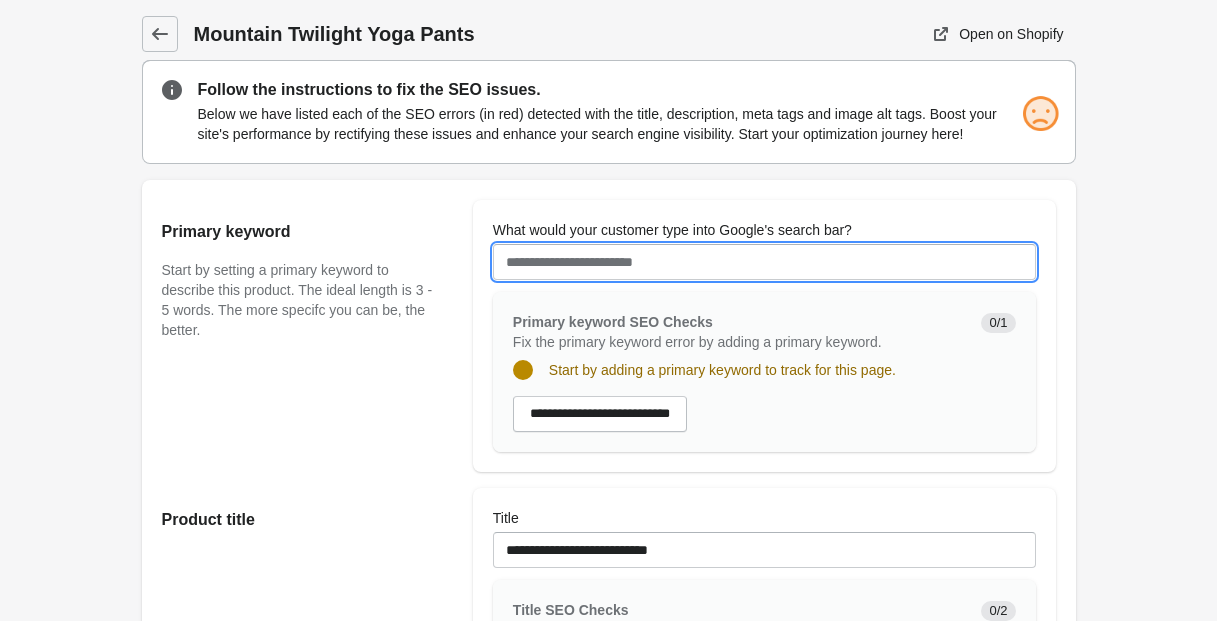 drag, startPoint x: 546, startPoint y: 273, endPoint x: 507, endPoint y: 306, distance: 51.088158 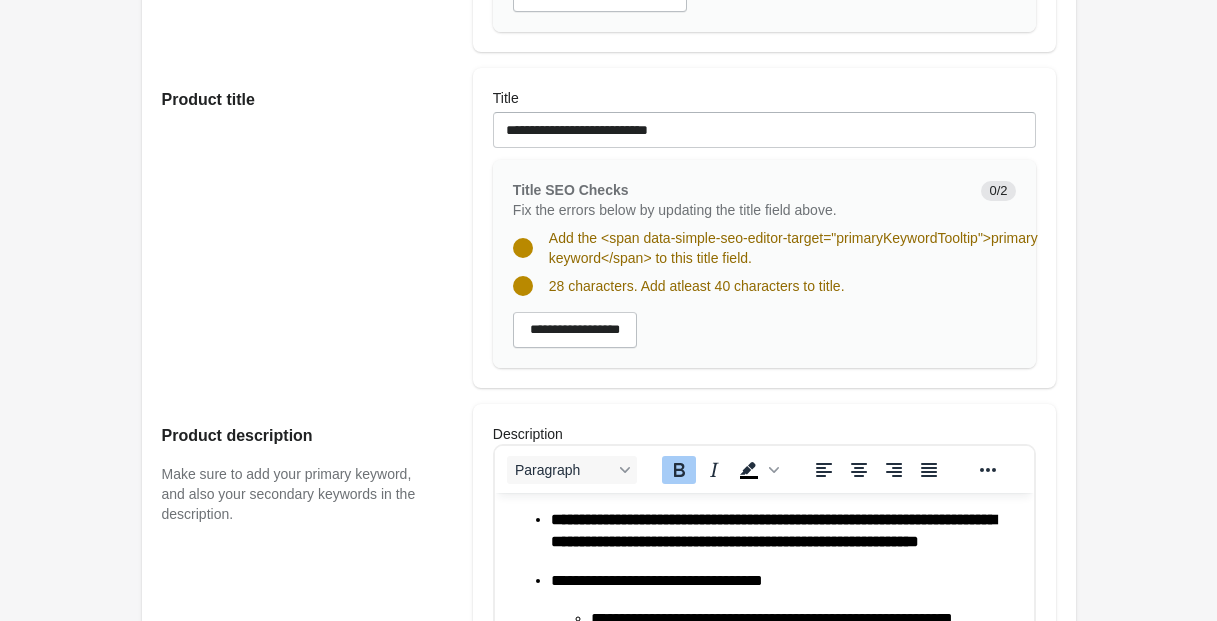 scroll, scrollTop: 425, scrollLeft: 0, axis: vertical 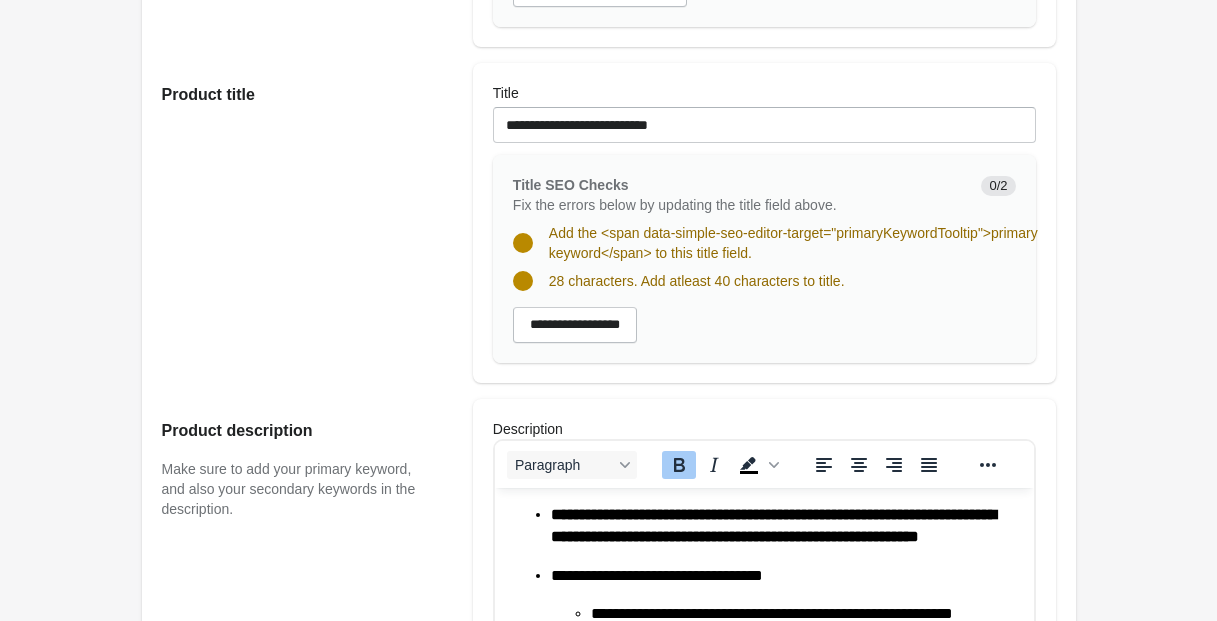 type on "**********" 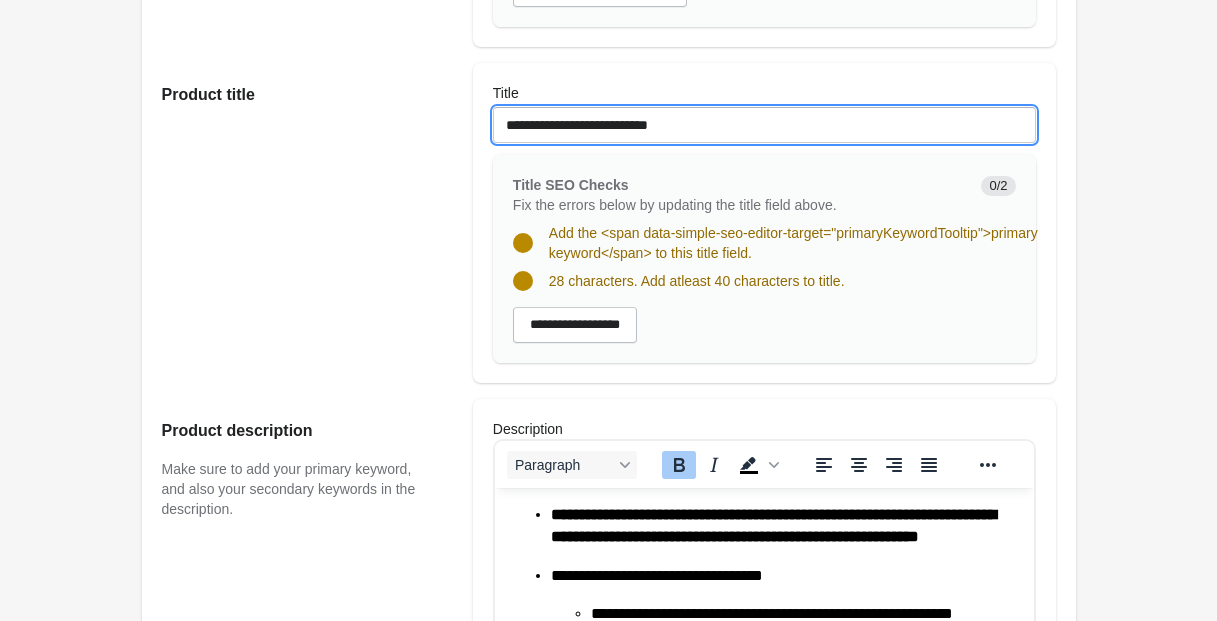 click on "**********" at bounding box center [764, 125] 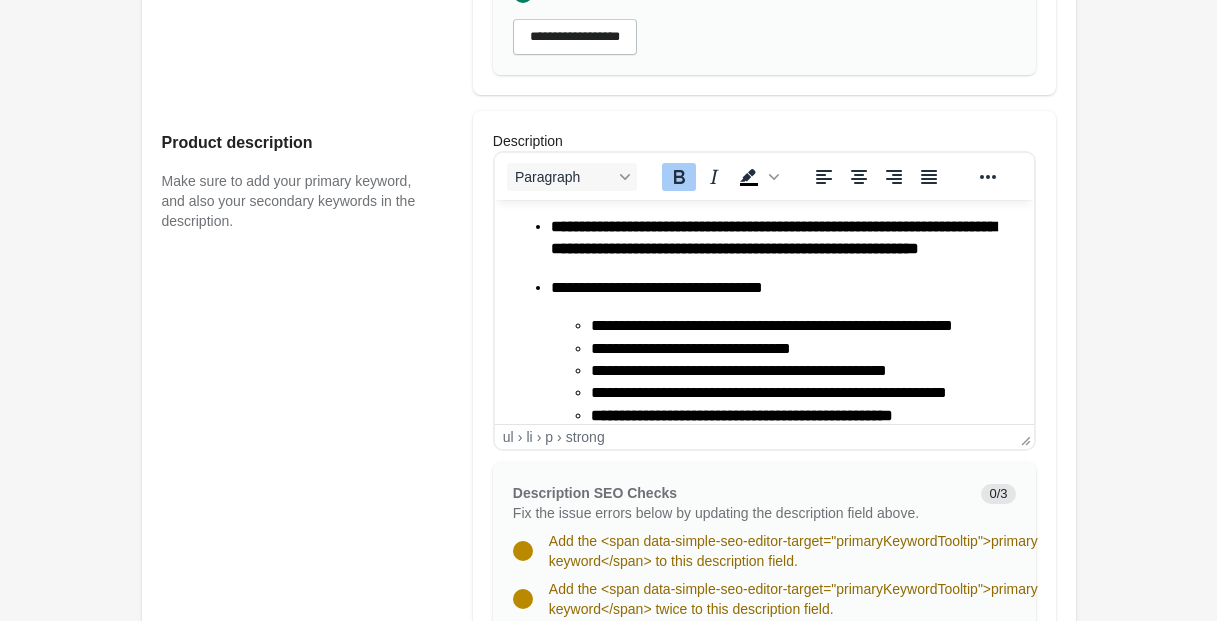 scroll, scrollTop: 766, scrollLeft: 0, axis: vertical 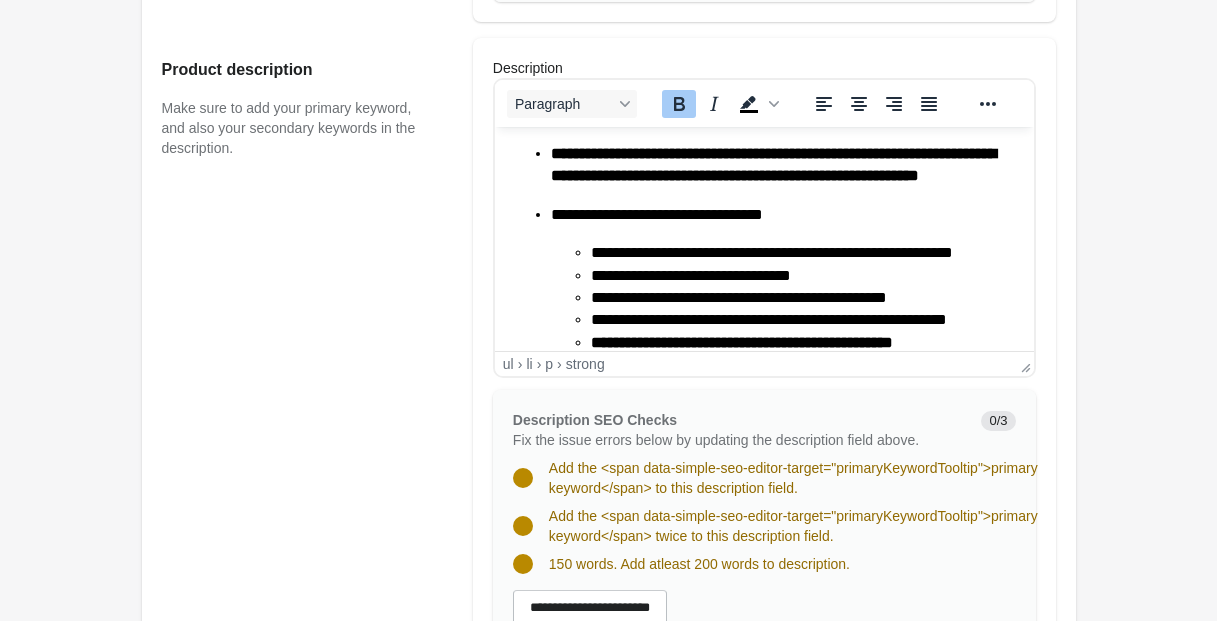 type on "**********" 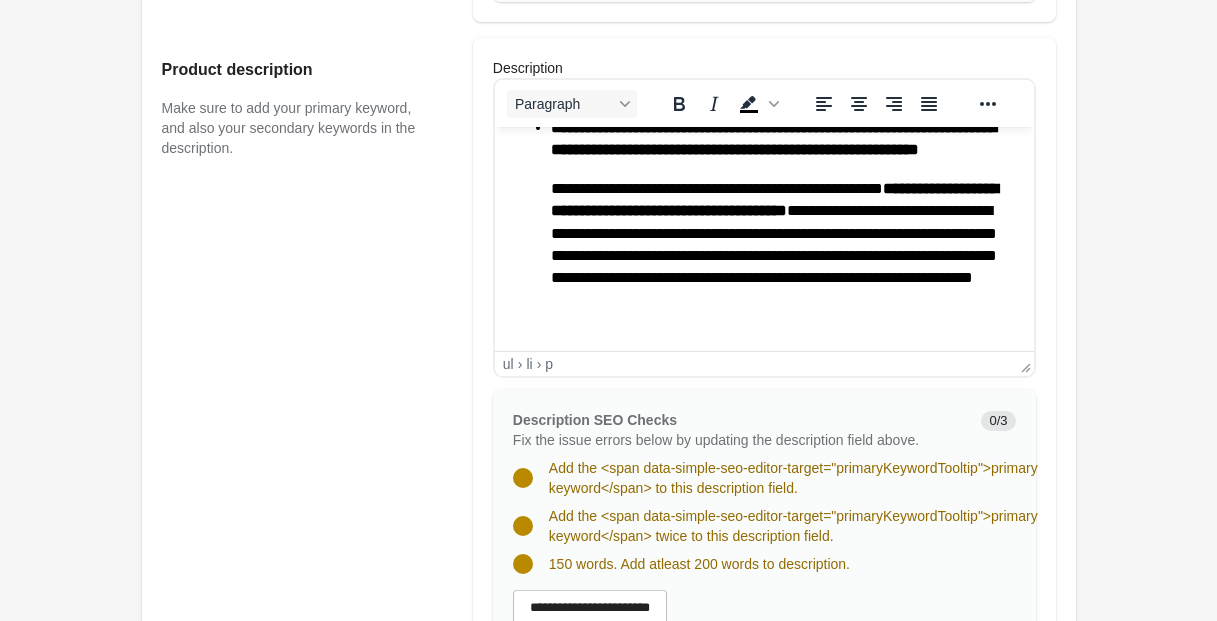 scroll, scrollTop: 0, scrollLeft: 0, axis: both 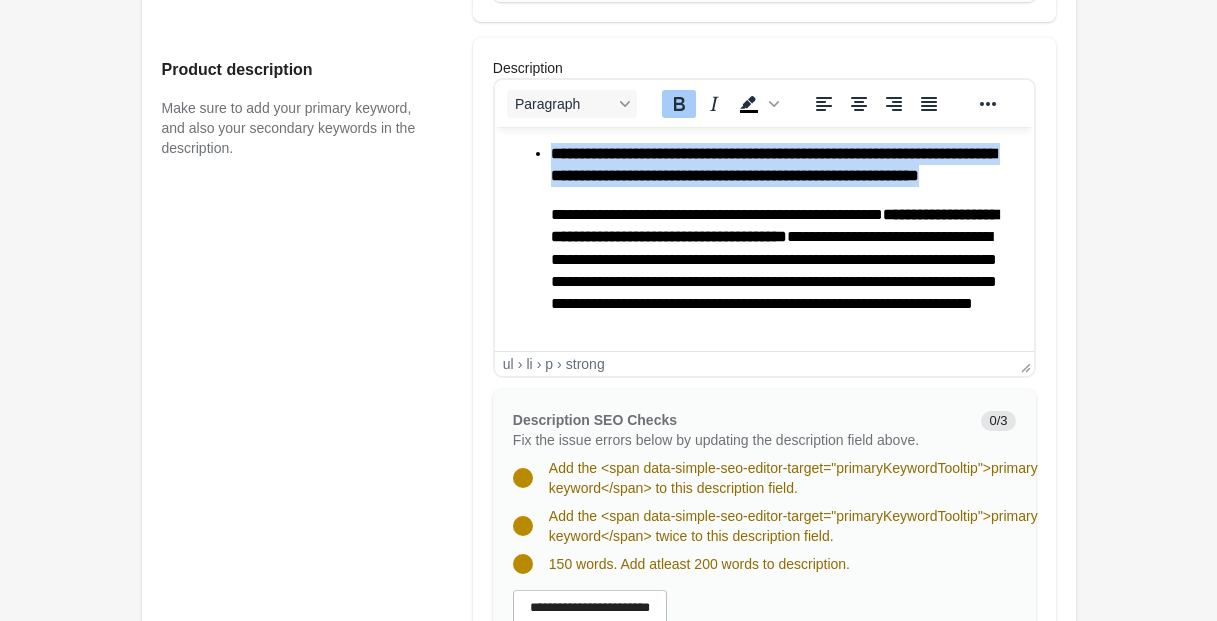 drag, startPoint x: 552, startPoint y: 152, endPoint x: 700, endPoint y: 194, distance: 153.84407 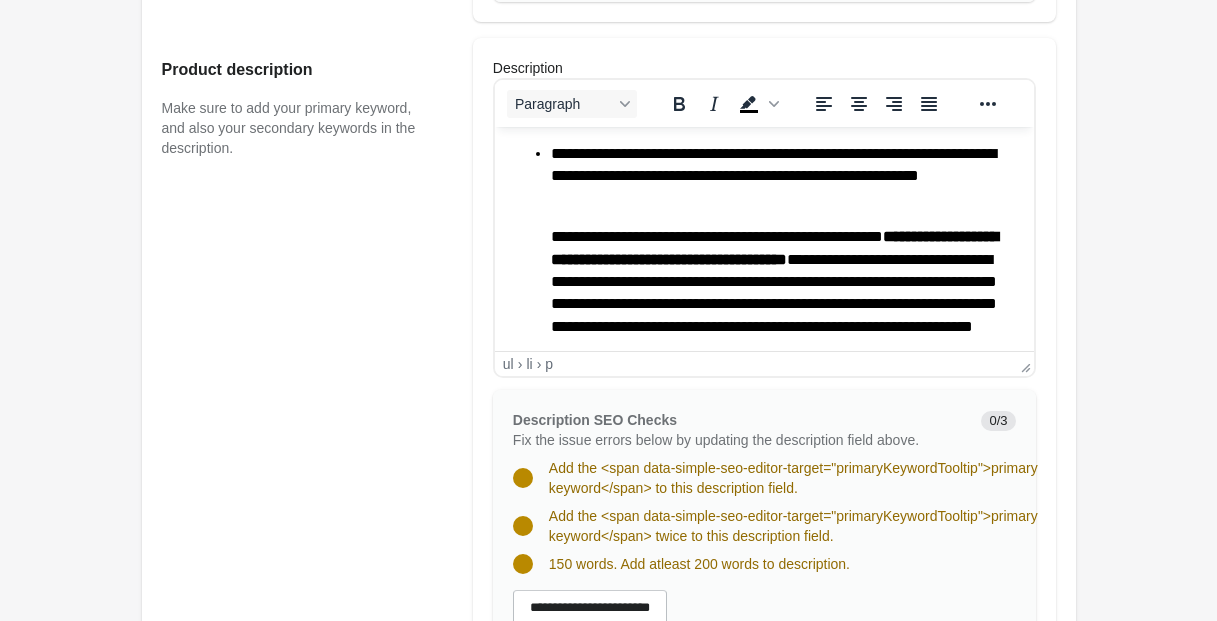 click on "**********" at bounding box center [763, 748] 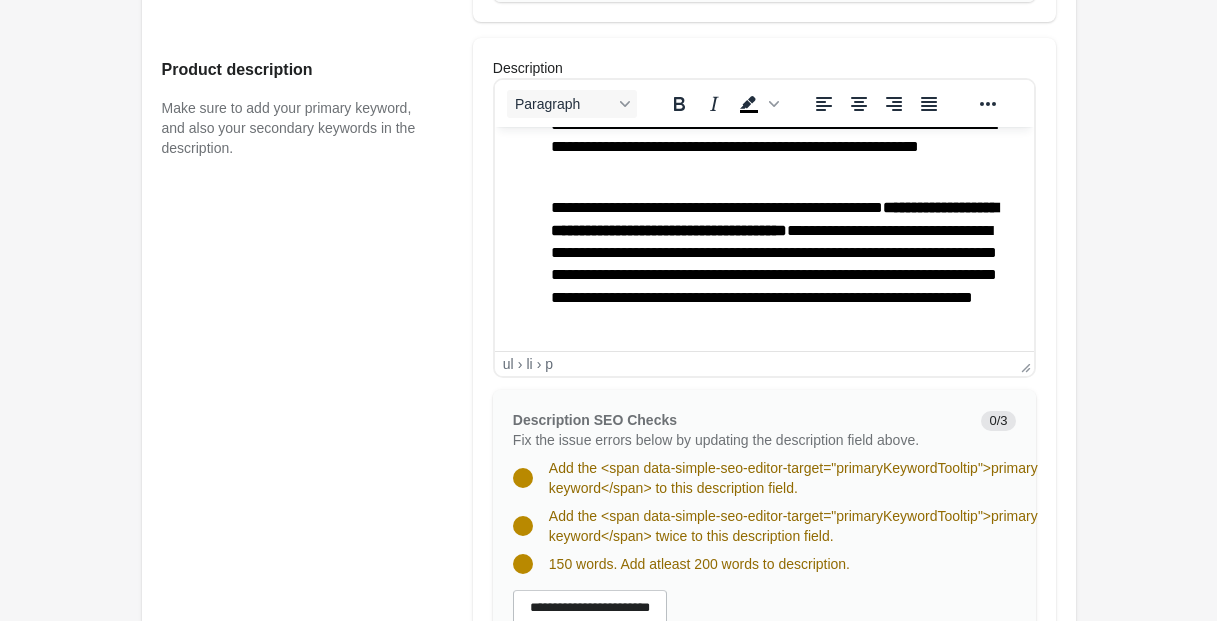 click on "**********" at bounding box center (783, 448) 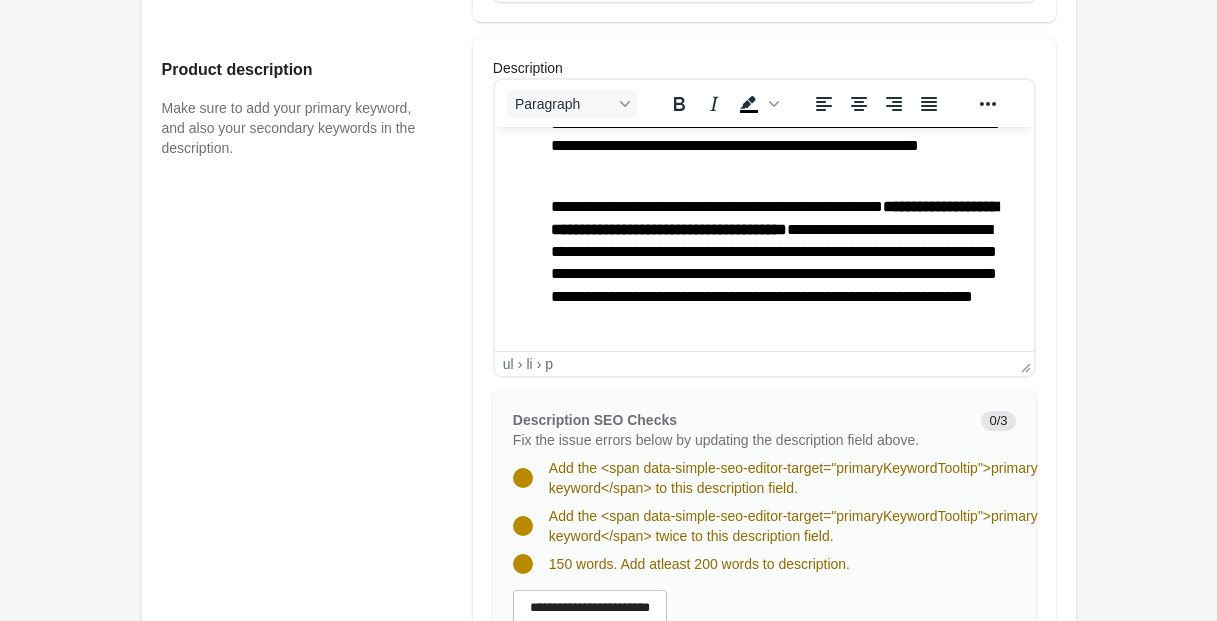 scroll, scrollTop: 31, scrollLeft: 0, axis: vertical 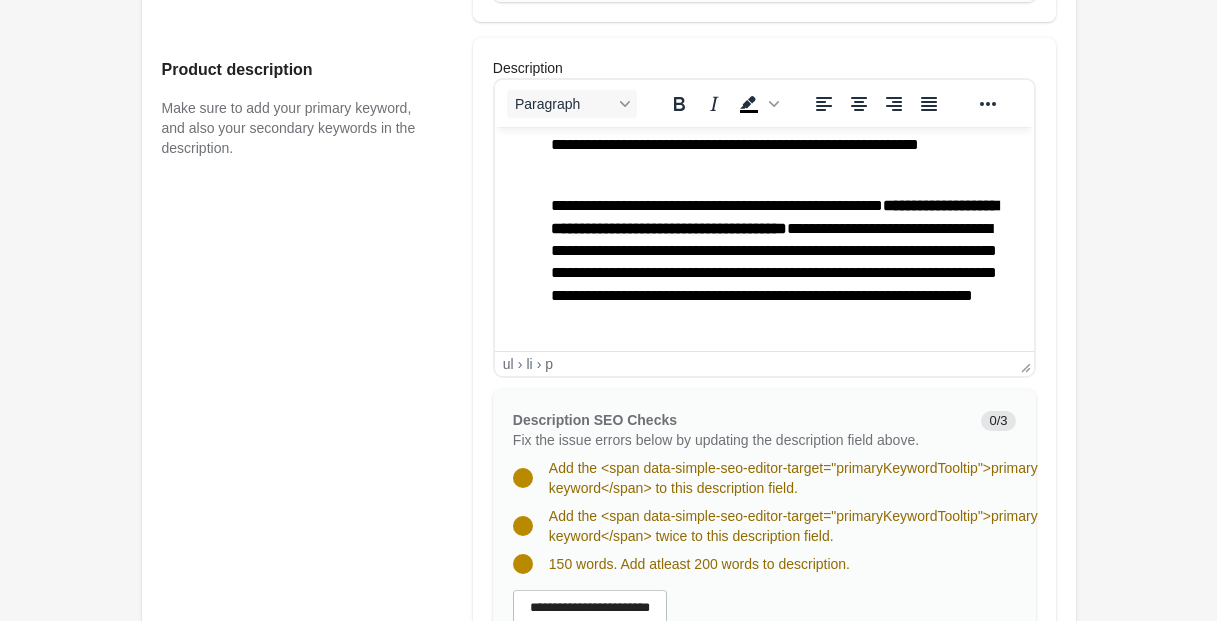 click on "**********" at bounding box center (783, 145) 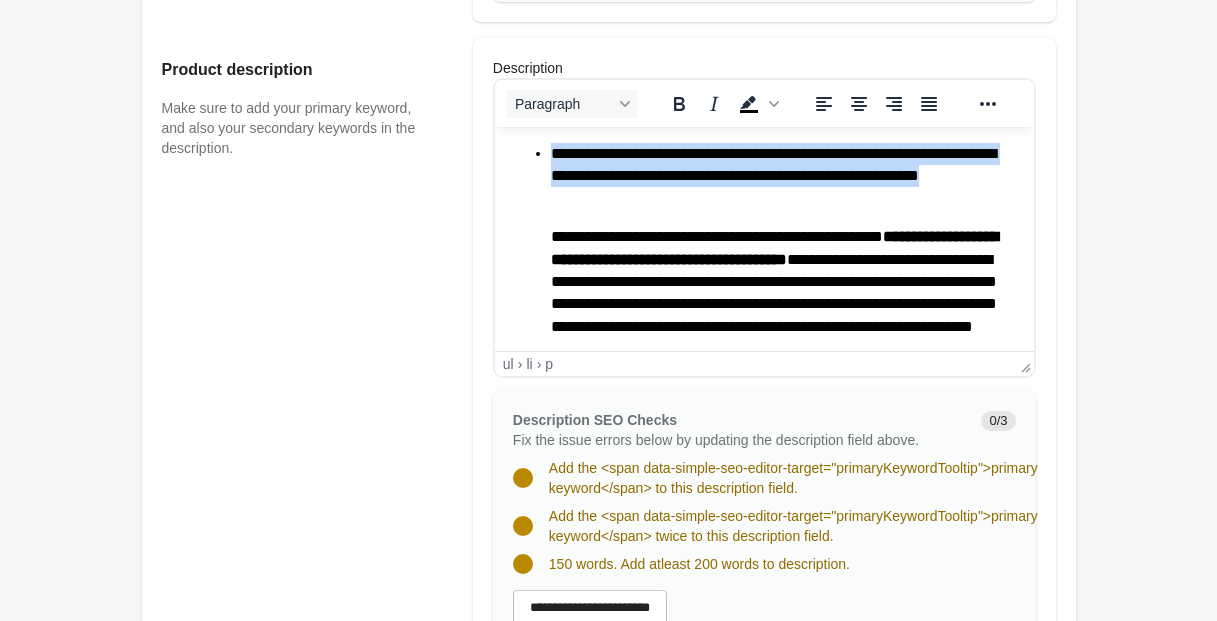 drag, startPoint x: 552, startPoint y: 153, endPoint x: 696, endPoint y: 201, distance: 151.78932 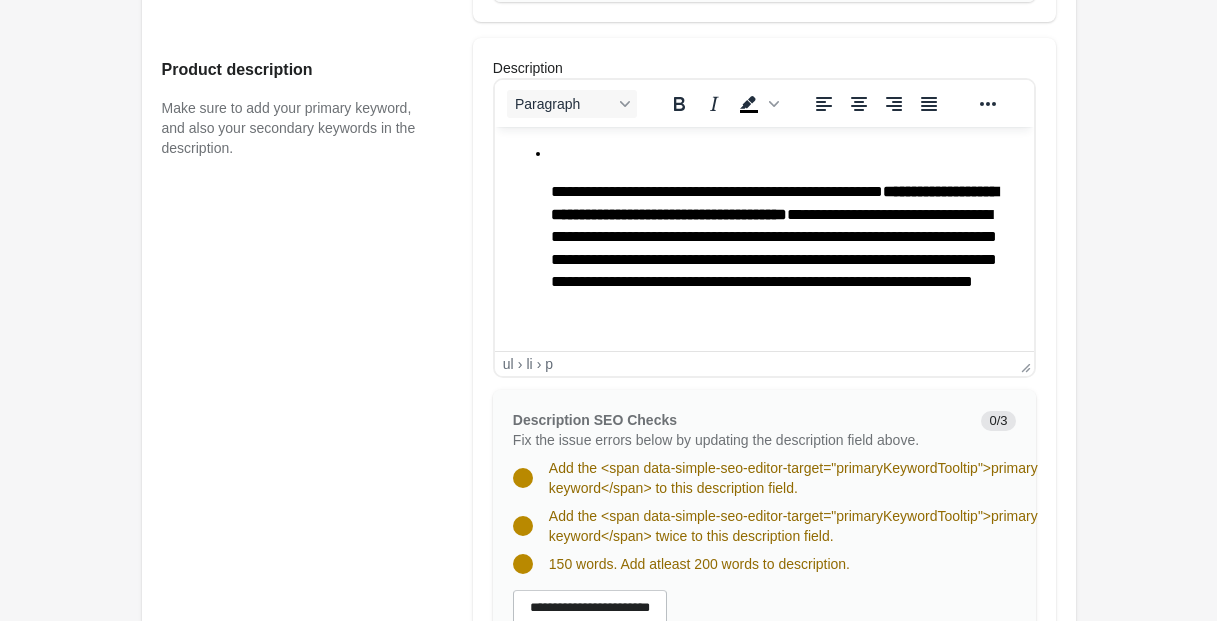 click on "**********" at bounding box center (783, 259) 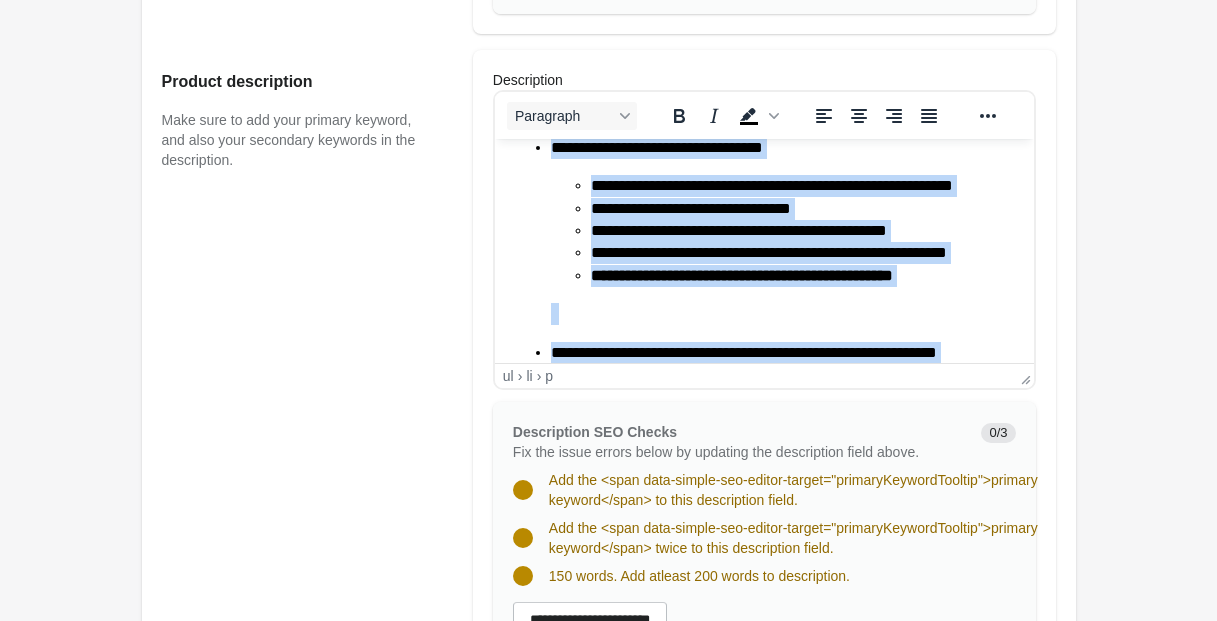 scroll, scrollTop: 972, scrollLeft: 0, axis: vertical 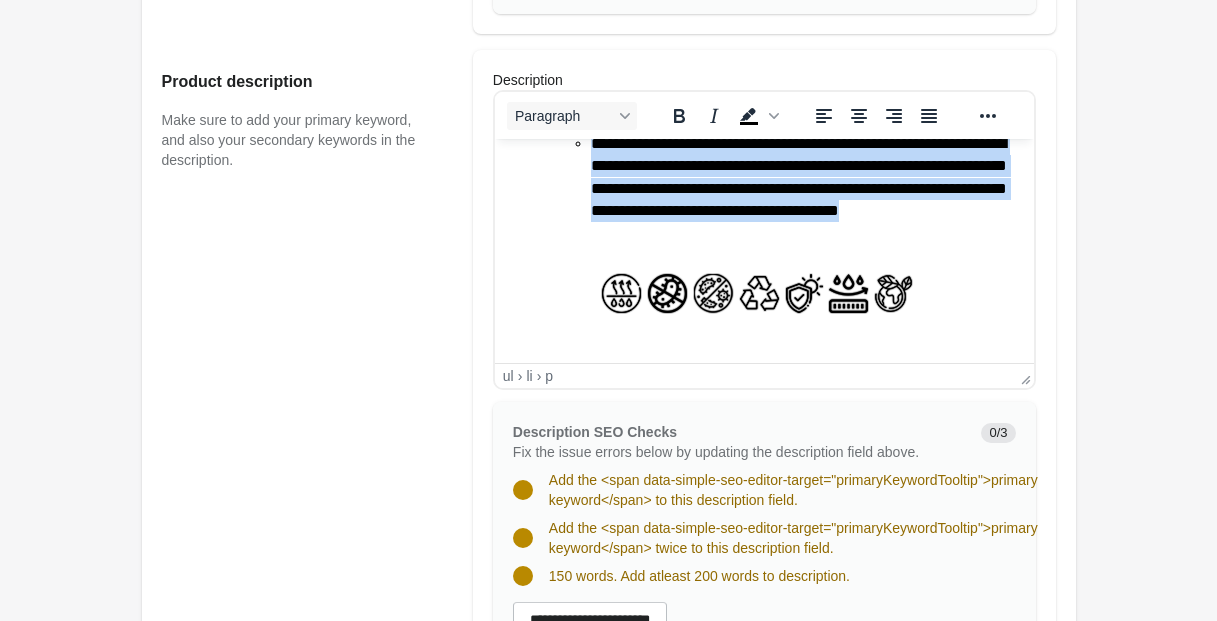 drag, startPoint x: 549, startPoint y: 205, endPoint x: 976, endPoint y: 241, distance: 428.51486 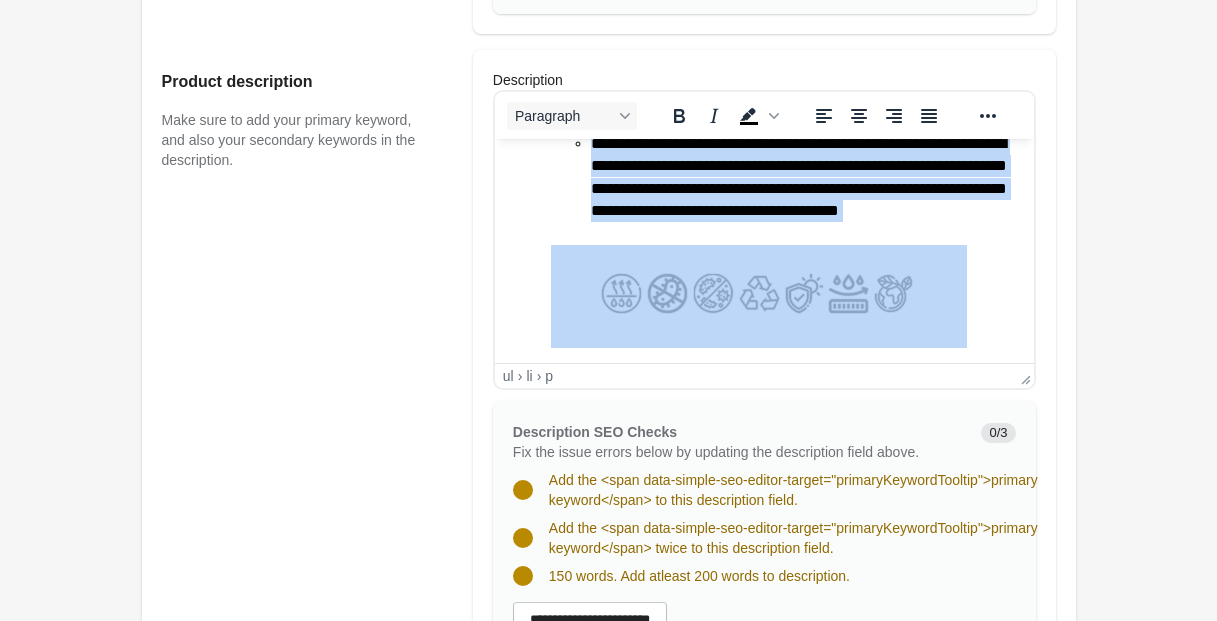 scroll, scrollTop: 764, scrollLeft: 0, axis: vertical 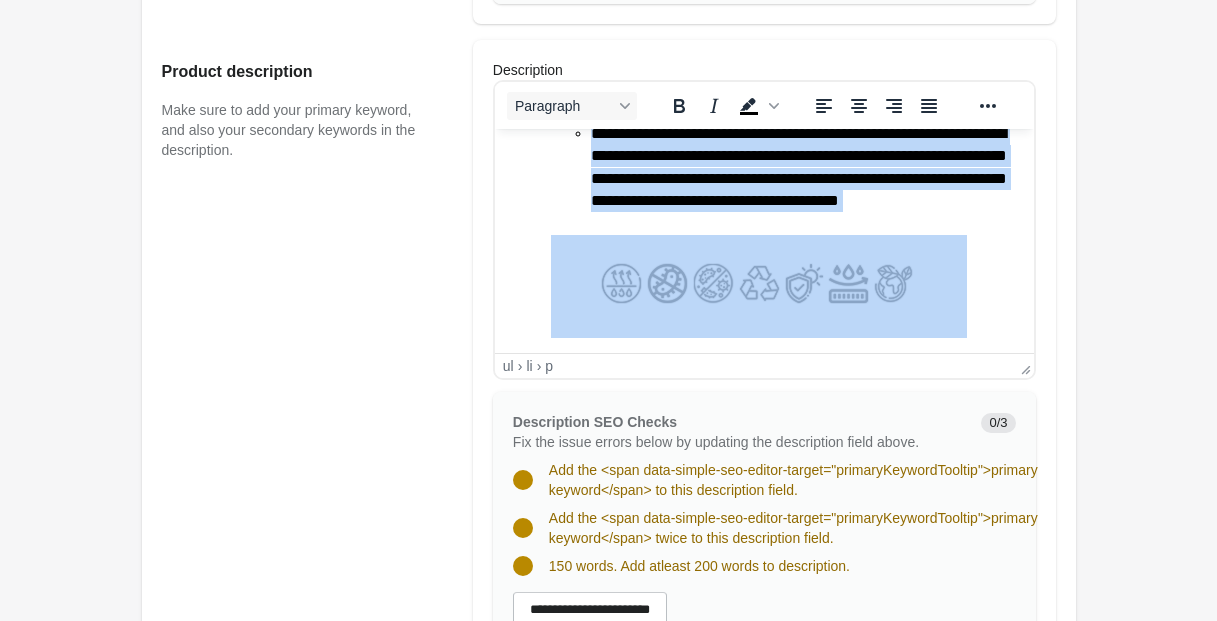 click on "**********" at bounding box center [783, 178] 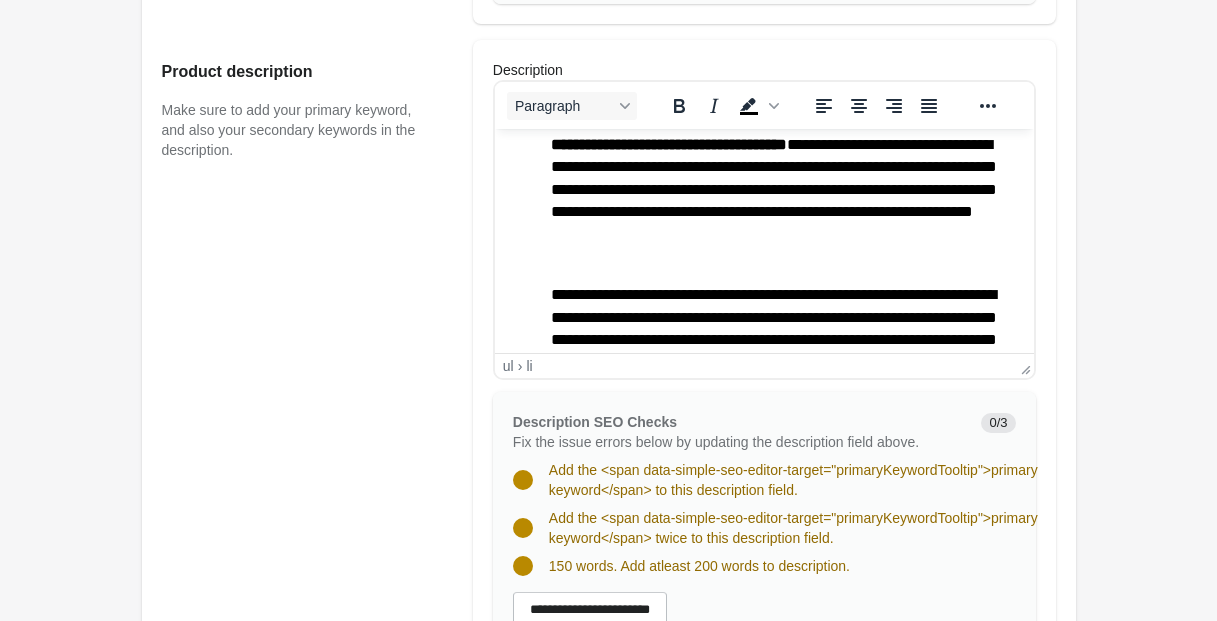scroll, scrollTop: 0, scrollLeft: 0, axis: both 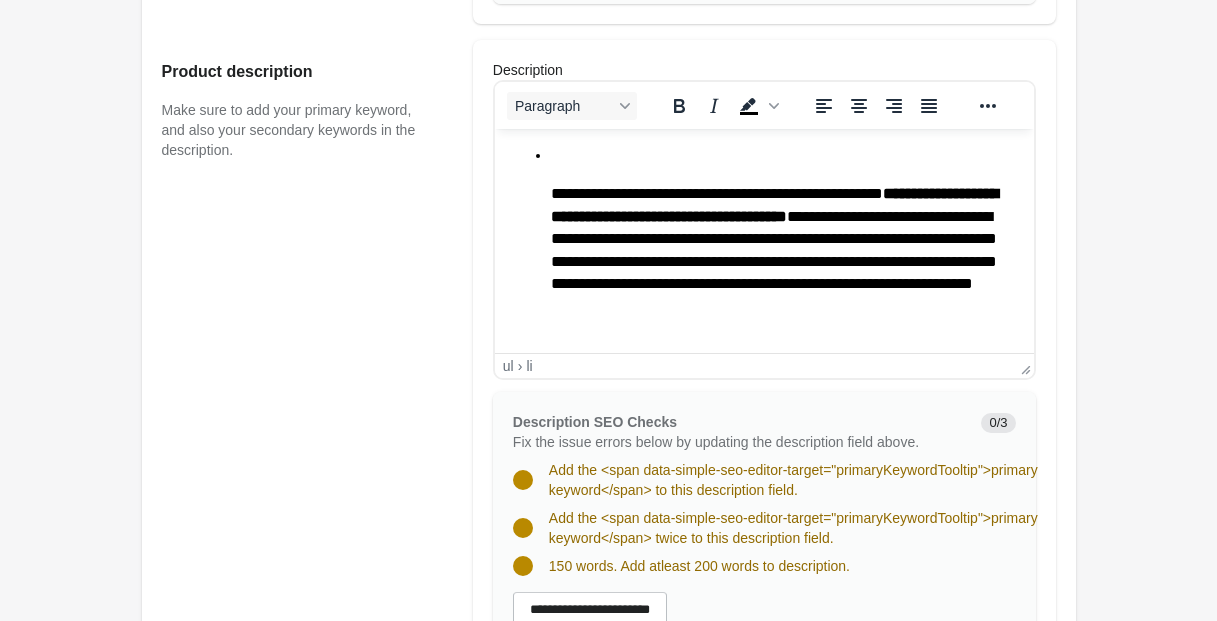click on "**********" at bounding box center [763, 727] 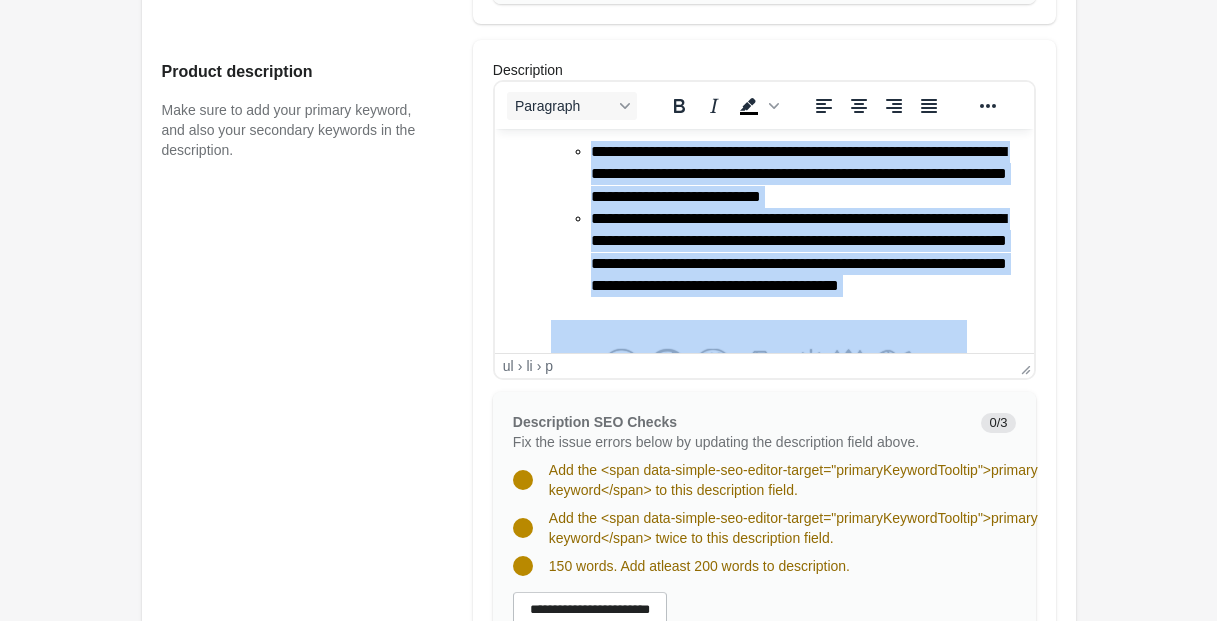 scroll, scrollTop: 972, scrollLeft: 0, axis: vertical 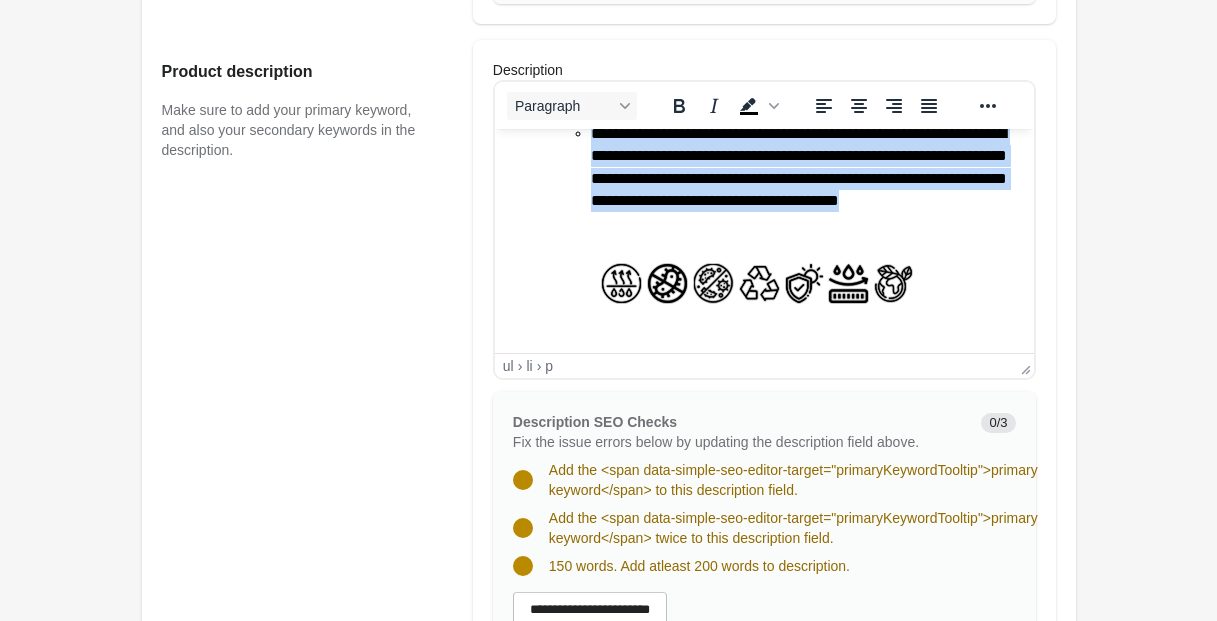drag, startPoint x: 543, startPoint y: 193, endPoint x: 1001, endPoint y: 231, distance: 459.57373 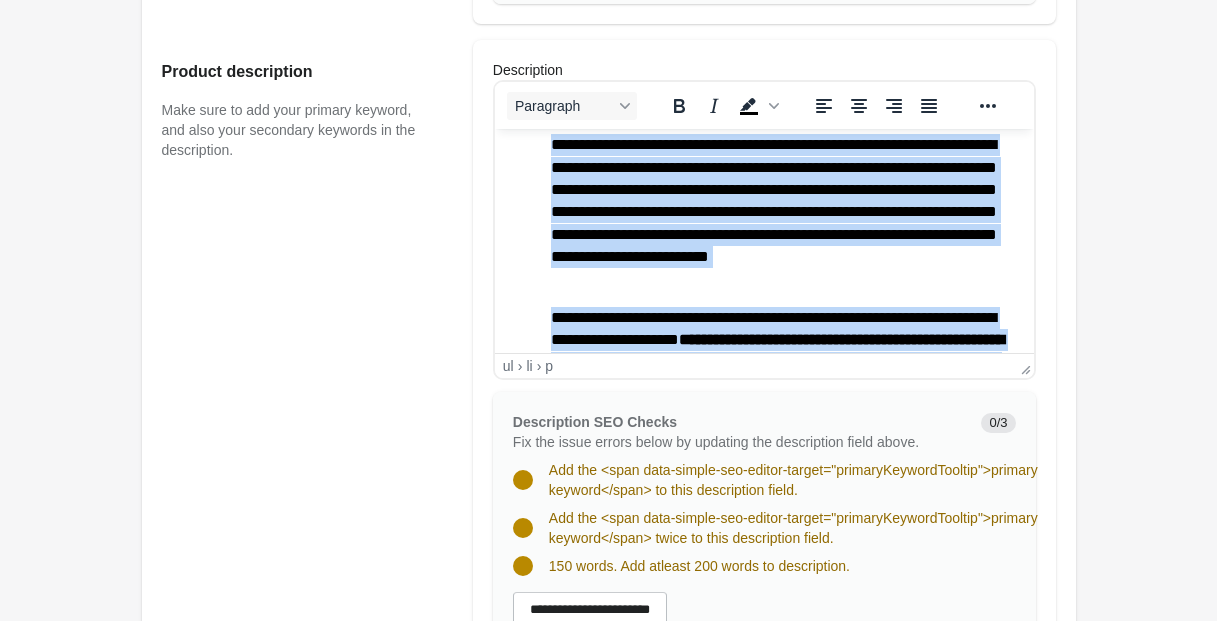 scroll, scrollTop: 0, scrollLeft: 0, axis: both 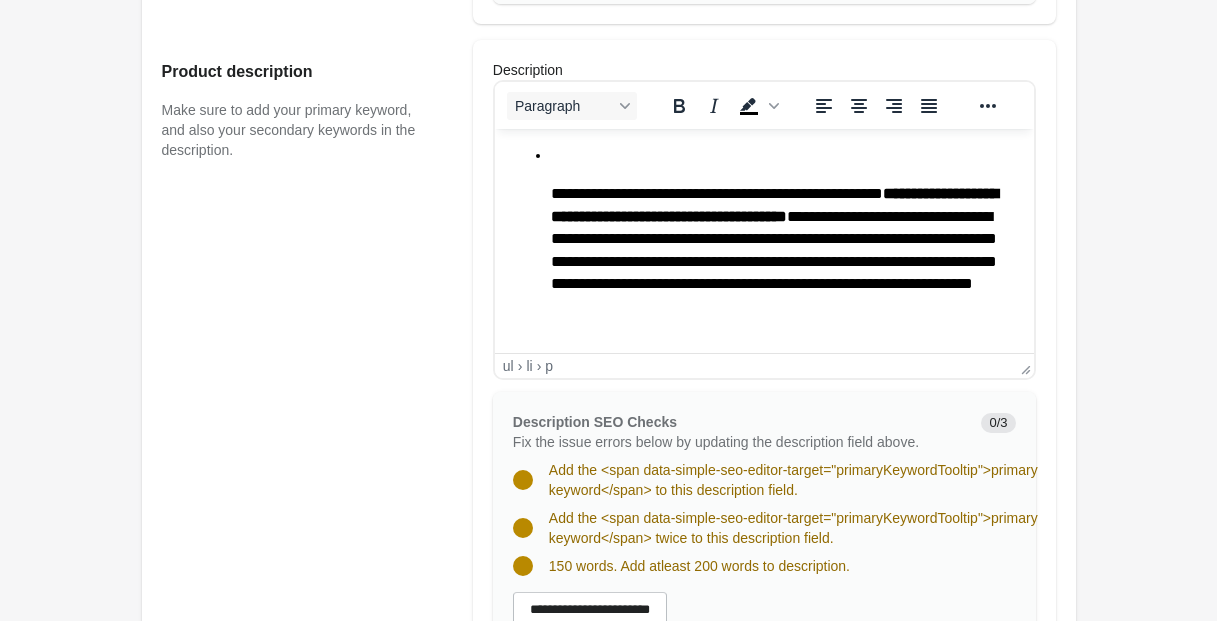 click on "**********" at bounding box center (763, 727) 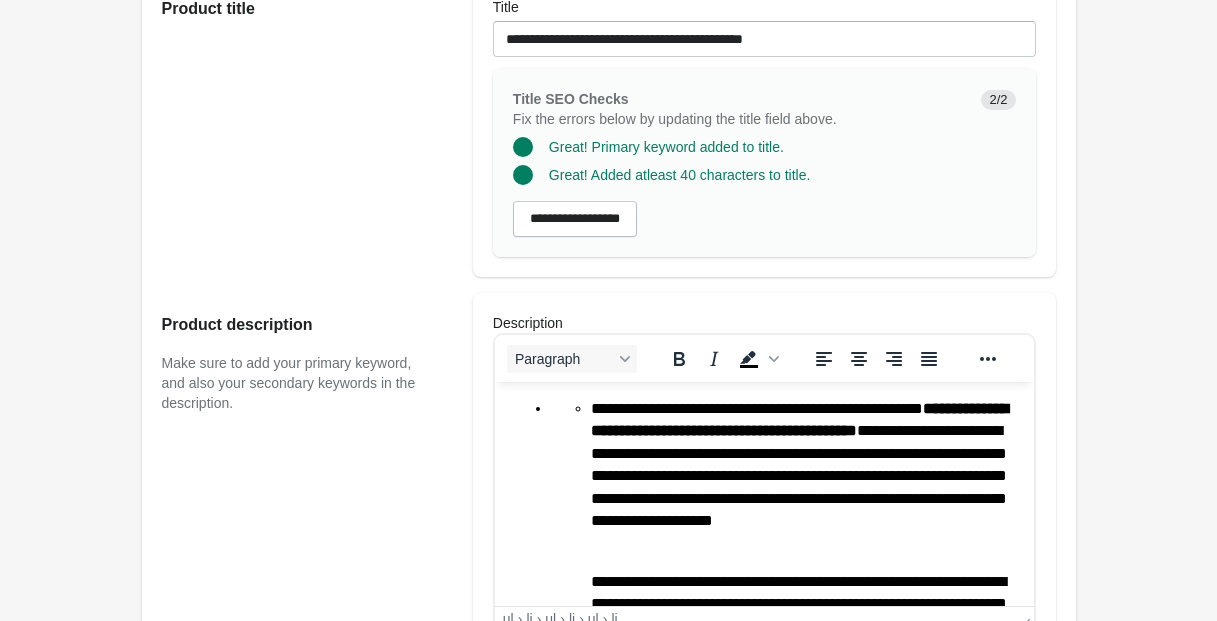 scroll, scrollTop: 545, scrollLeft: 0, axis: vertical 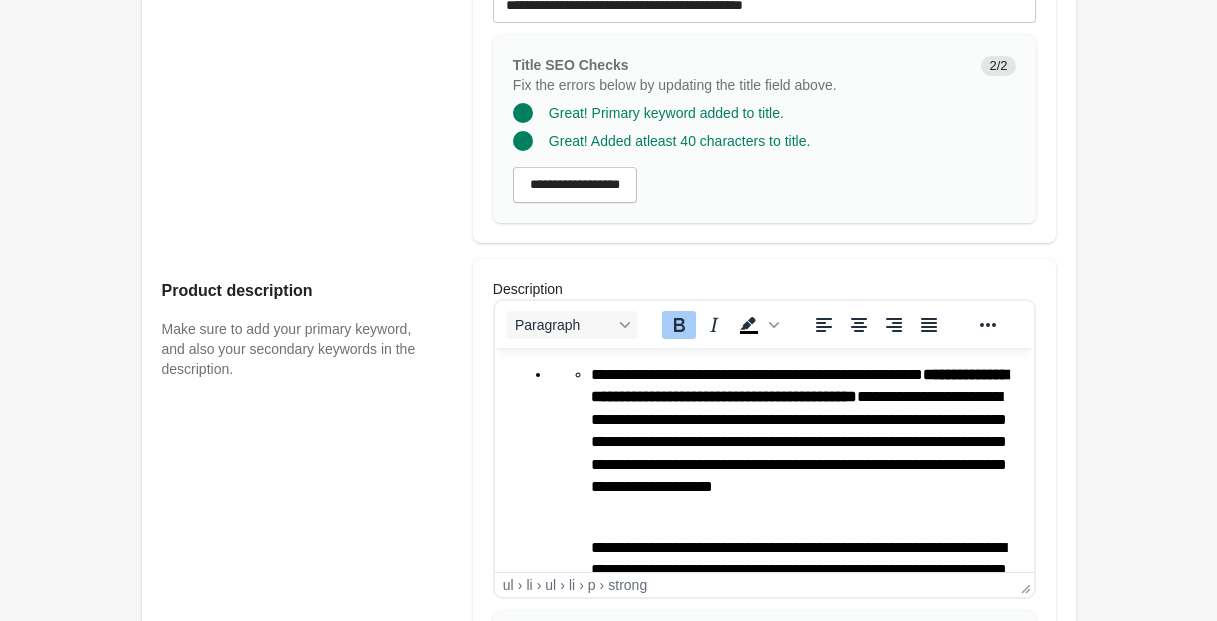 click on "**********" at bounding box center [798, 385] 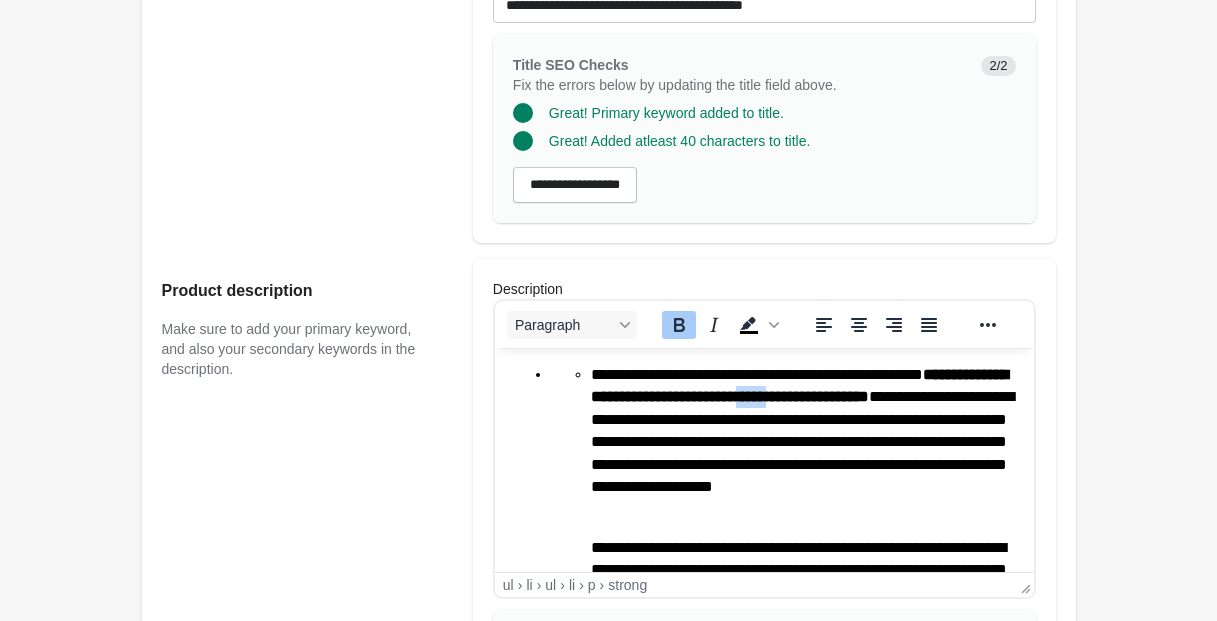 drag, startPoint x: 934, startPoint y: 396, endPoint x: 984, endPoint y: 397, distance: 50.01 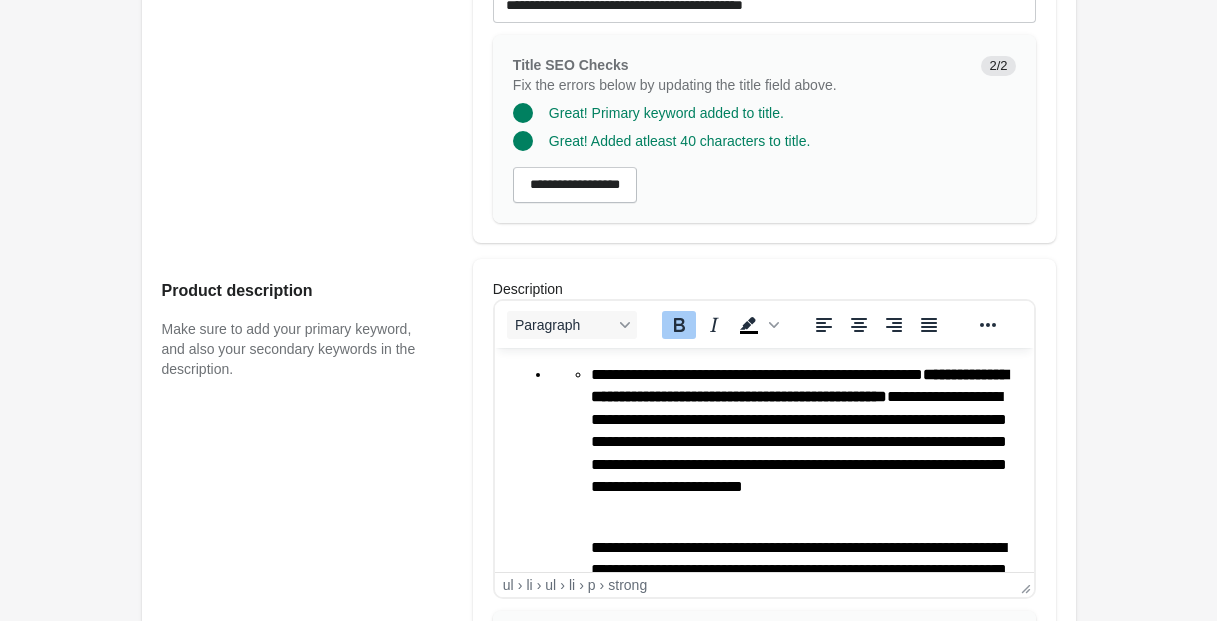 click on "**********" at bounding box center (803, 442) 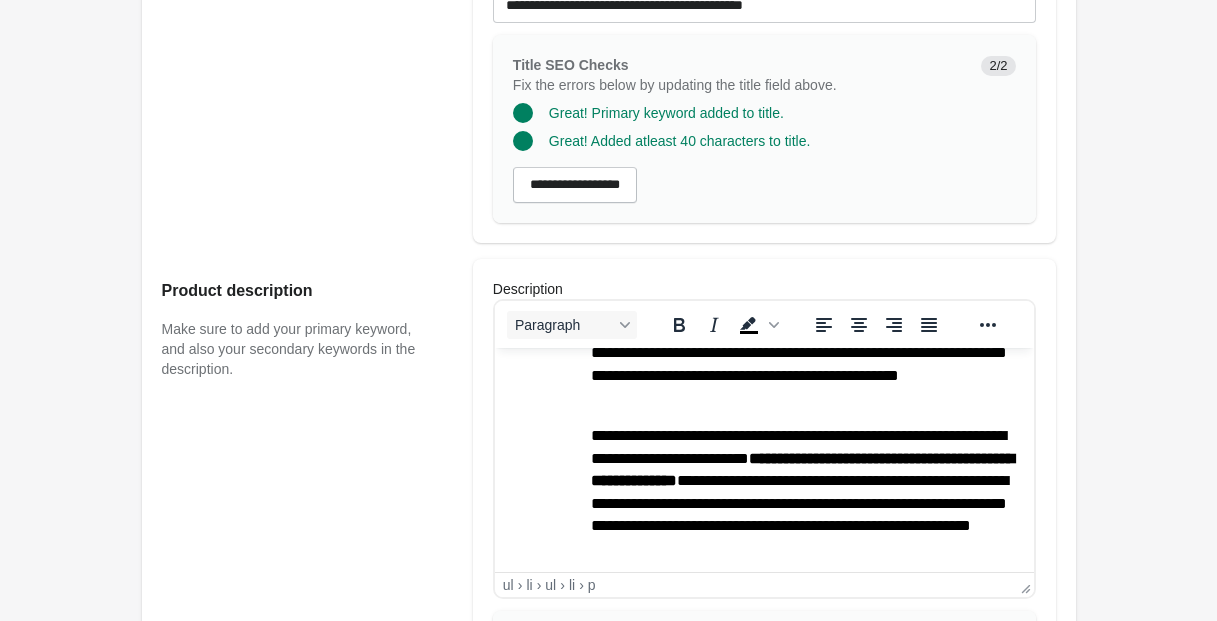 scroll, scrollTop: 285, scrollLeft: 0, axis: vertical 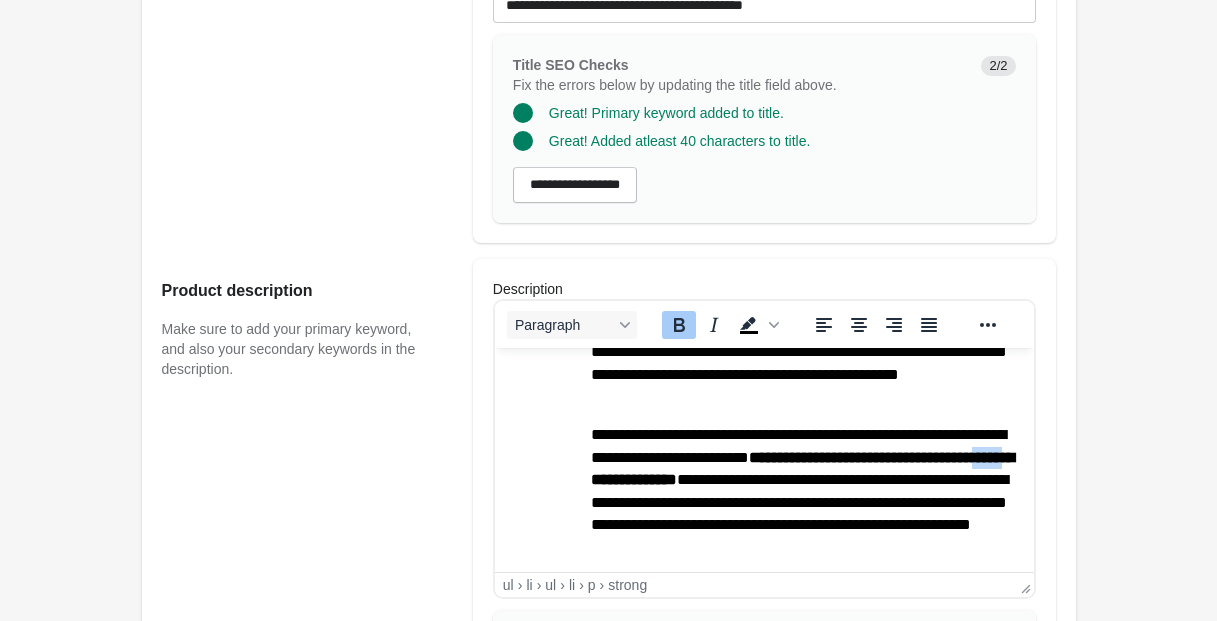 drag, startPoint x: 756, startPoint y: 477, endPoint x: 791, endPoint y: 477, distance: 35 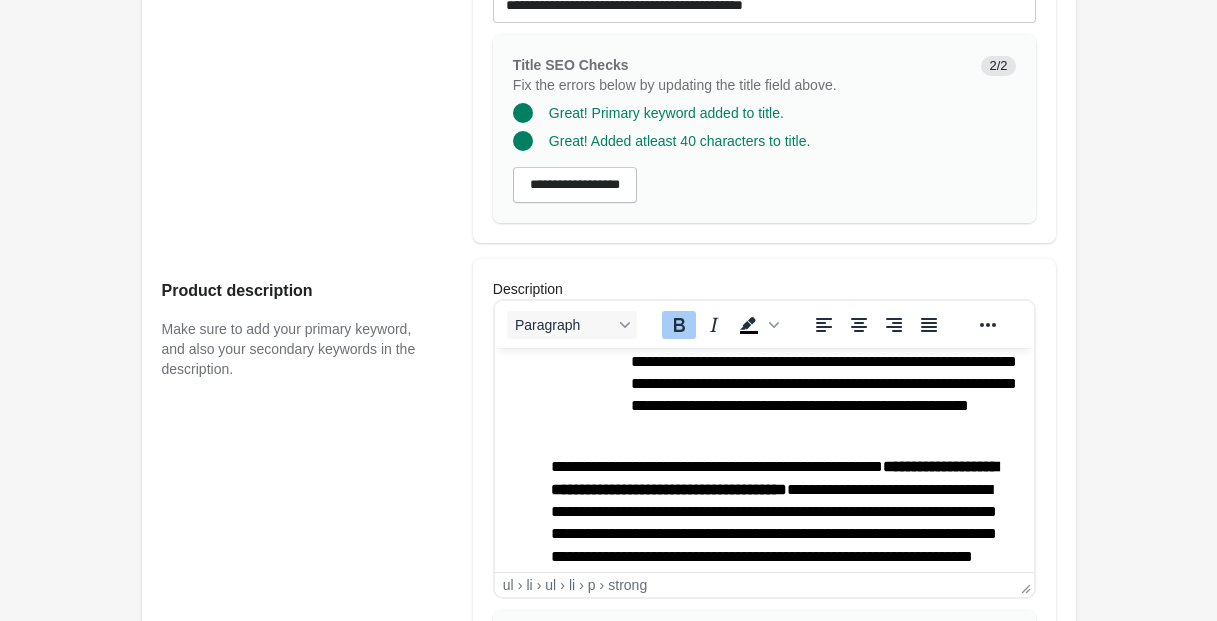 scroll, scrollTop: 1033, scrollLeft: 0, axis: vertical 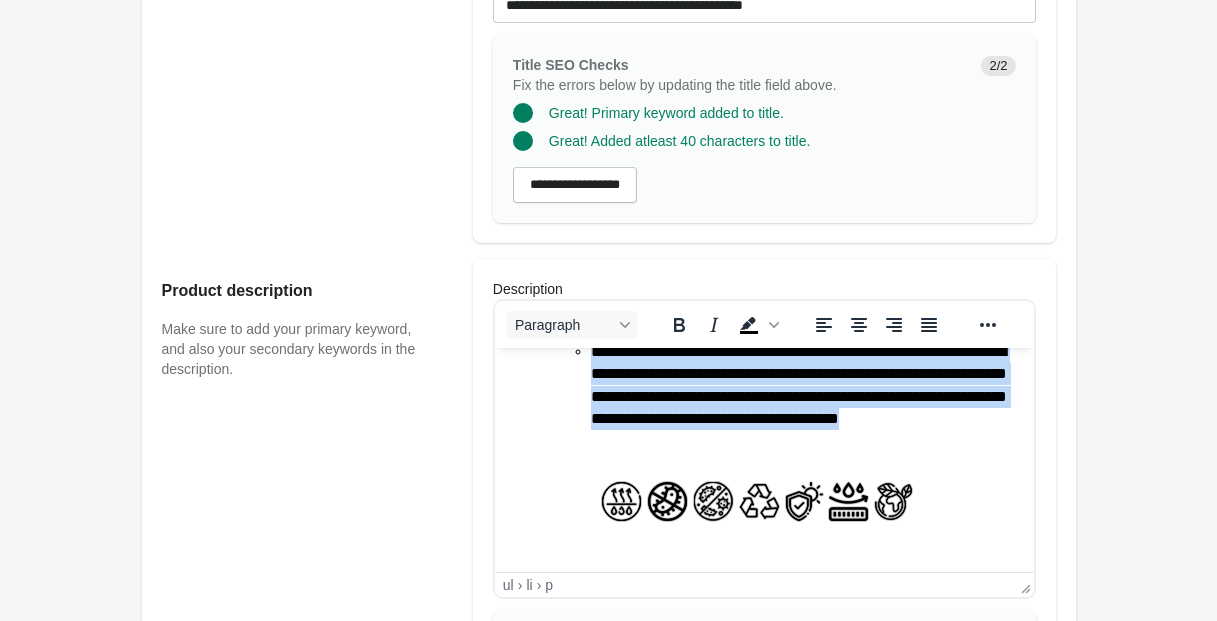 drag, startPoint x: 540, startPoint y: 486, endPoint x: 998, endPoint y: 435, distance: 460.83078 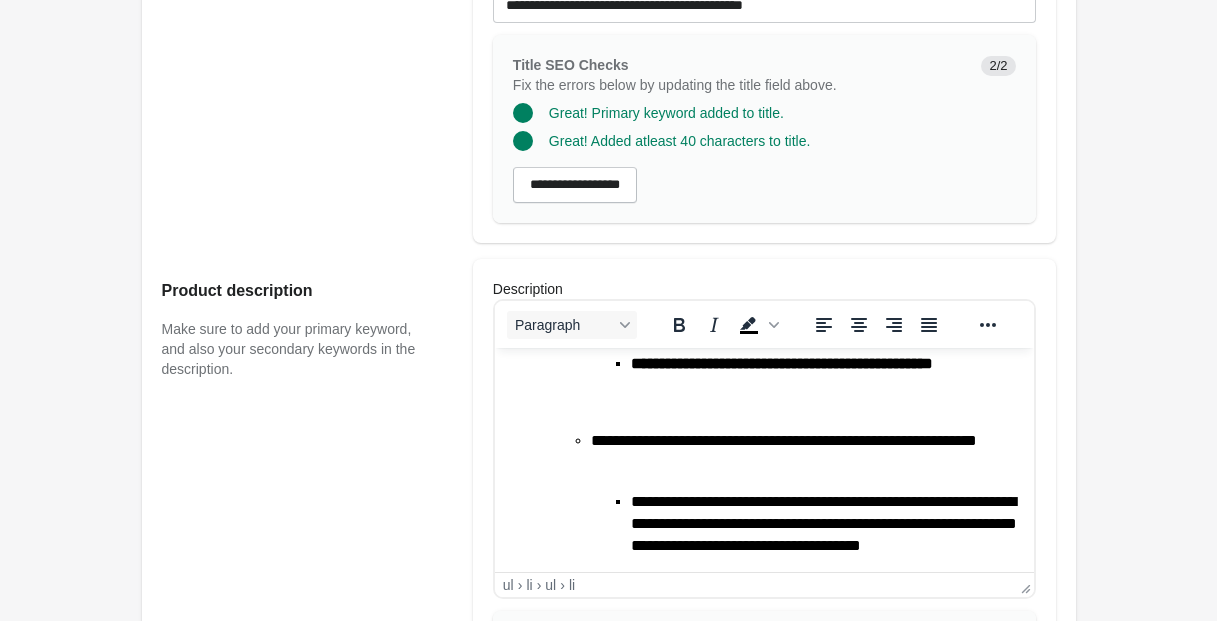scroll, scrollTop: 787, scrollLeft: 0, axis: vertical 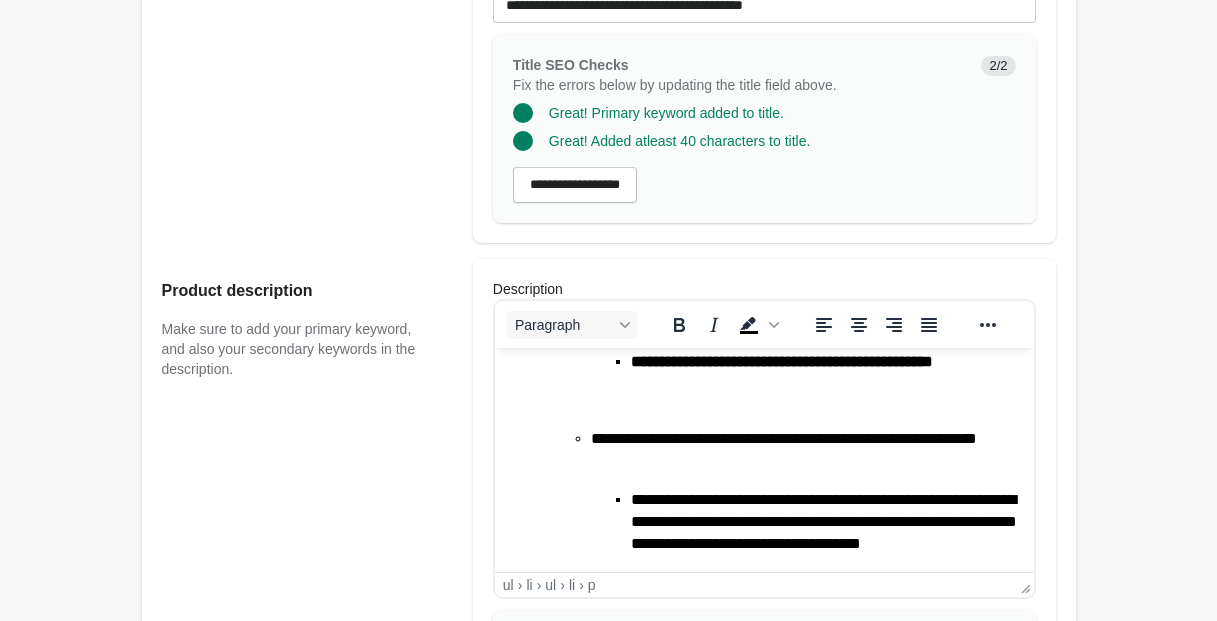 click on "**********" at bounding box center [783, 133] 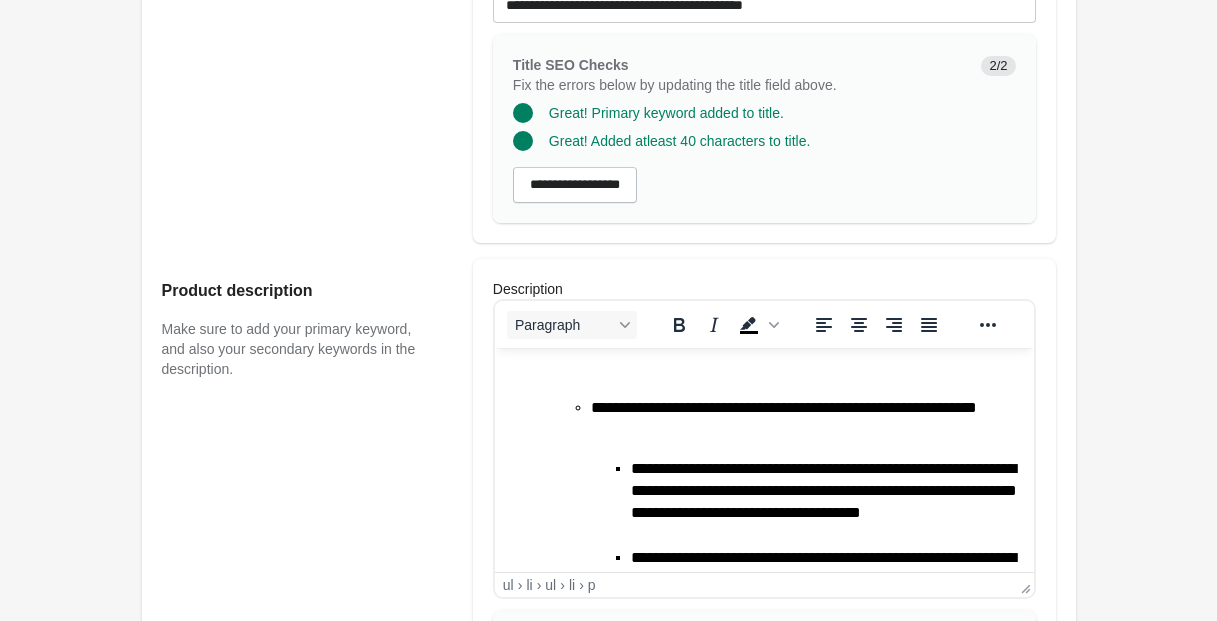 click on "**********" at bounding box center (763, 165) 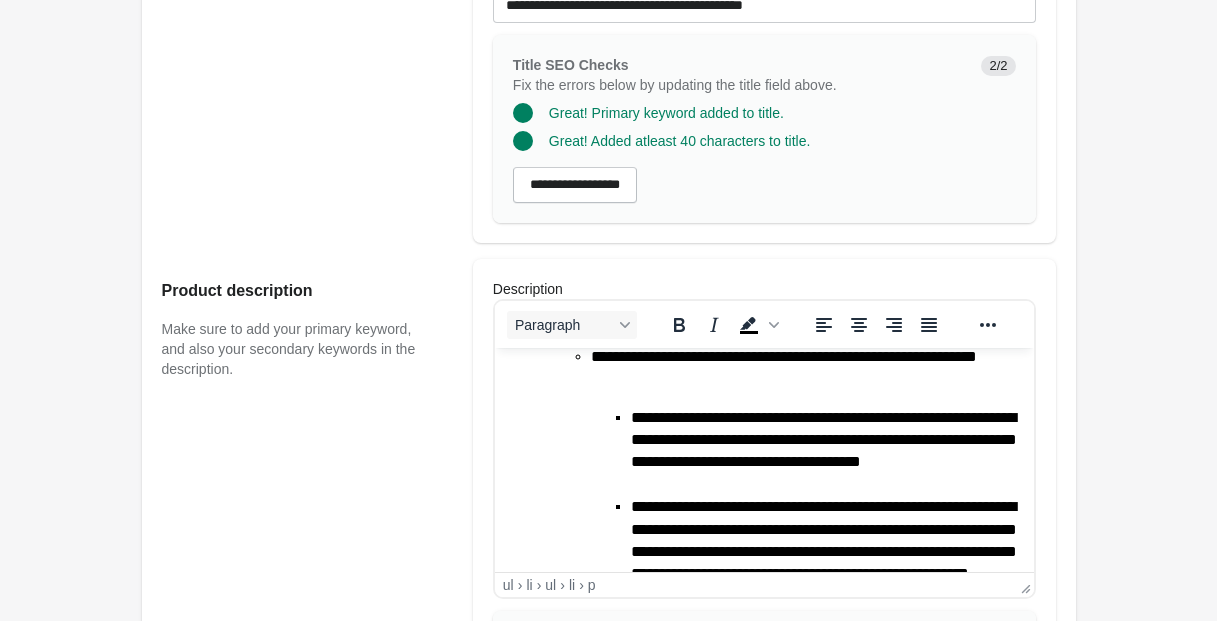 scroll, scrollTop: 868, scrollLeft: 0, axis: vertical 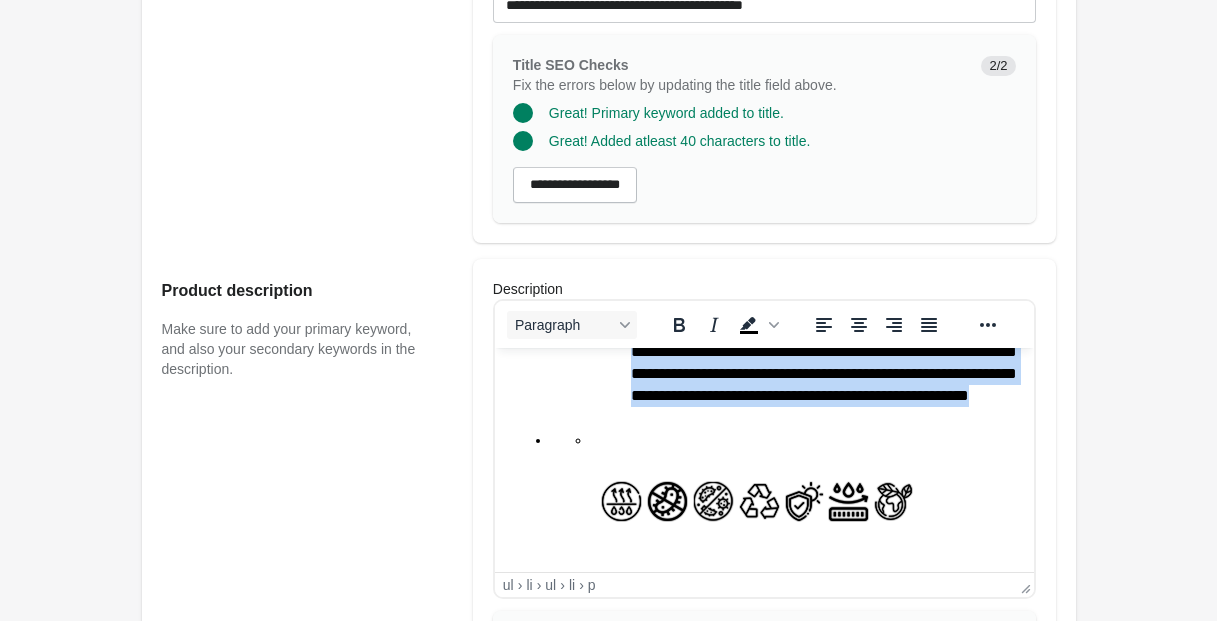 drag, startPoint x: 583, startPoint y: 378, endPoint x: 1009, endPoint y: 428, distance: 428.92422 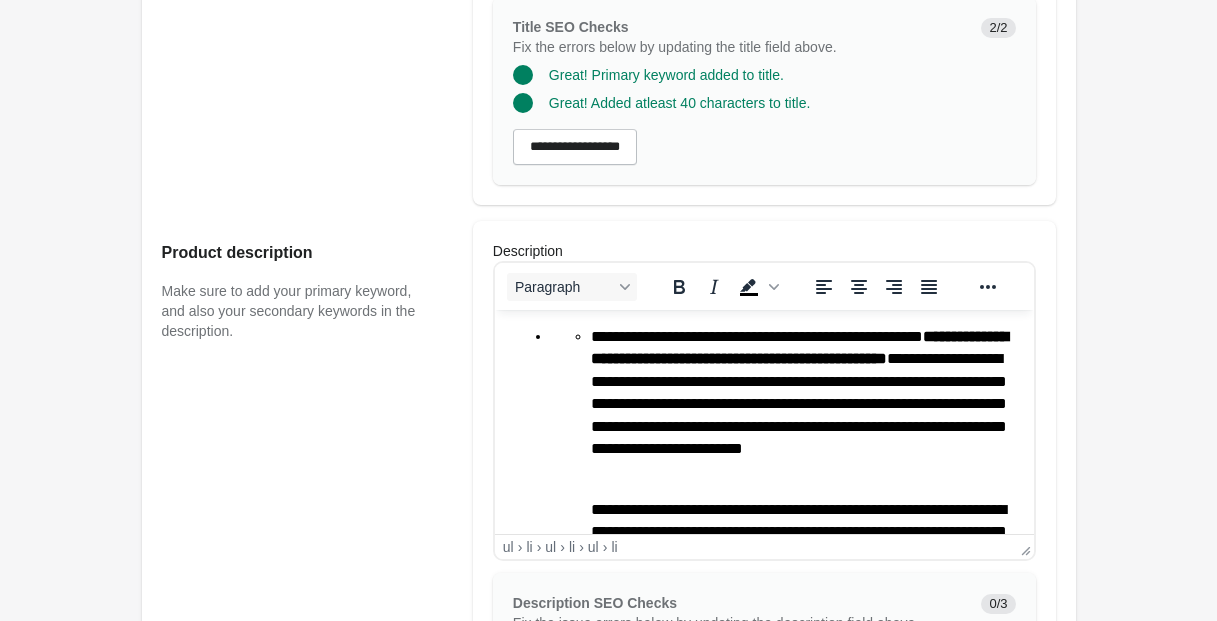 scroll, scrollTop: 584, scrollLeft: 0, axis: vertical 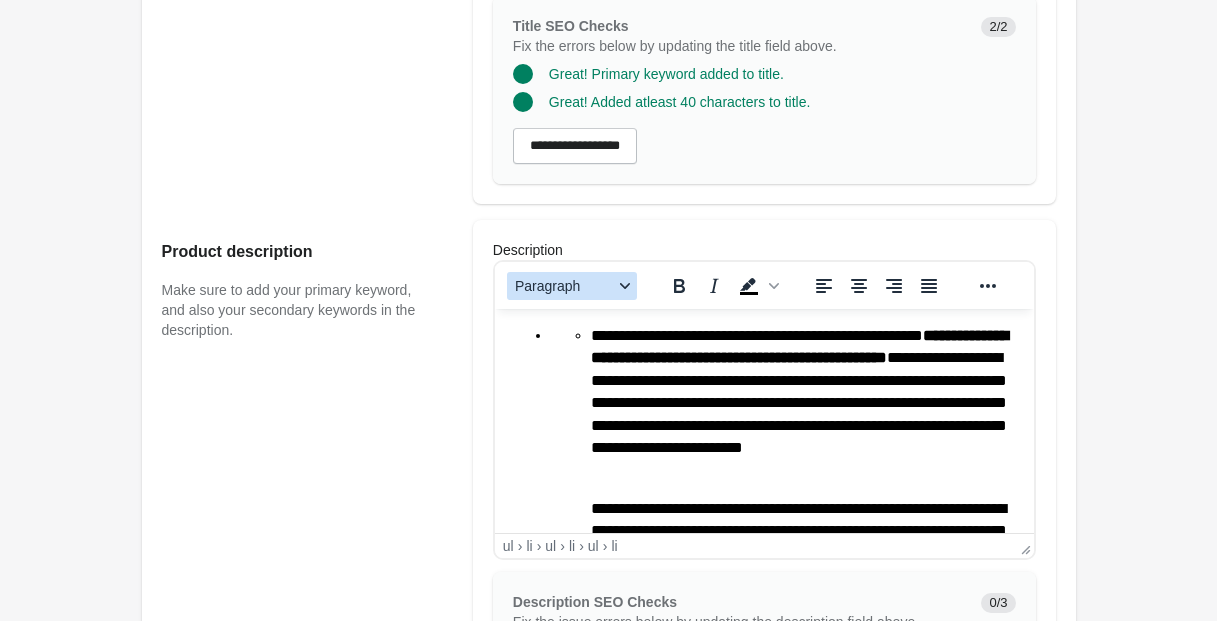 click 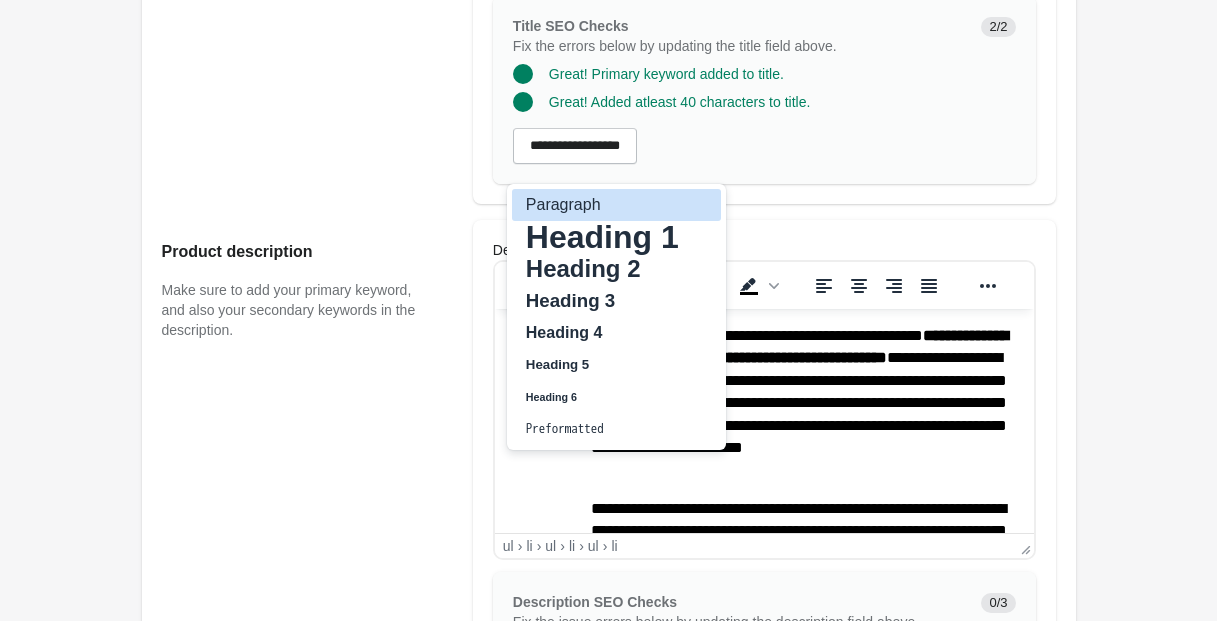 click on "Paragraph" at bounding box center [602, 205] 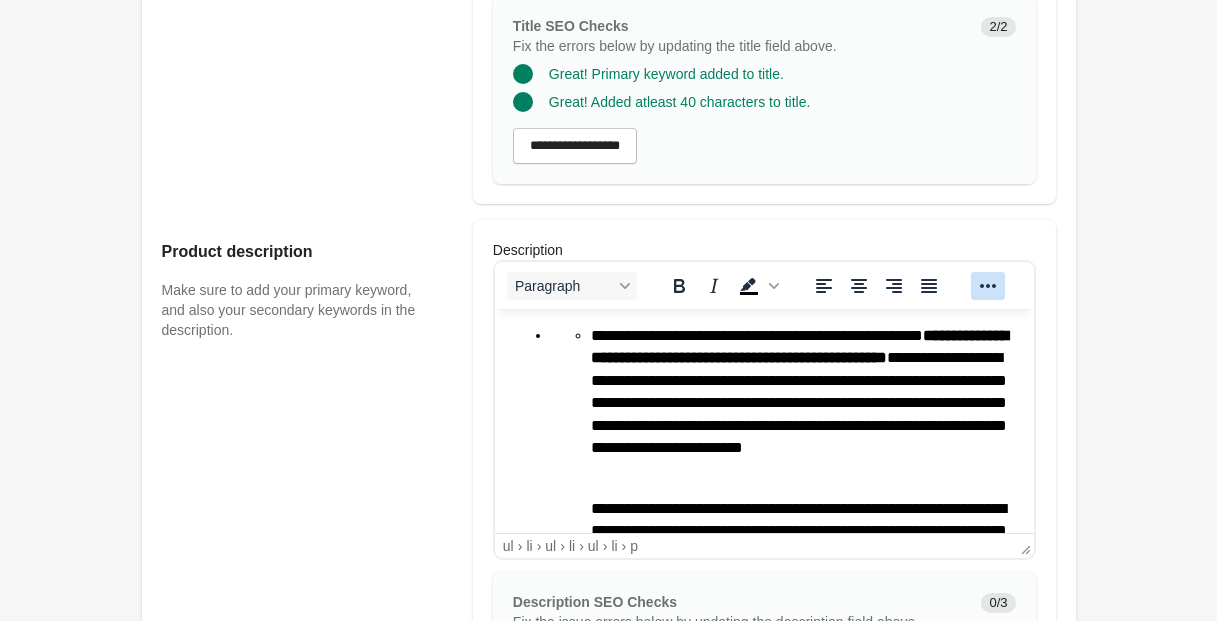 click 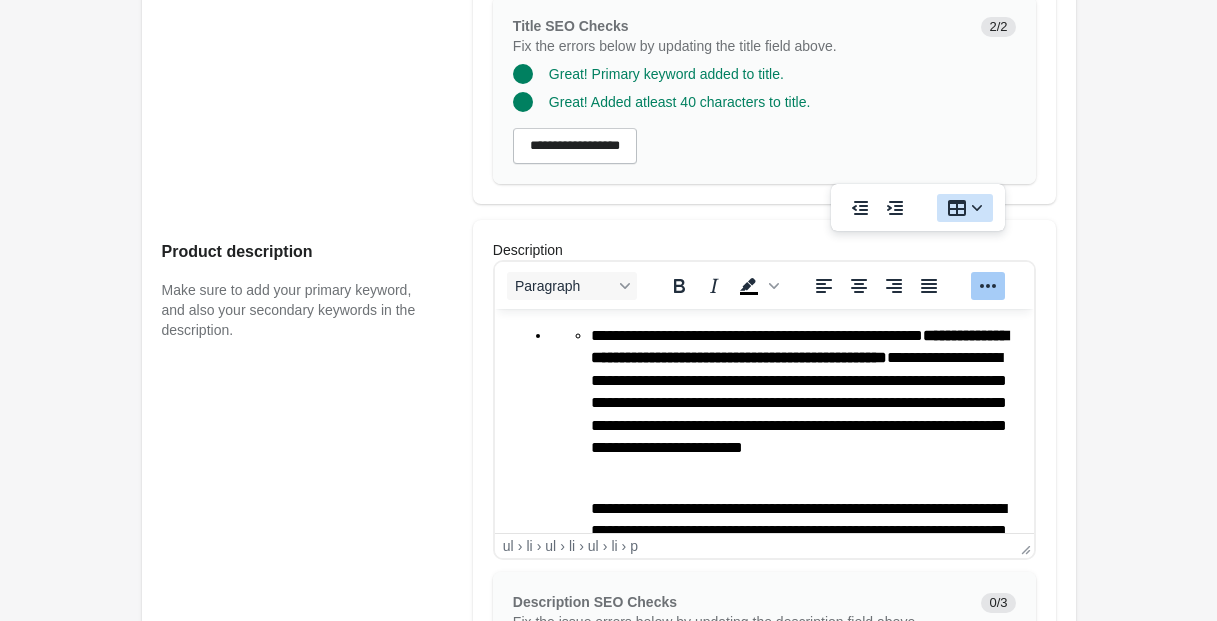 click 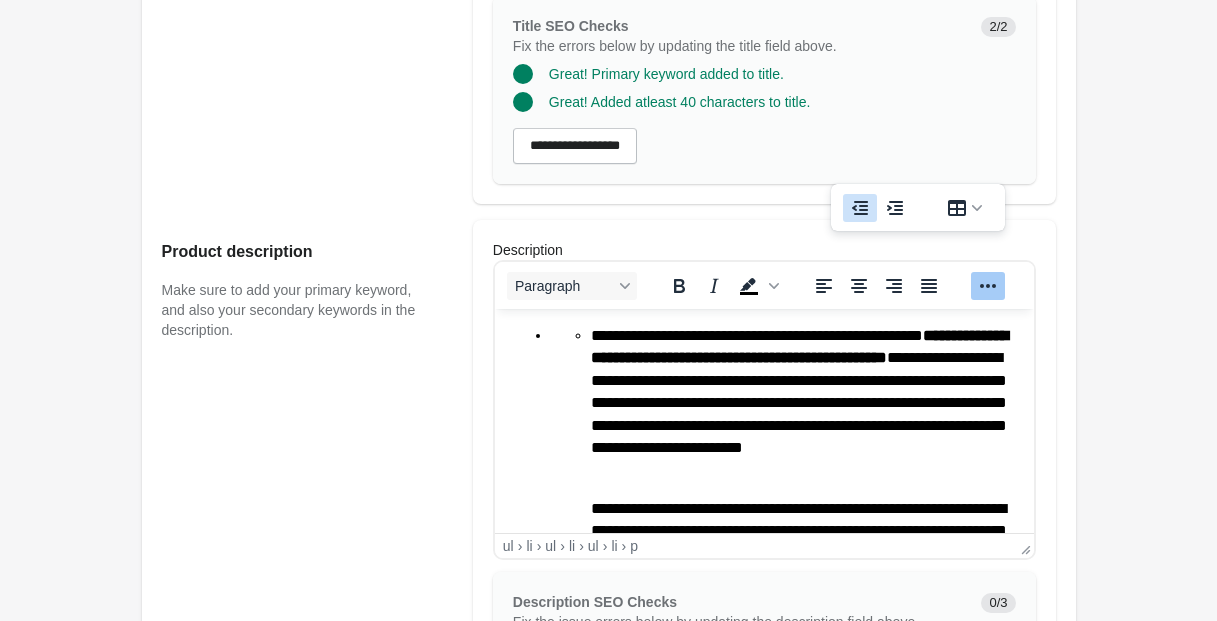 click 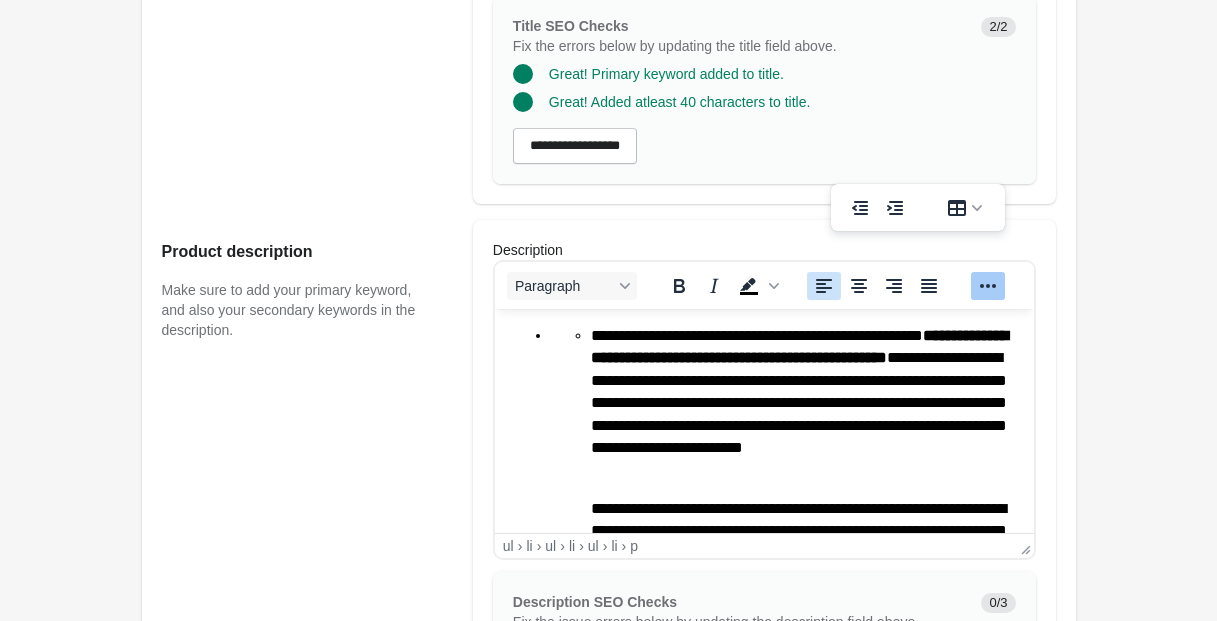 click 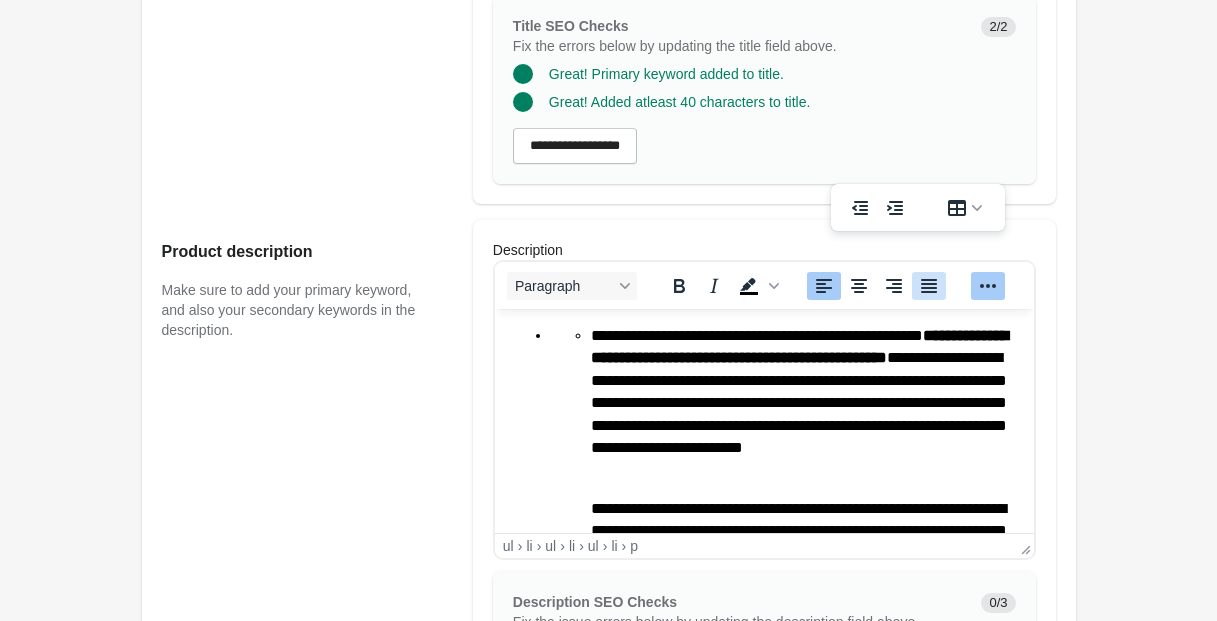 click 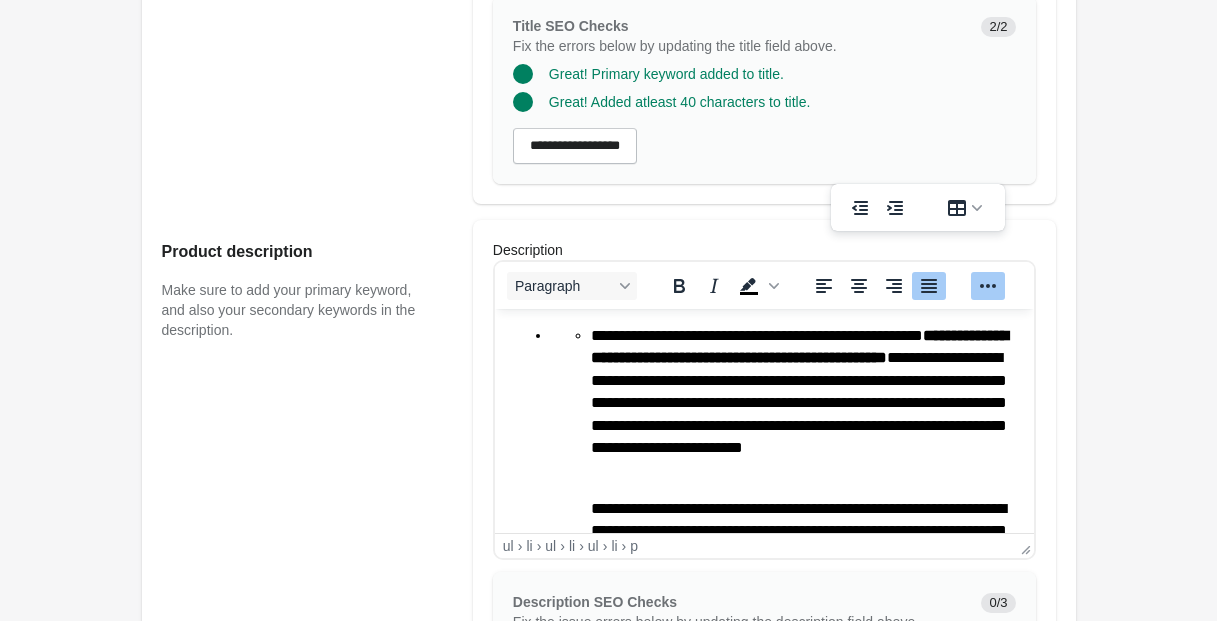 click at bounding box center [877, 285] 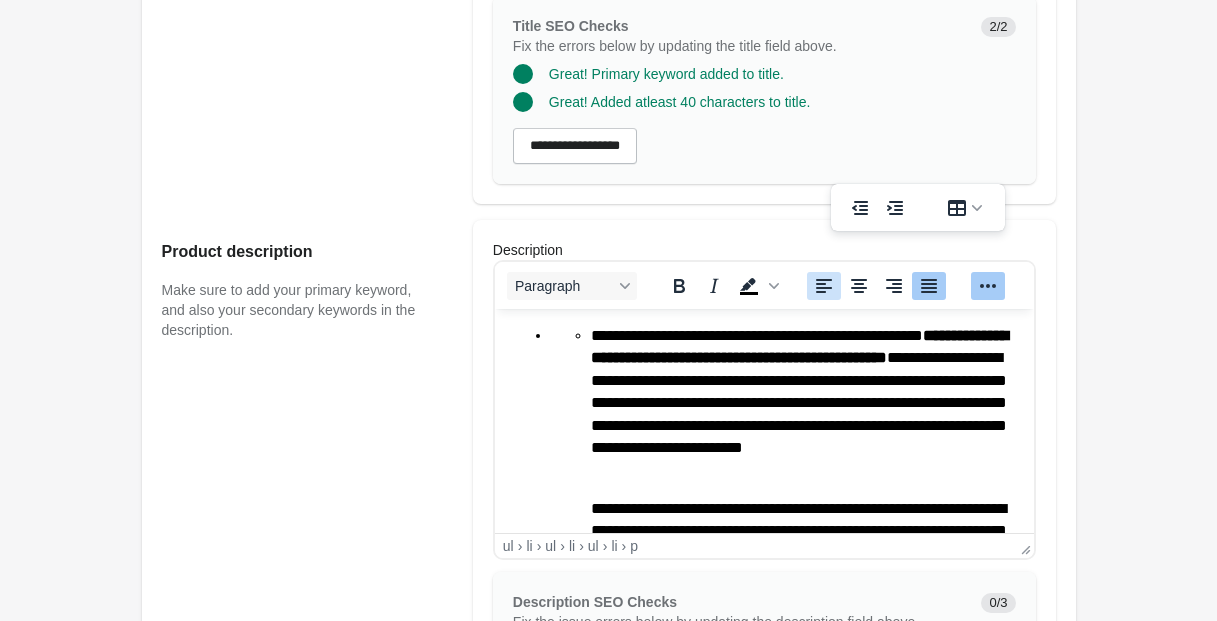 click 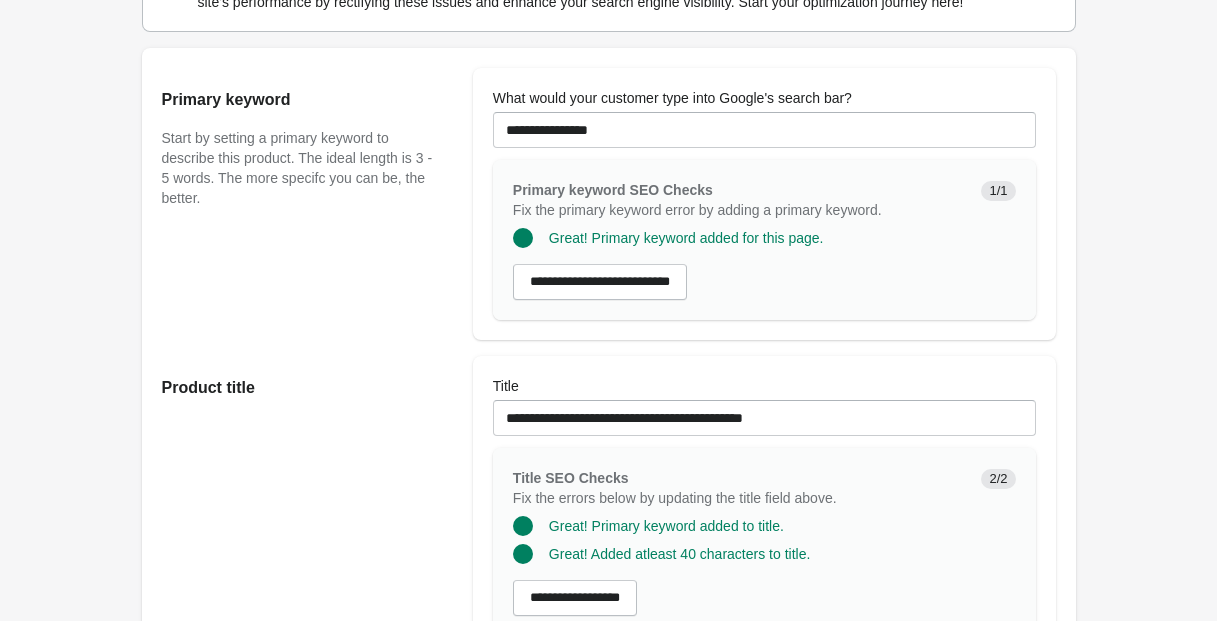 scroll, scrollTop: 0, scrollLeft: 0, axis: both 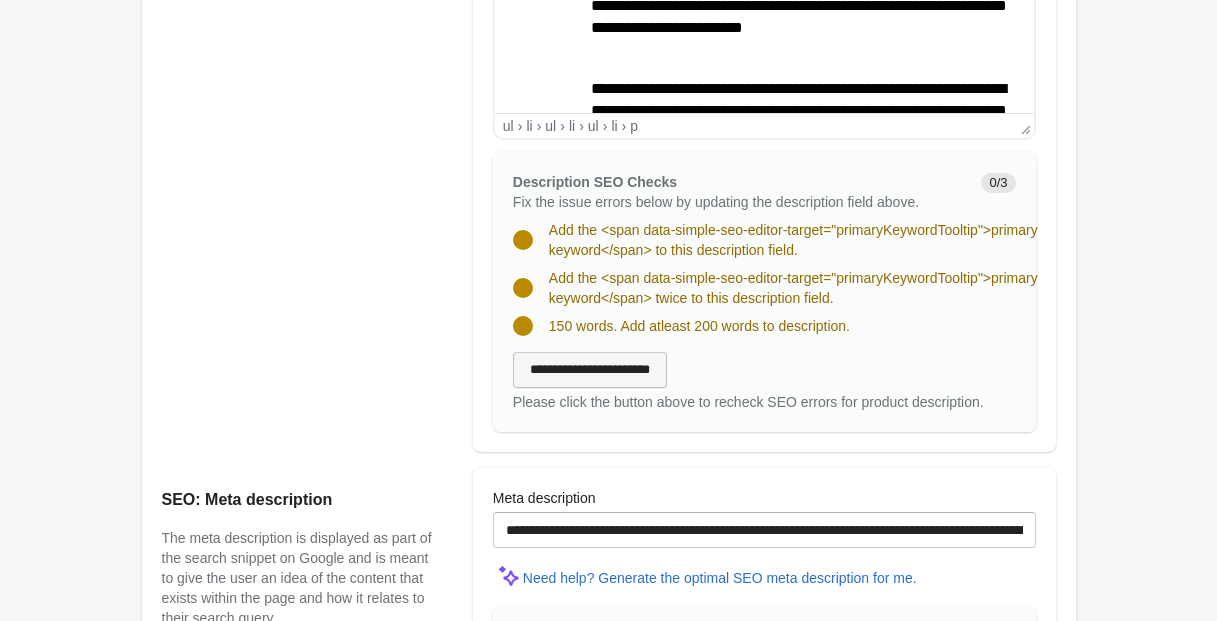 click on "**********" at bounding box center (590, 370) 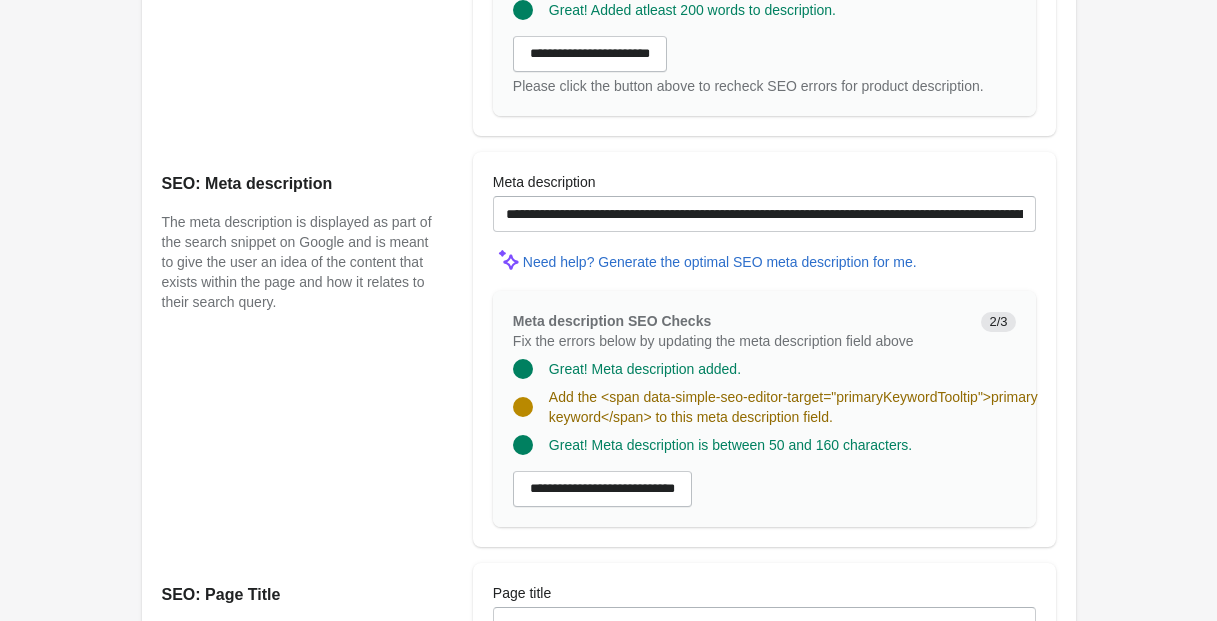 scroll, scrollTop: 1319, scrollLeft: 0, axis: vertical 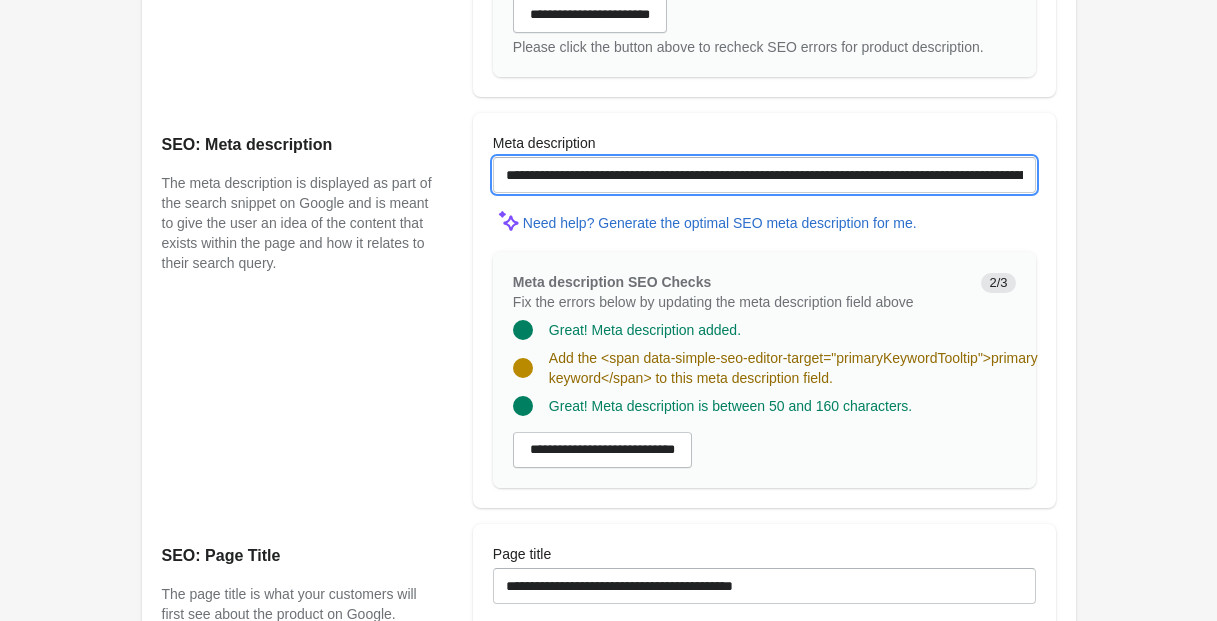 drag, startPoint x: 543, startPoint y: 194, endPoint x: 461, endPoint y: 195, distance: 82.006096 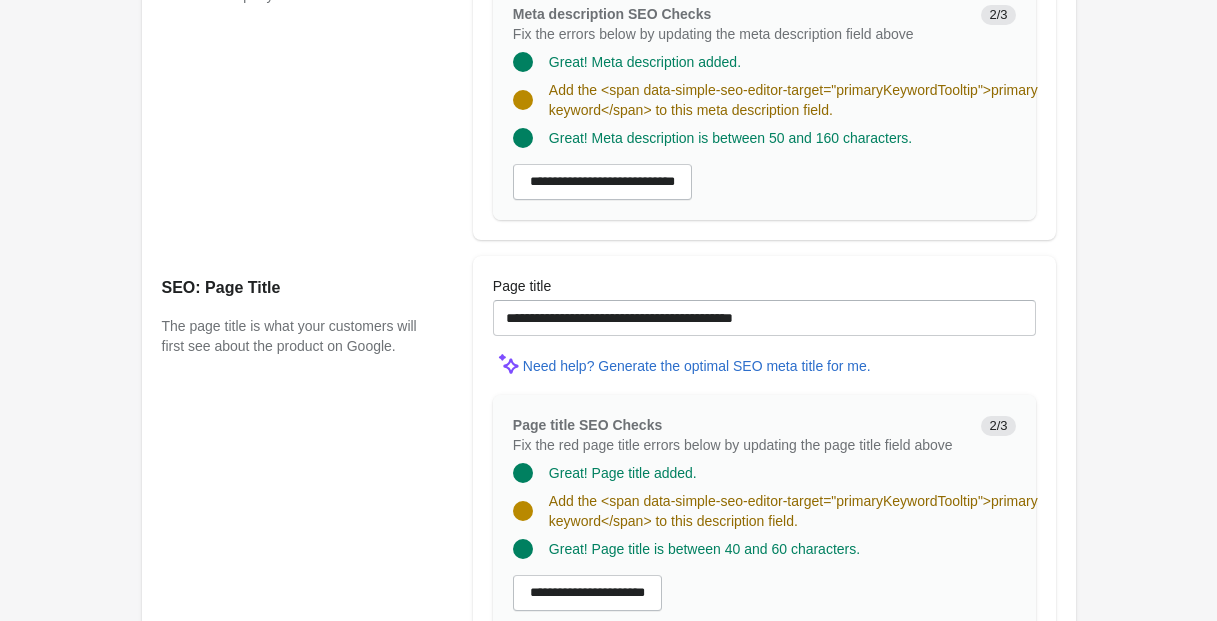 scroll, scrollTop: 1590, scrollLeft: 0, axis: vertical 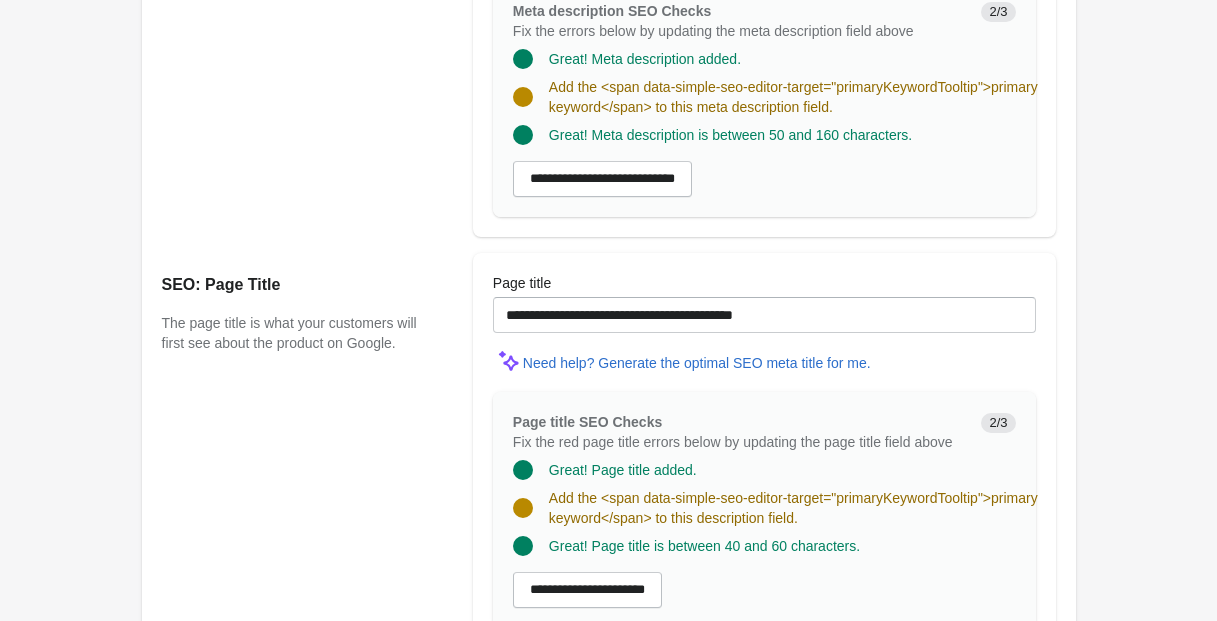 type on "**********" 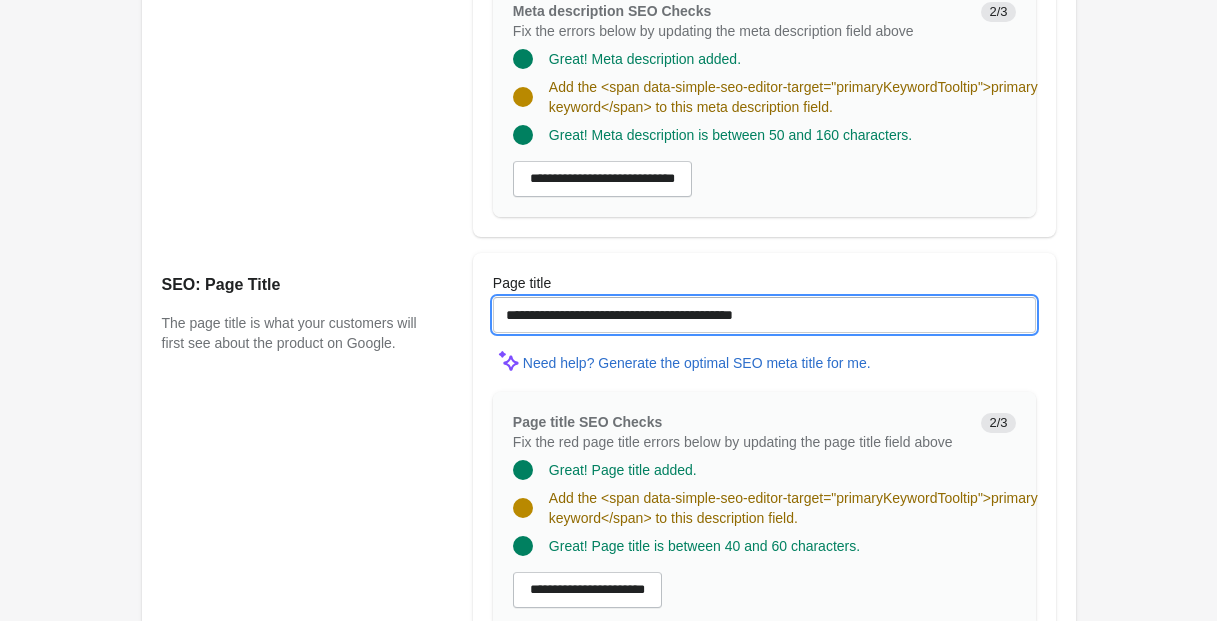 click on "**********" at bounding box center [764, 315] 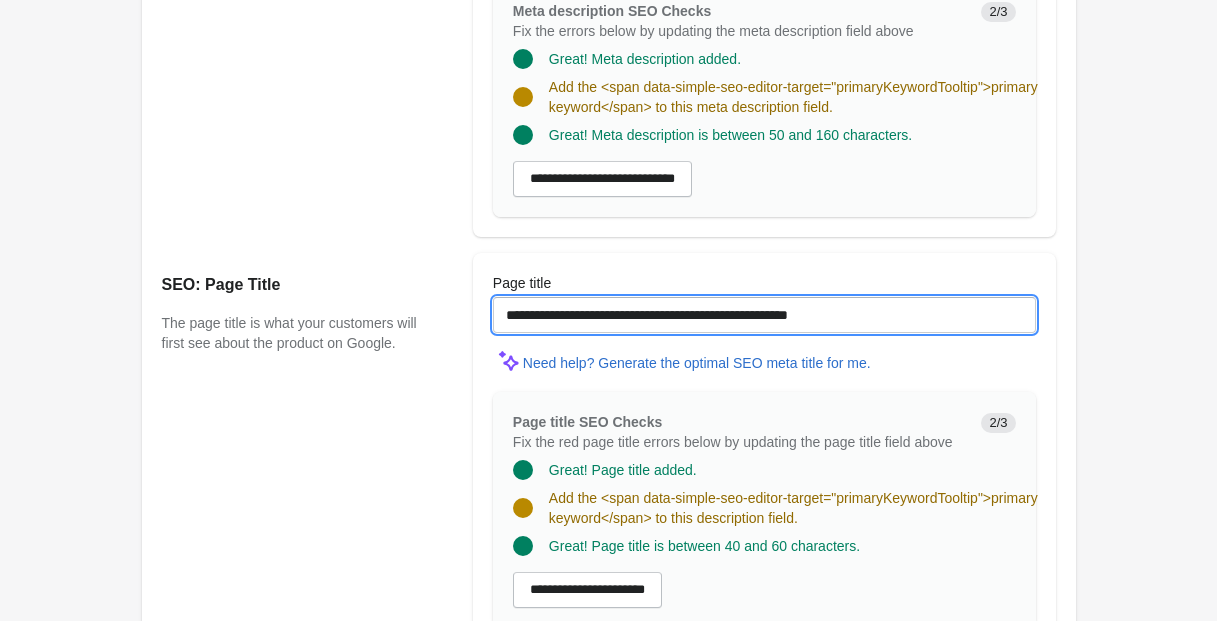 drag, startPoint x: 820, startPoint y: 352, endPoint x: 920, endPoint y: 359, distance: 100.2447 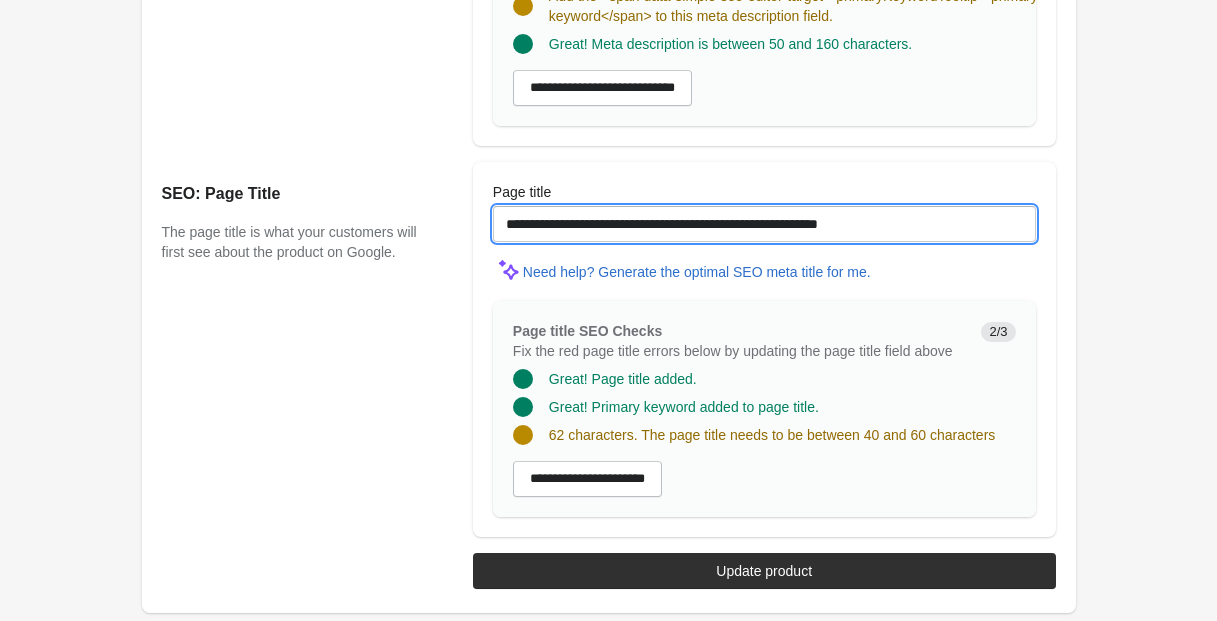 scroll, scrollTop: 1757, scrollLeft: 0, axis: vertical 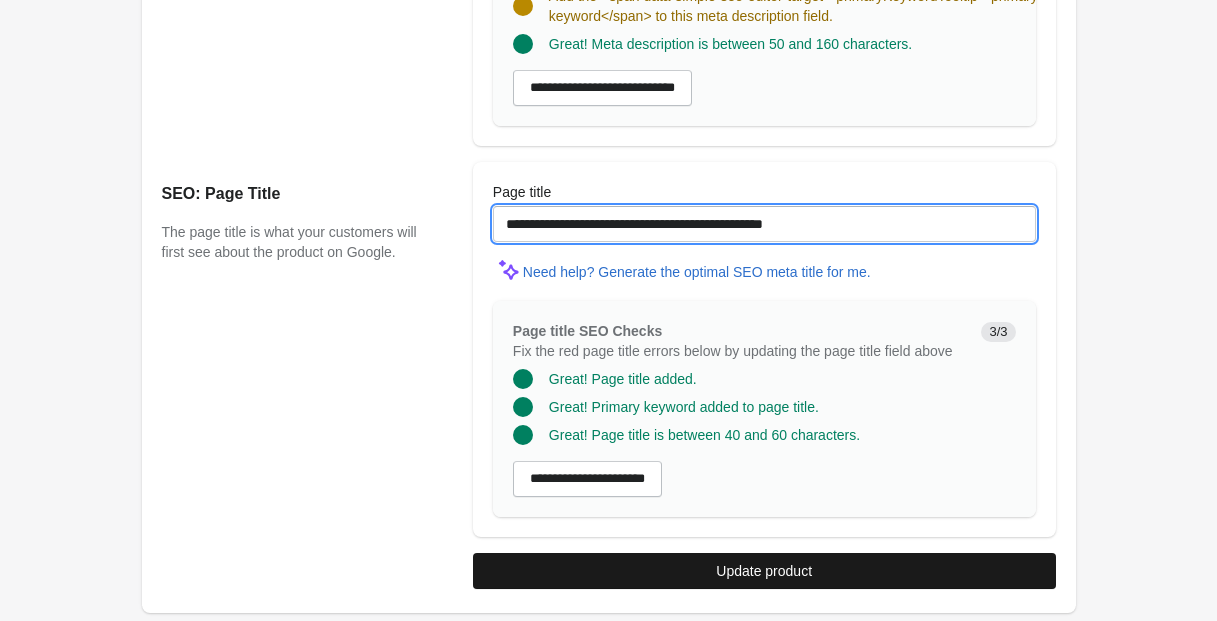 type on "**********" 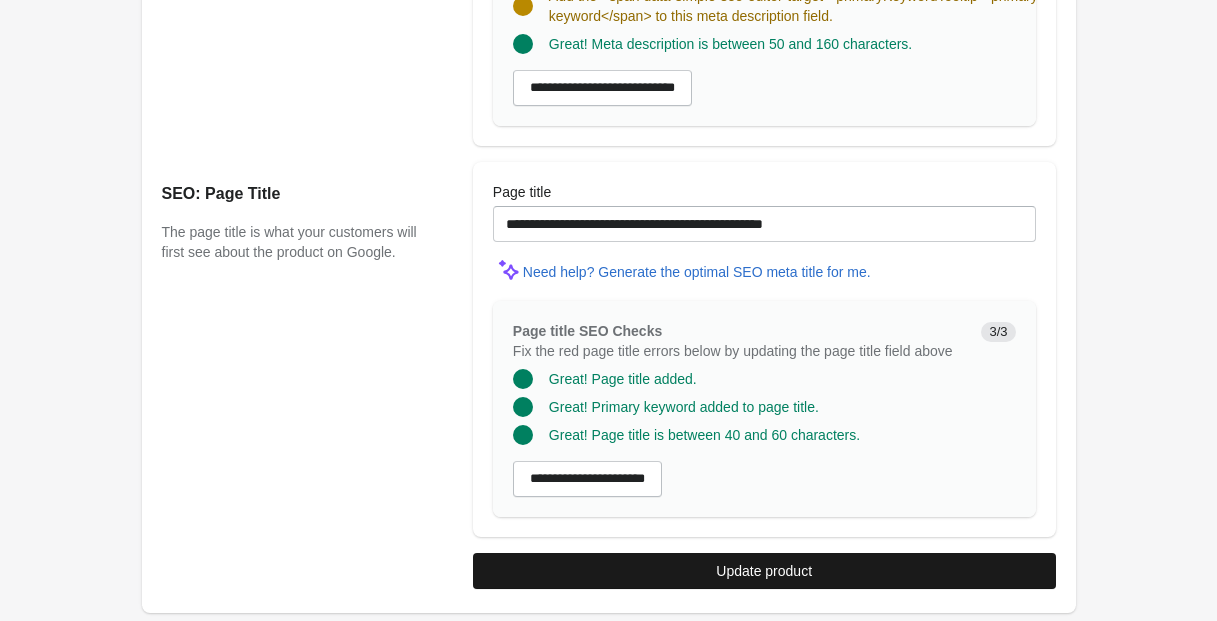 click on "Update product" at bounding box center (764, 571) 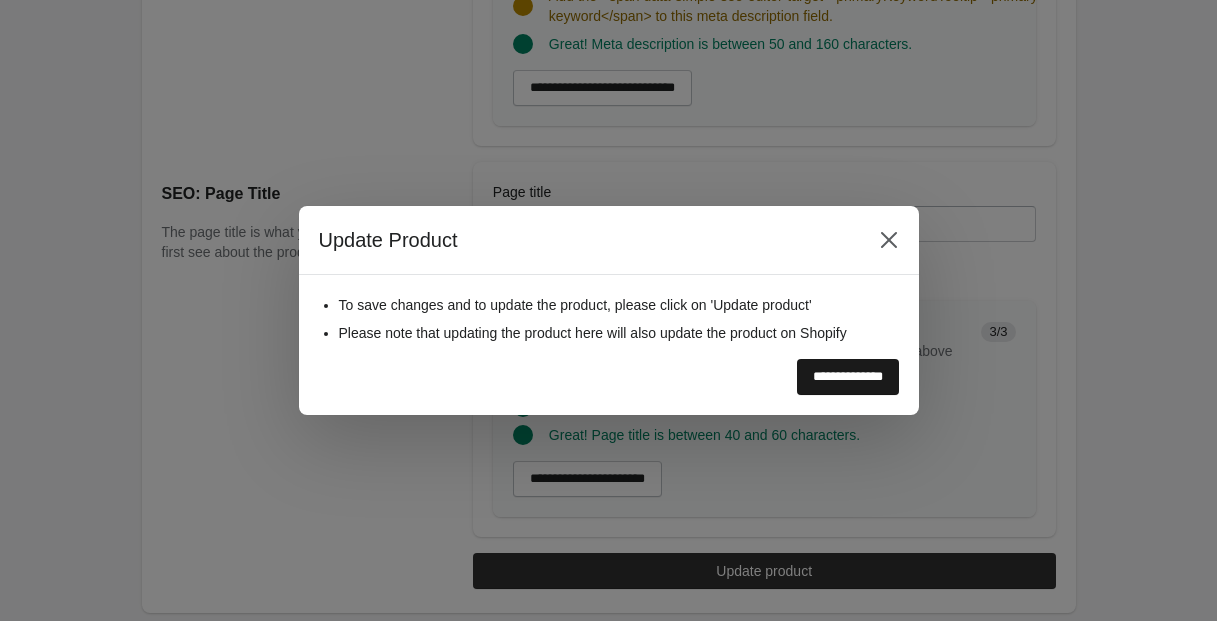 click on "**********" at bounding box center [848, 377] 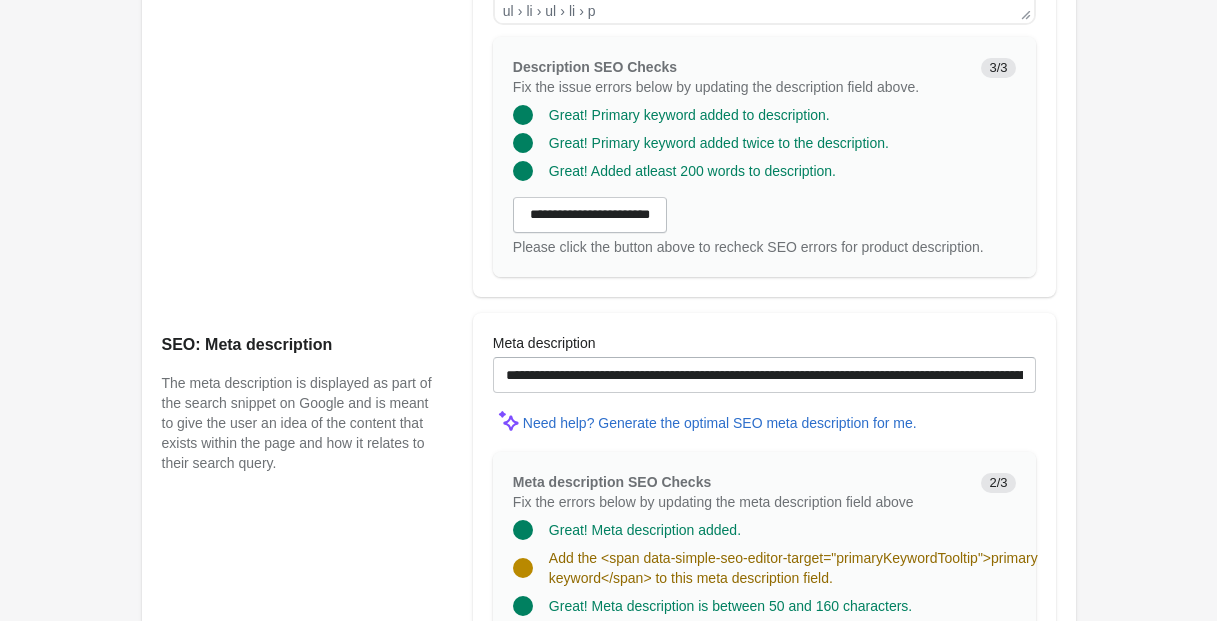 scroll, scrollTop: 1123, scrollLeft: 0, axis: vertical 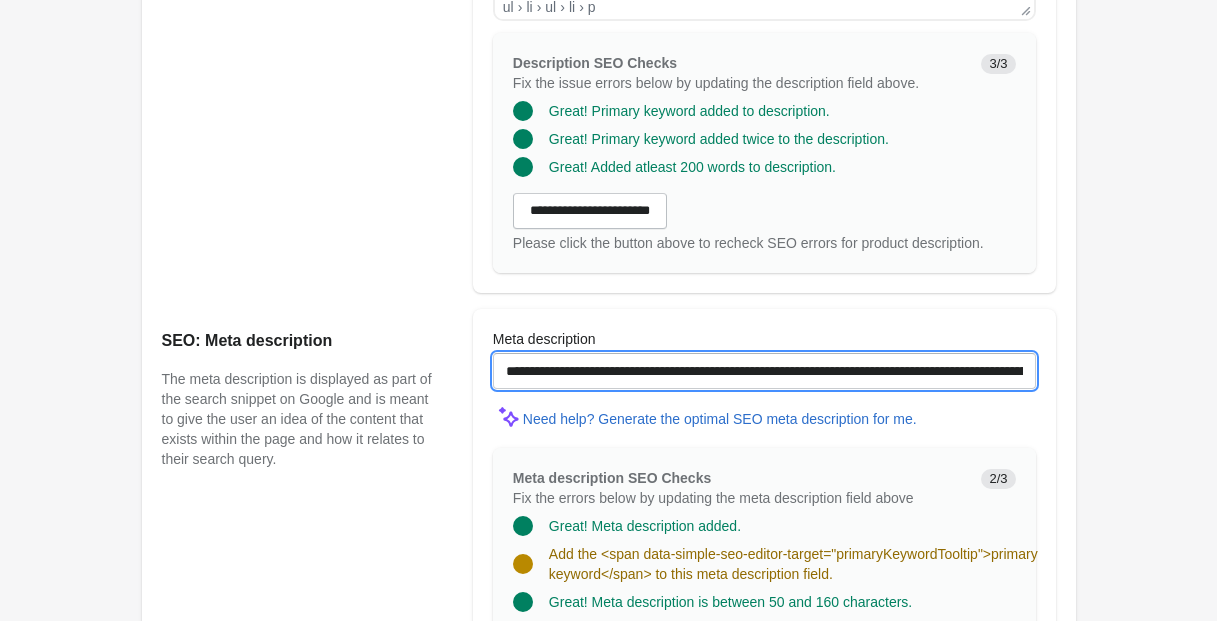 click on "**********" at bounding box center (764, 371) 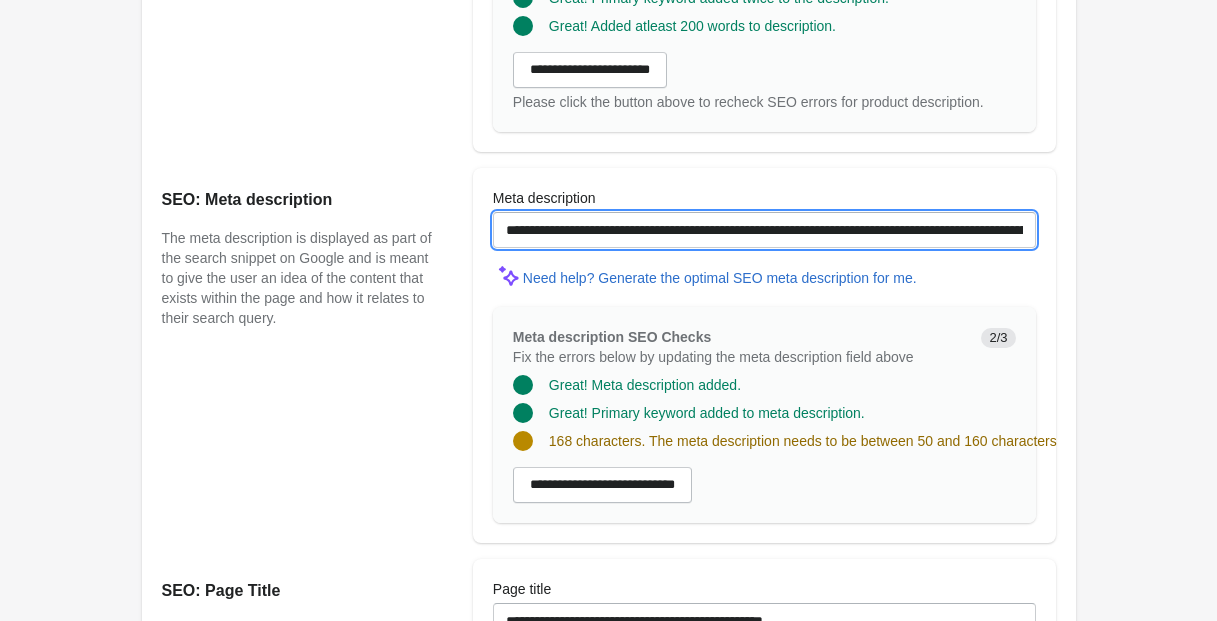 scroll, scrollTop: 1365, scrollLeft: 0, axis: vertical 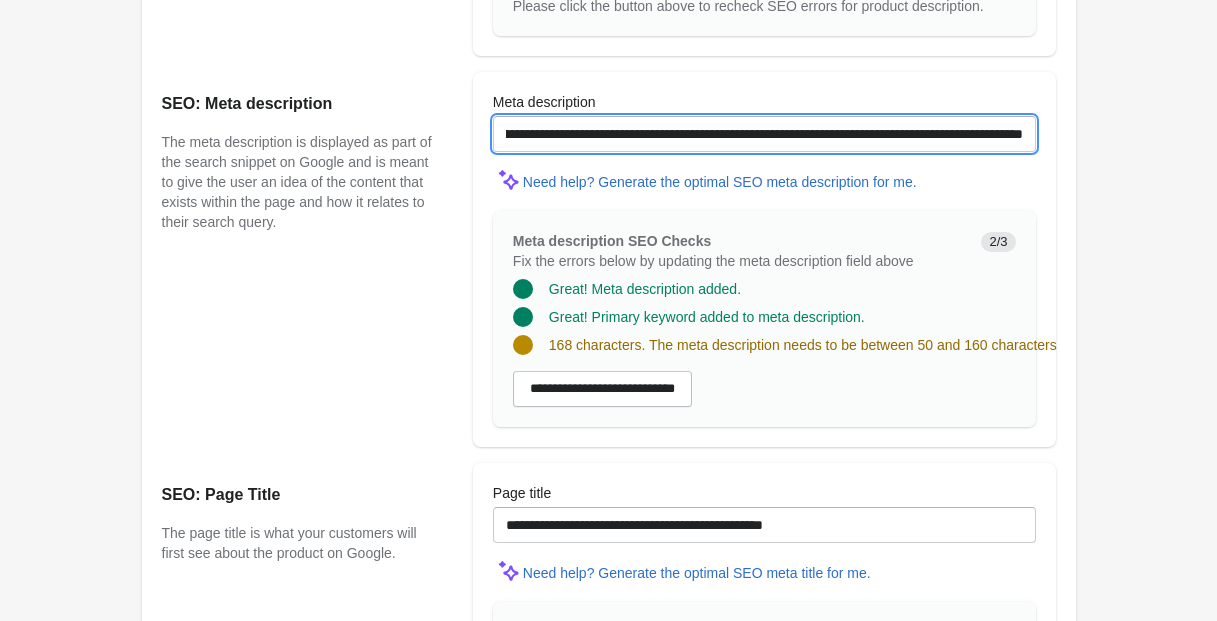 drag, startPoint x: 555, startPoint y: 154, endPoint x: 1051, endPoint y: 156, distance: 496.00403 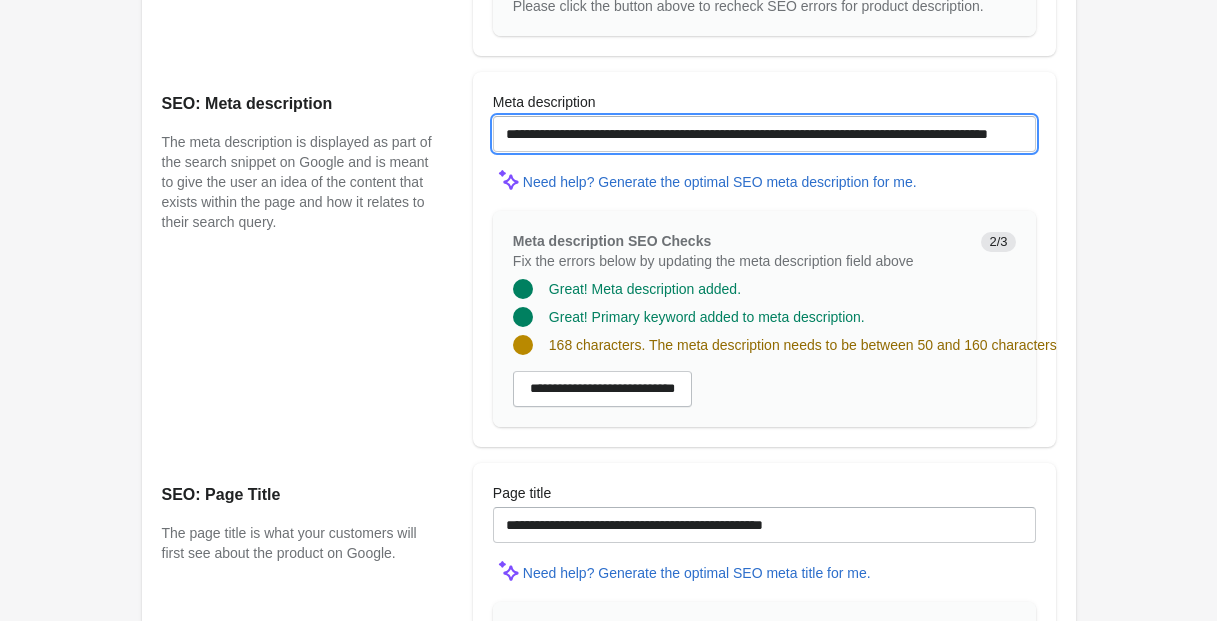 scroll, scrollTop: 0, scrollLeft: 114, axis: horizontal 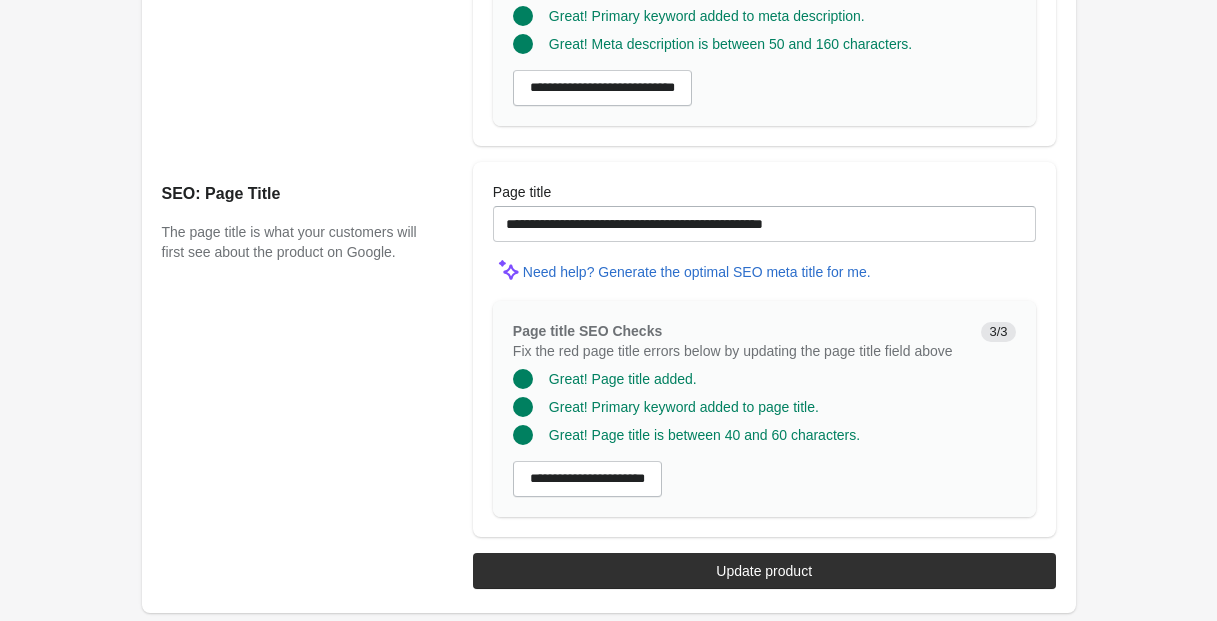 type on "**********" 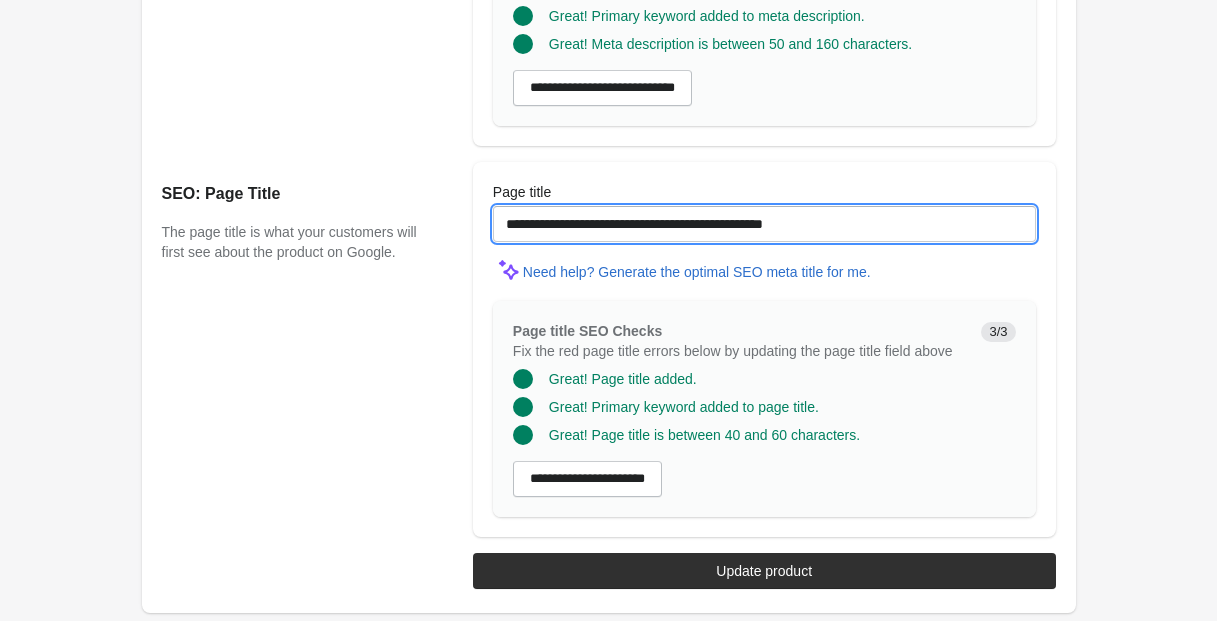 scroll, scrollTop: 0, scrollLeft: 0, axis: both 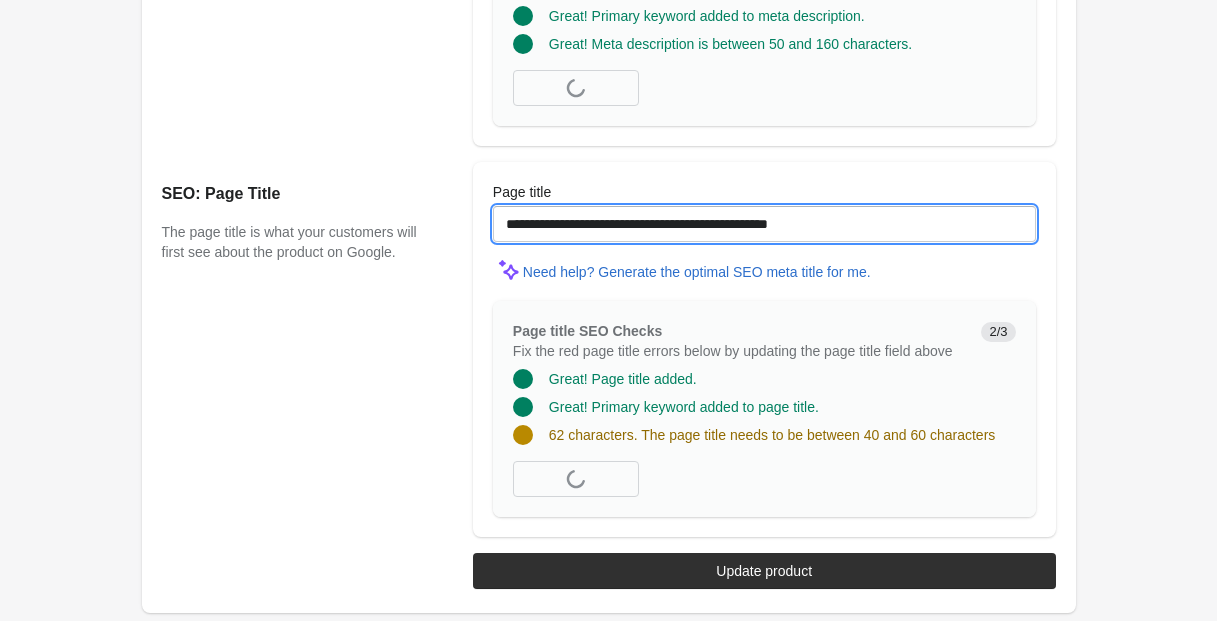 type on "**********" 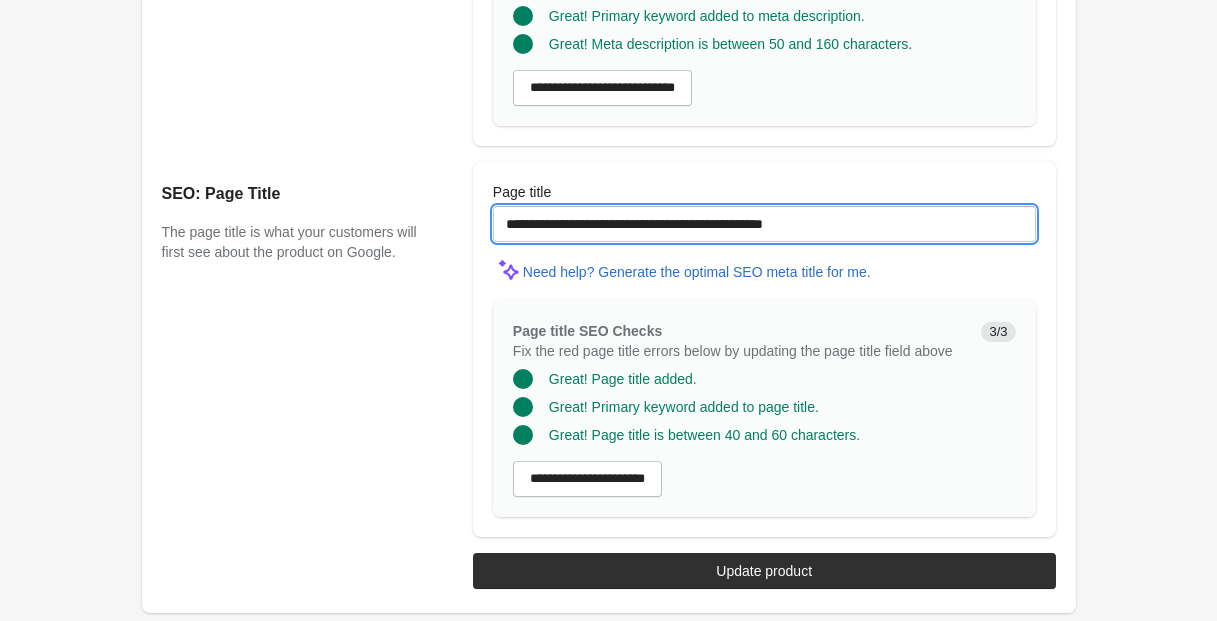 scroll, scrollTop: 1717, scrollLeft: 0, axis: vertical 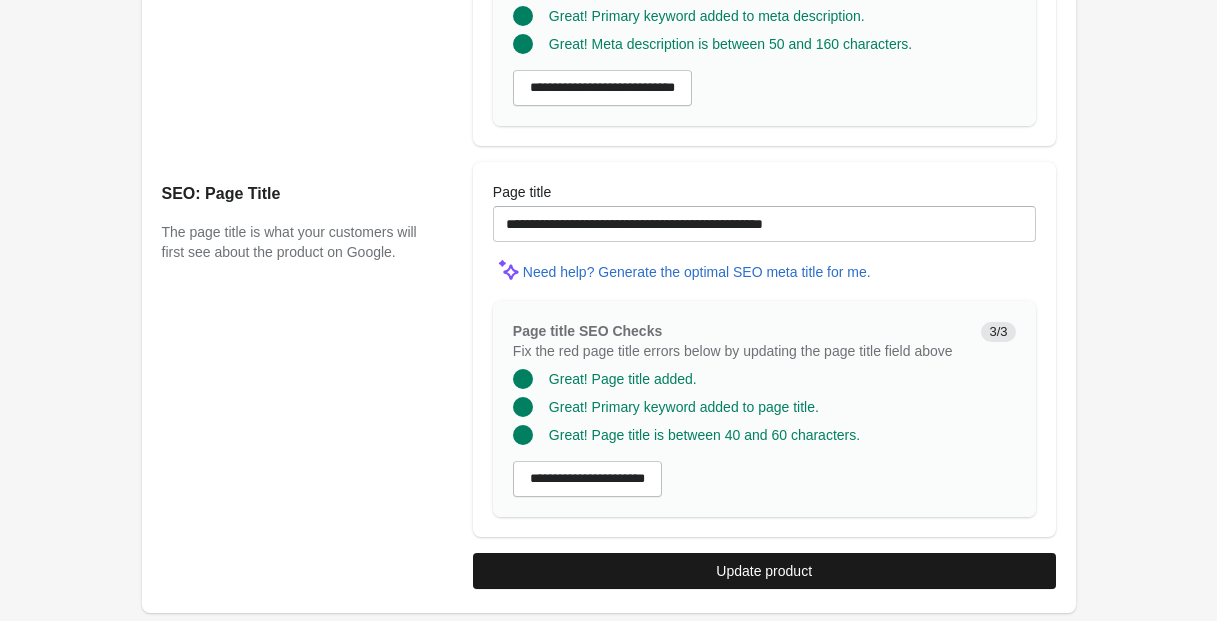 click on "Update product" at bounding box center [764, 571] 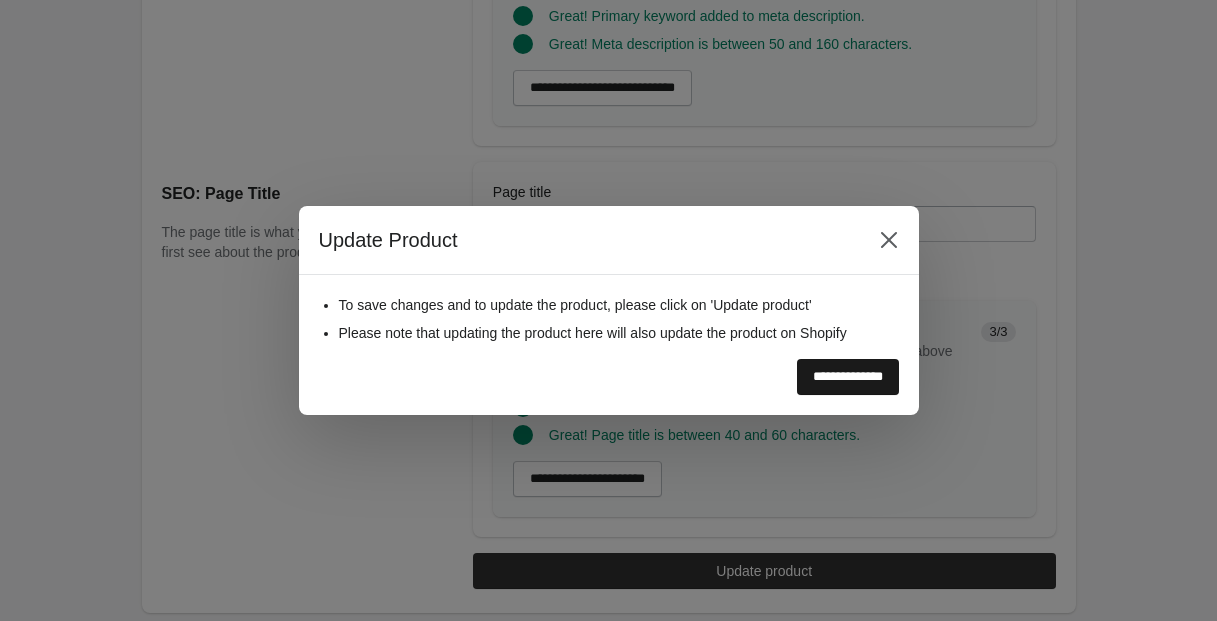 click on "**********" at bounding box center [848, 377] 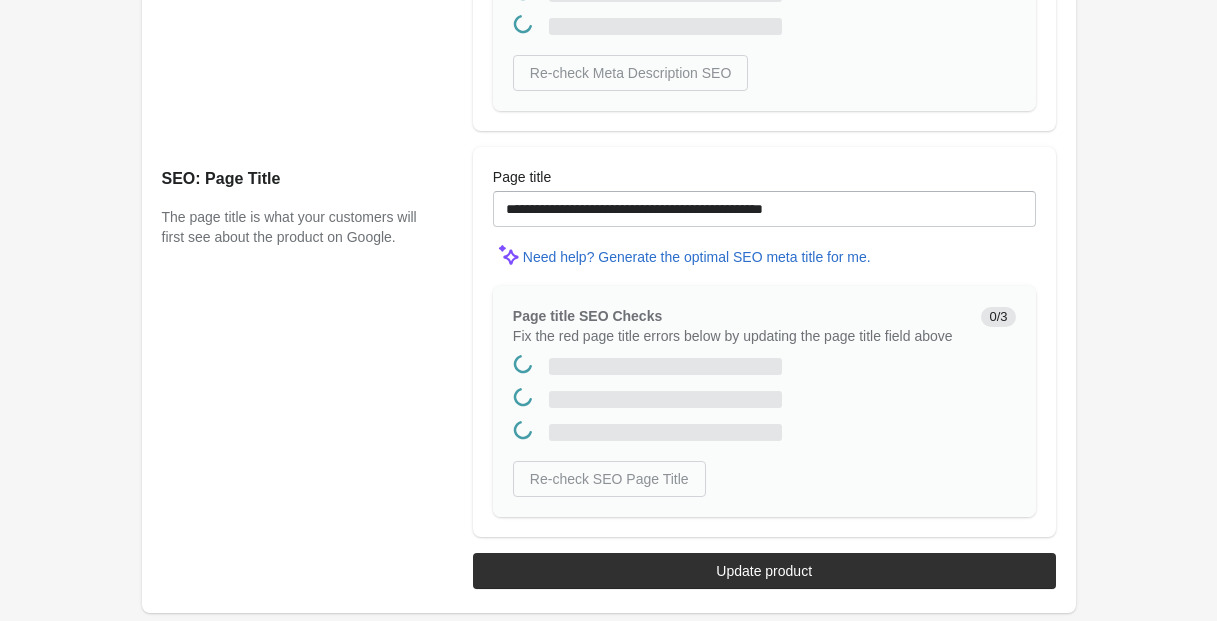 scroll, scrollTop: 0, scrollLeft: 0, axis: both 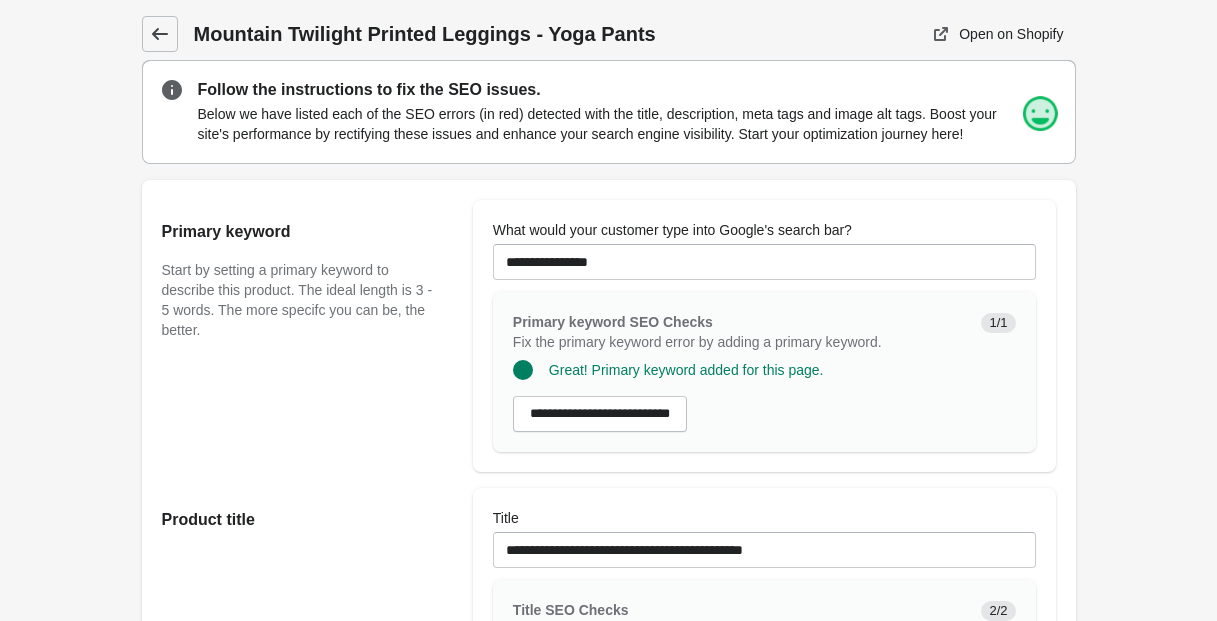 click 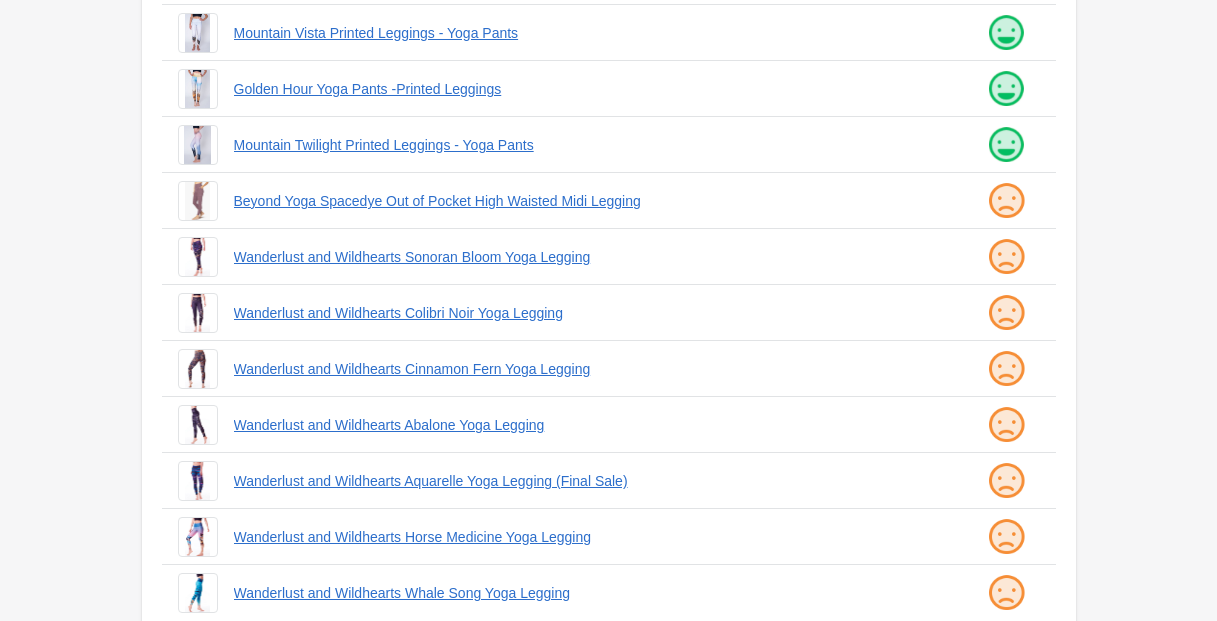 scroll, scrollTop: 463, scrollLeft: 0, axis: vertical 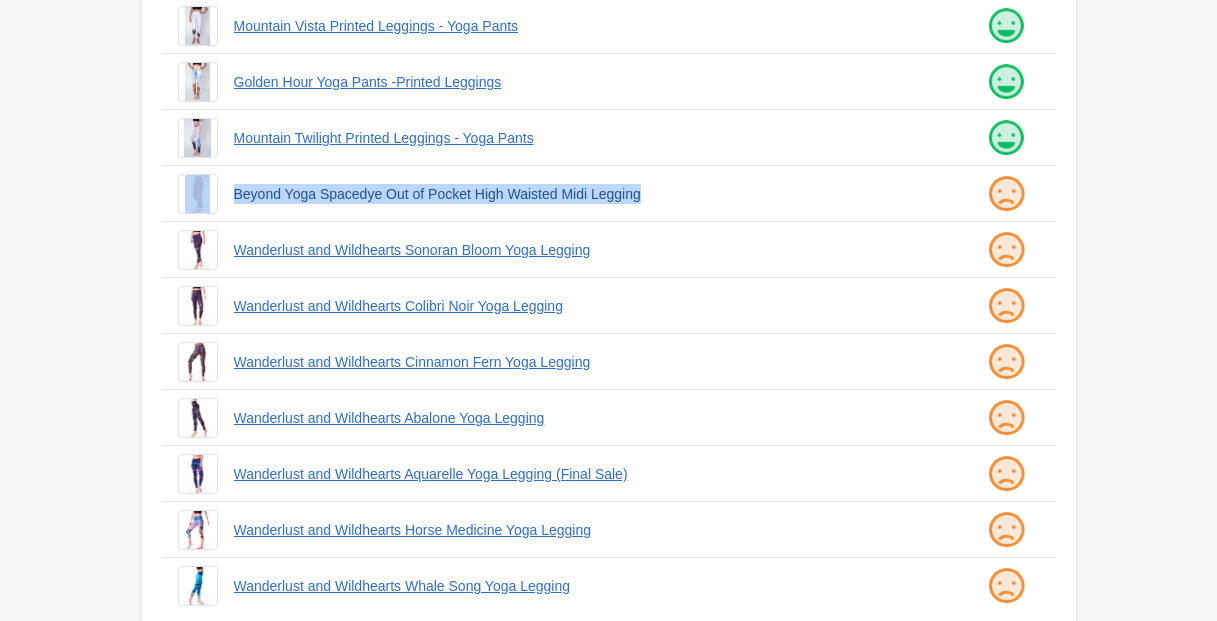 drag, startPoint x: 222, startPoint y: 191, endPoint x: 700, endPoint y: 203, distance: 478.1506 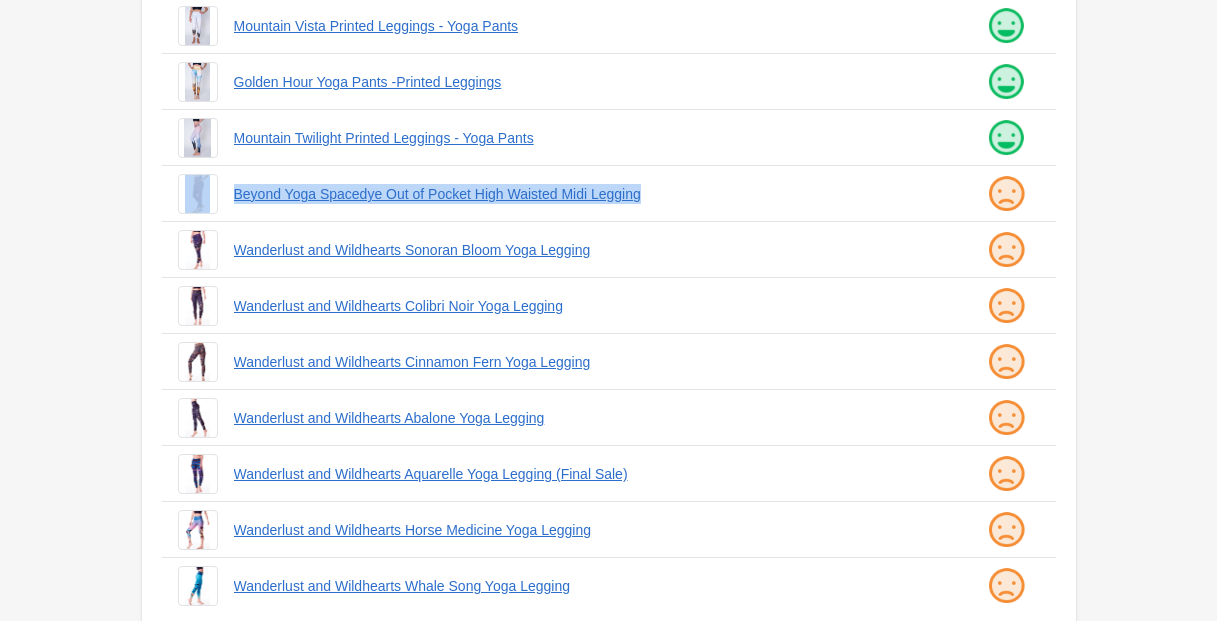 scroll, scrollTop: 460, scrollLeft: 0, axis: vertical 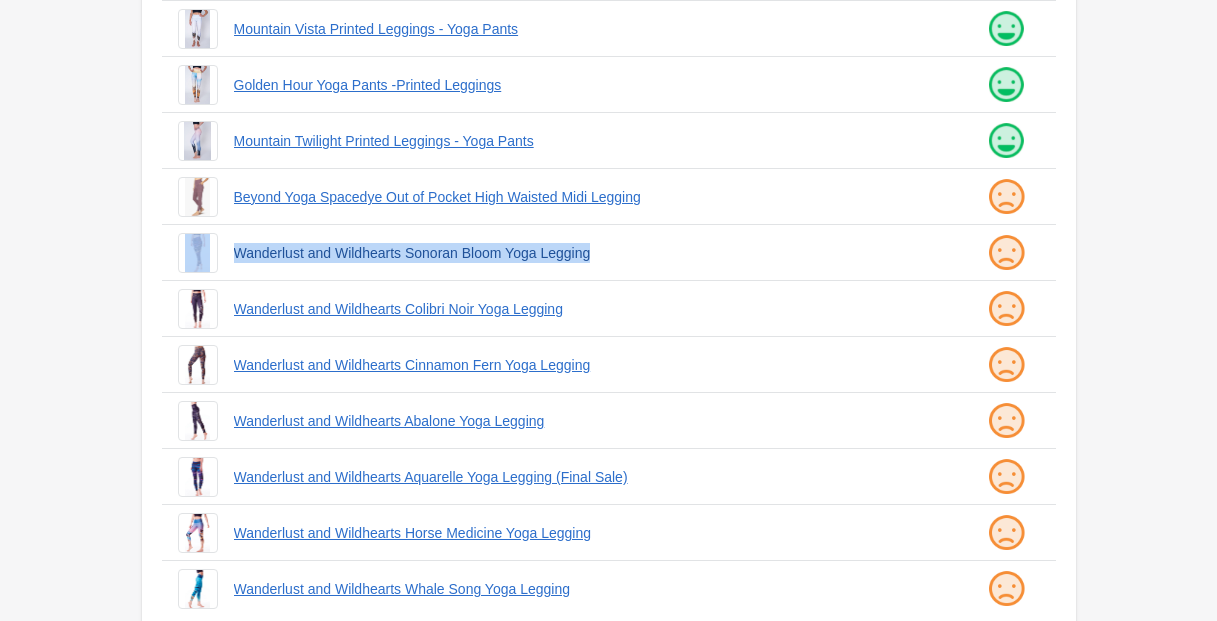 drag, startPoint x: 224, startPoint y: 252, endPoint x: 631, endPoint y: 256, distance: 407.01965 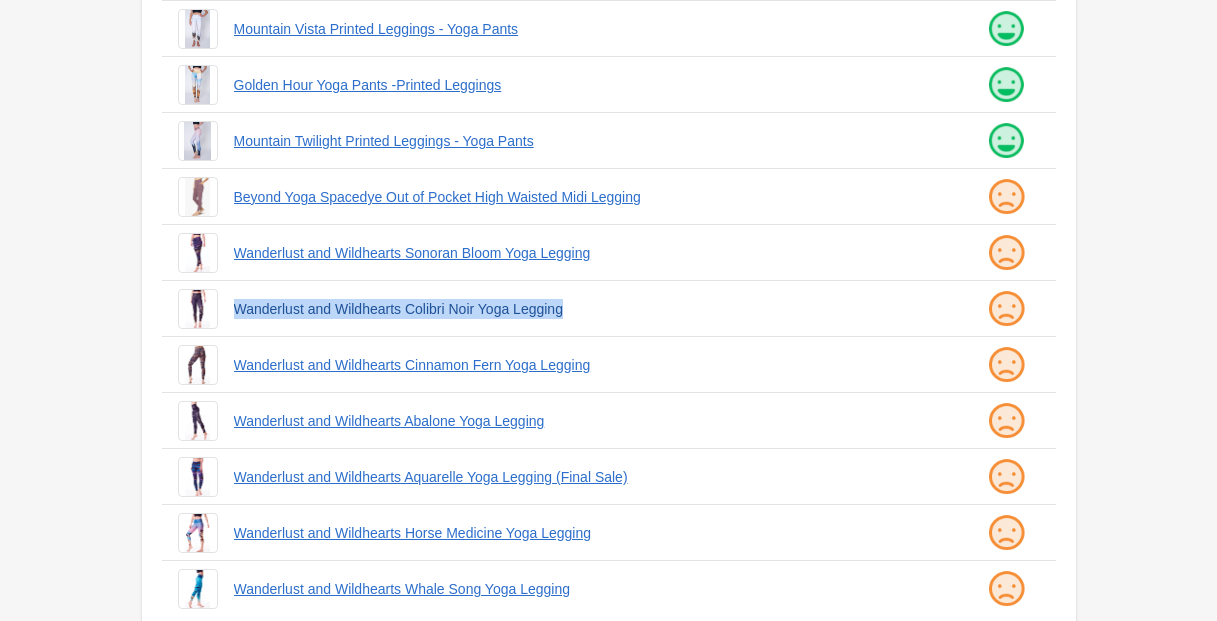 drag, startPoint x: 227, startPoint y: 304, endPoint x: 633, endPoint y: 314, distance: 406.12314 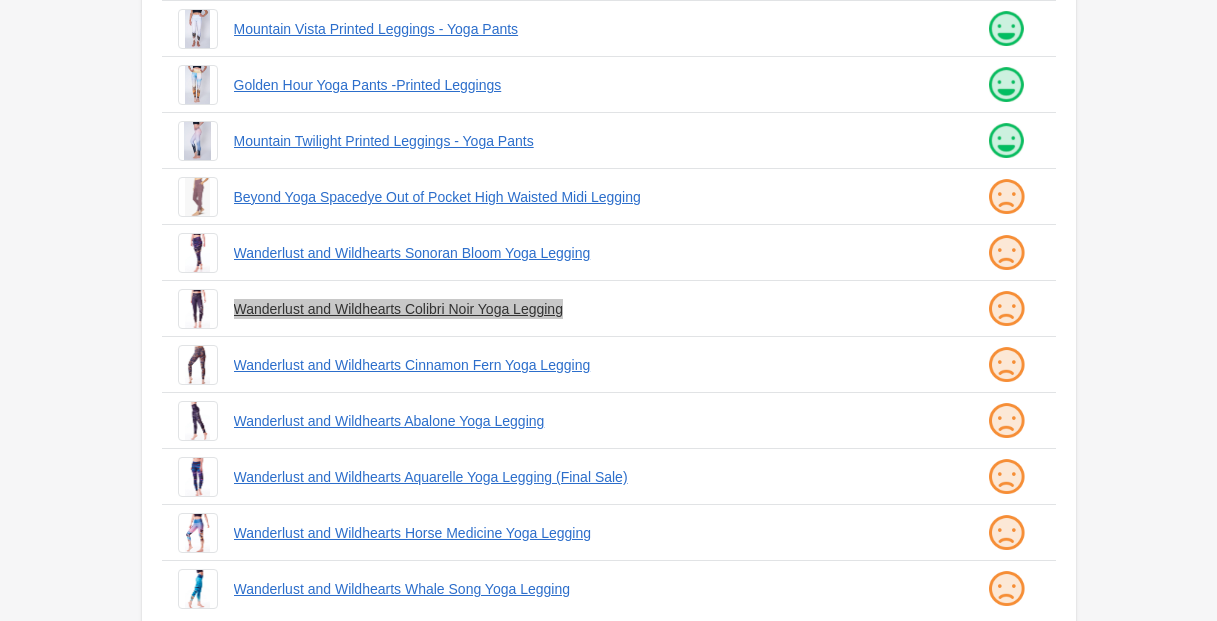 scroll, scrollTop: 465, scrollLeft: 0, axis: vertical 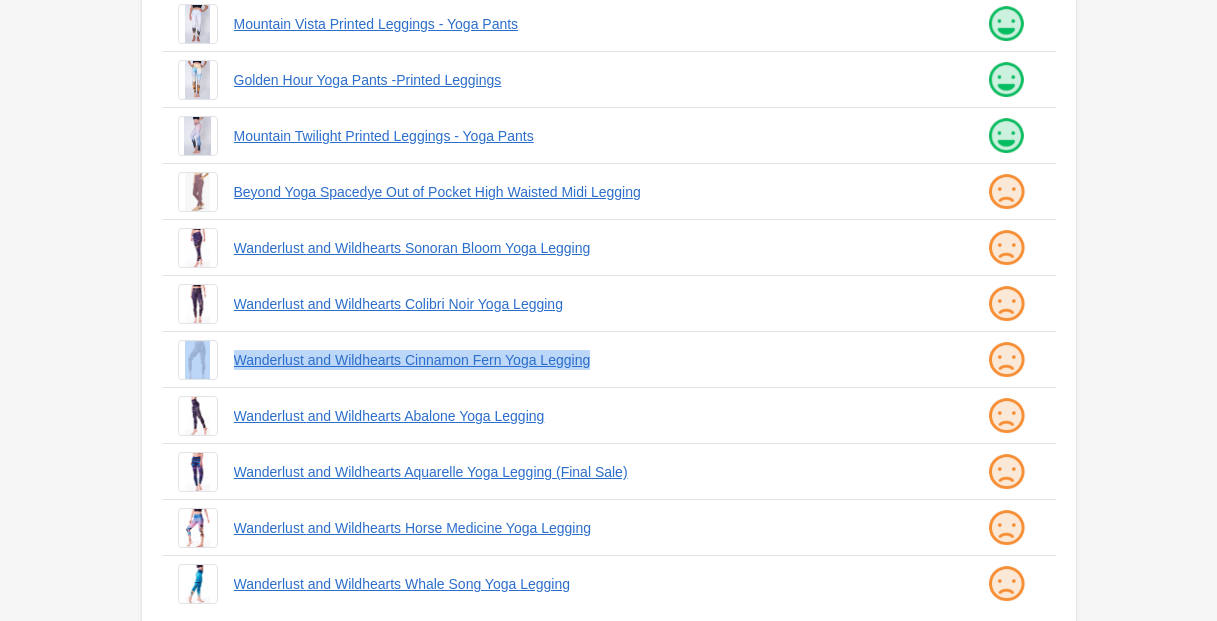 drag, startPoint x: 221, startPoint y: 358, endPoint x: 694, endPoint y: 373, distance: 473.2378 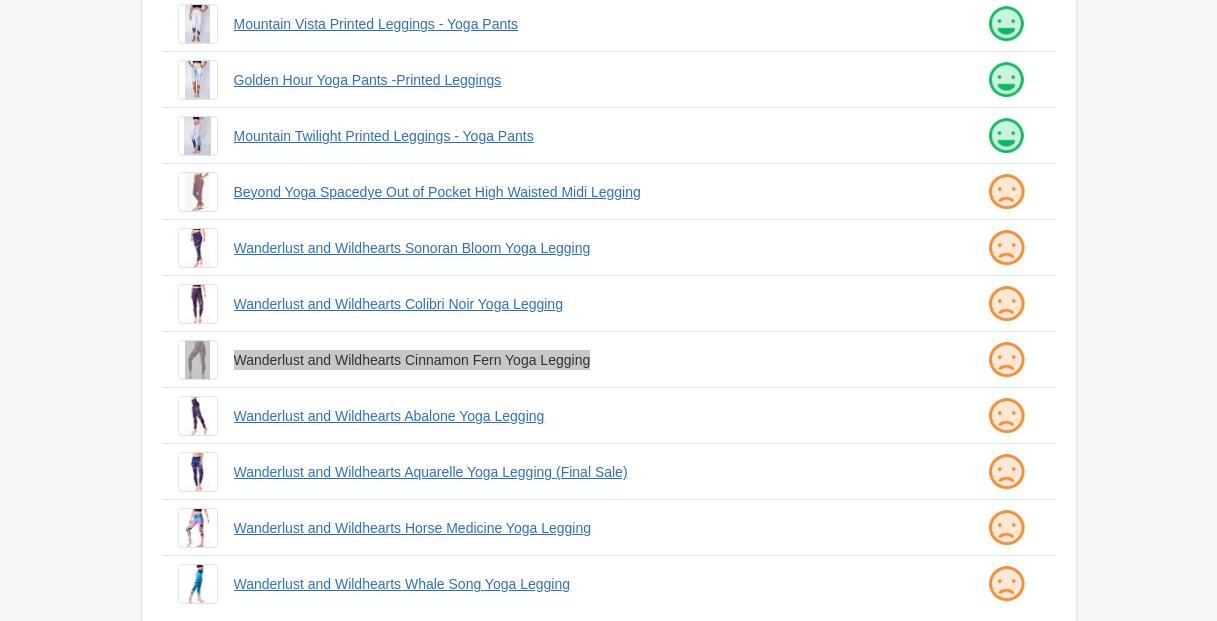 scroll, scrollTop: 496, scrollLeft: 0, axis: vertical 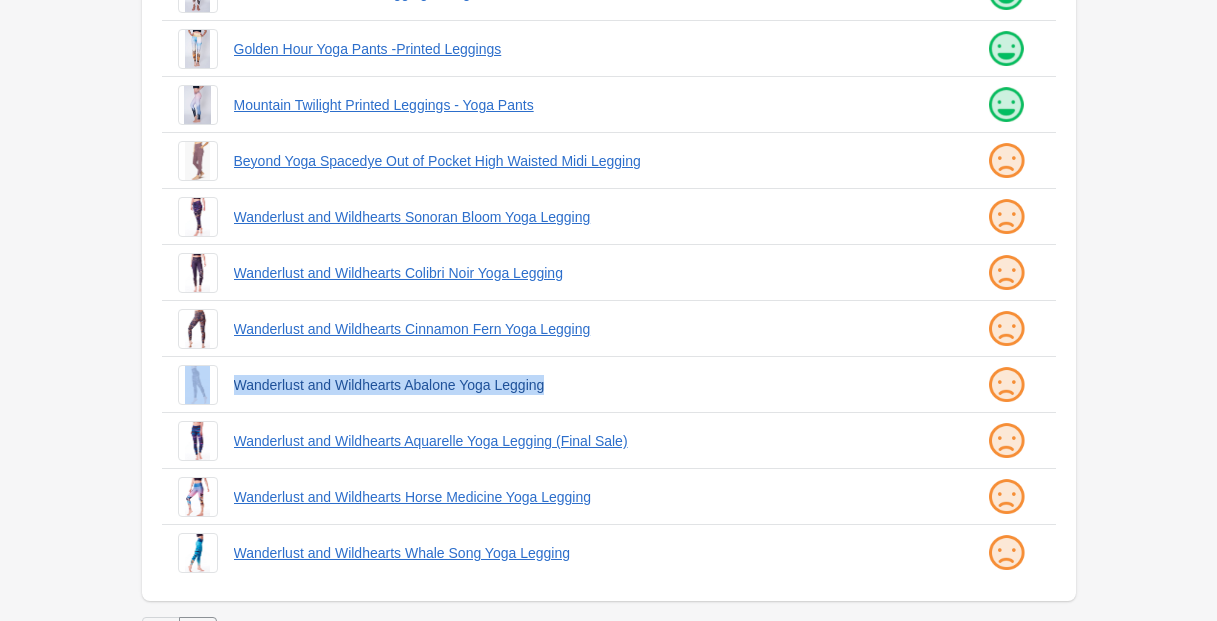 drag, startPoint x: 222, startPoint y: 380, endPoint x: 755, endPoint y: 391, distance: 533.1135 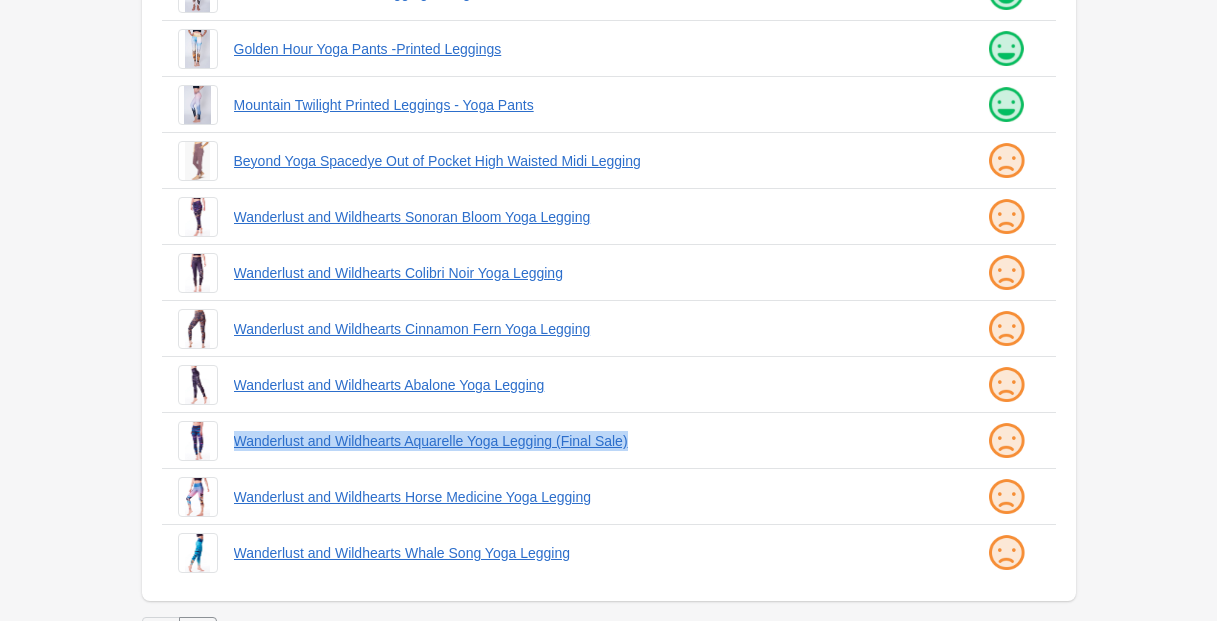 drag, startPoint x: 228, startPoint y: 438, endPoint x: 741, endPoint y: 459, distance: 513.4296 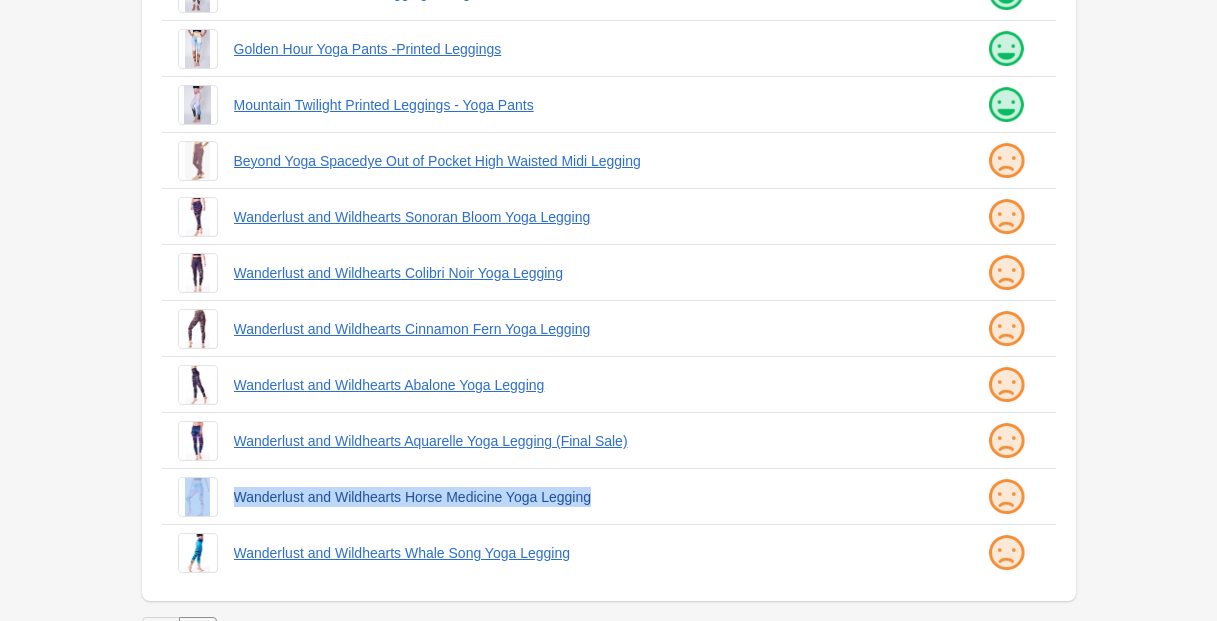 drag, startPoint x: 222, startPoint y: 494, endPoint x: 720, endPoint y: 504, distance: 498.1004 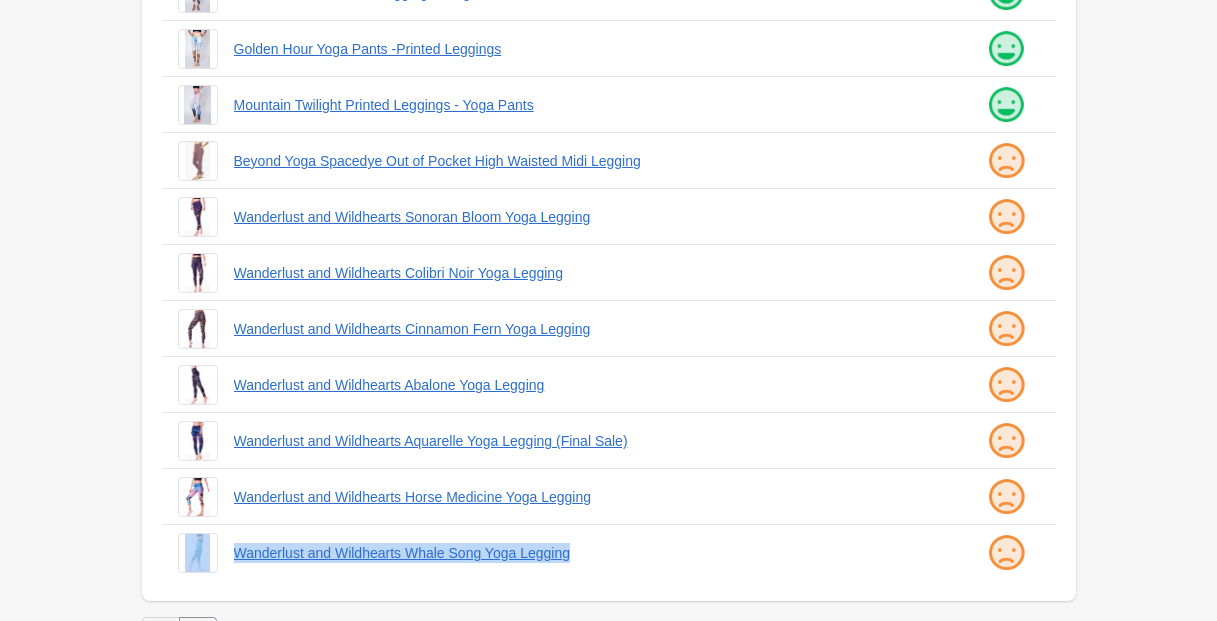 drag, startPoint x: 216, startPoint y: 550, endPoint x: 720, endPoint y: 576, distance: 504.6702 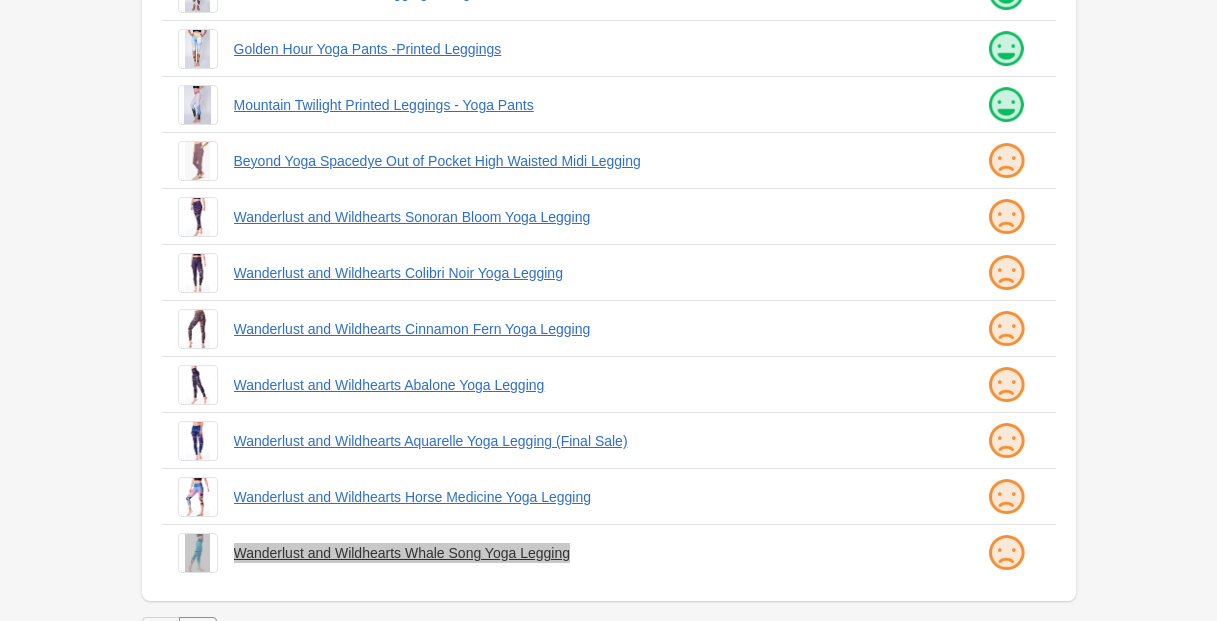 scroll, scrollTop: 536, scrollLeft: 0, axis: vertical 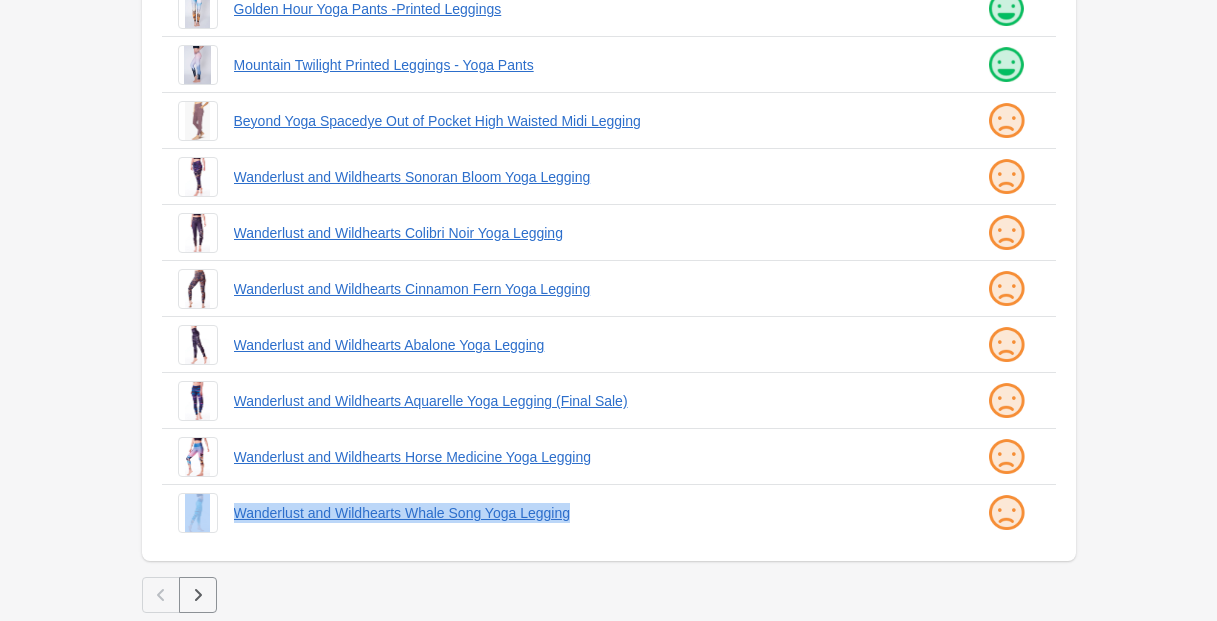 click 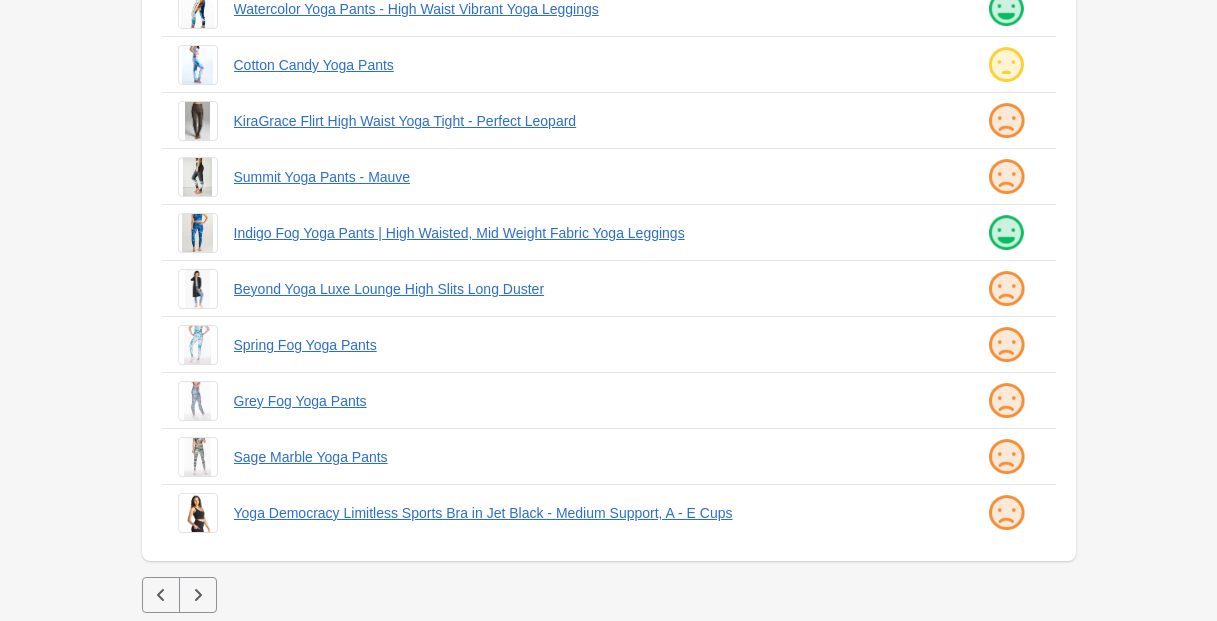 scroll, scrollTop: 0, scrollLeft: 0, axis: both 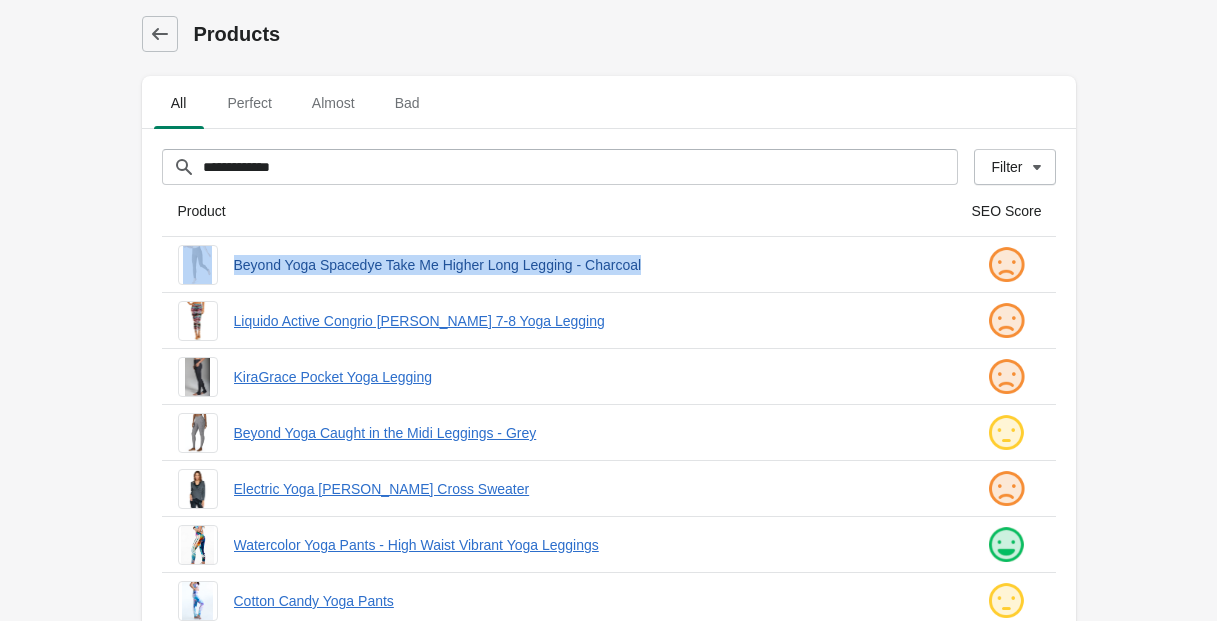 drag, startPoint x: 224, startPoint y: 263, endPoint x: 811, endPoint y: 267, distance: 587.0136 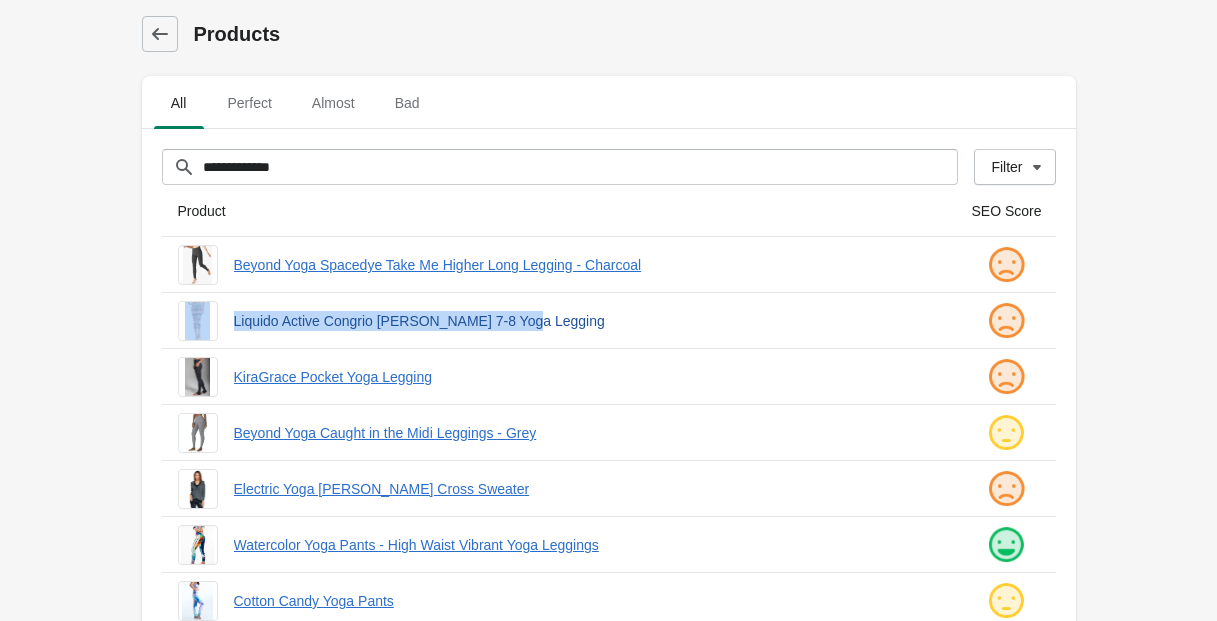 drag, startPoint x: 221, startPoint y: 316, endPoint x: 680, endPoint y: 325, distance: 459.08823 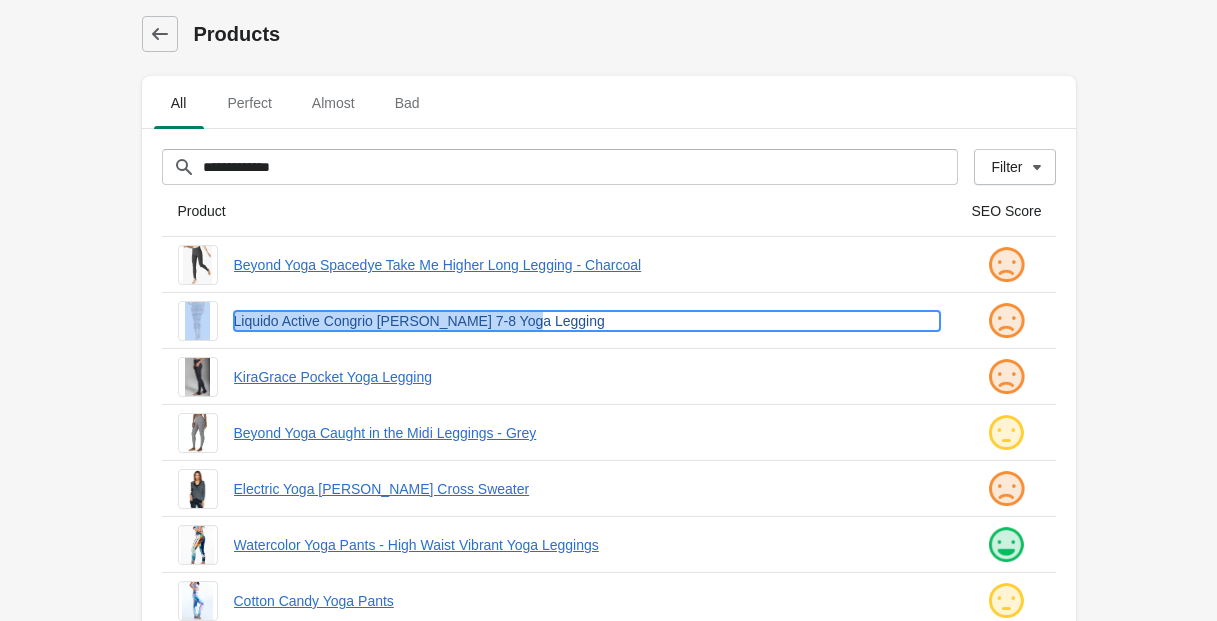 click on "Liquido Active Congrio [PERSON_NAME] 7-8 Yoga Legging" at bounding box center (587, 321) 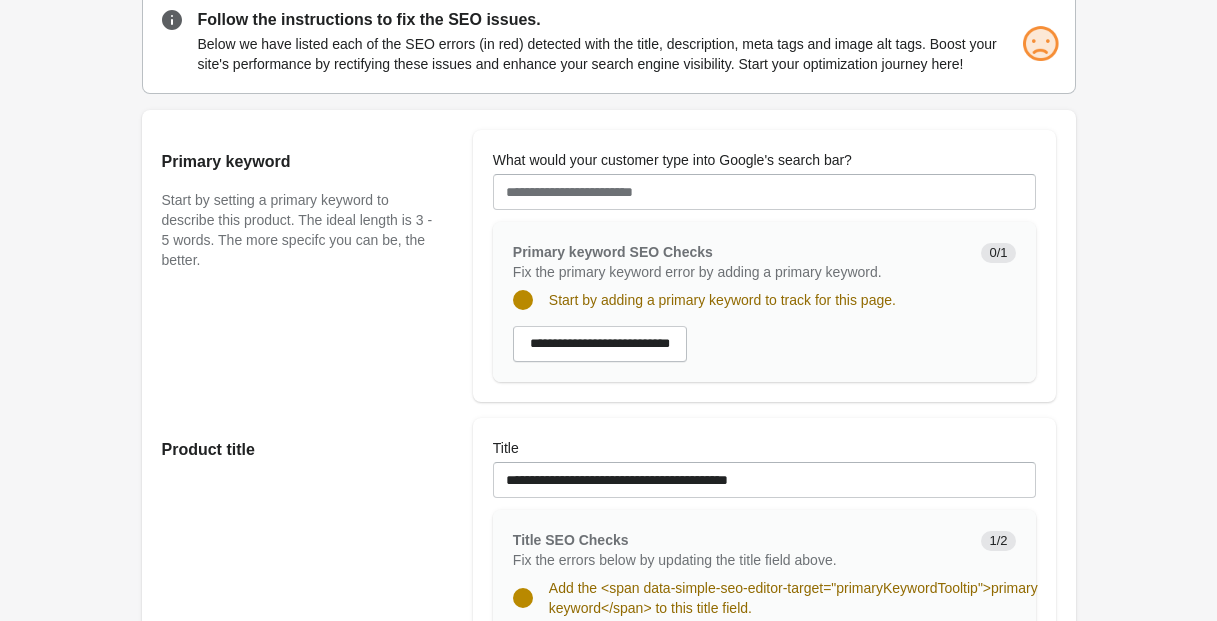 scroll, scrollTop: 0, scrollLeft: 0, axis: both 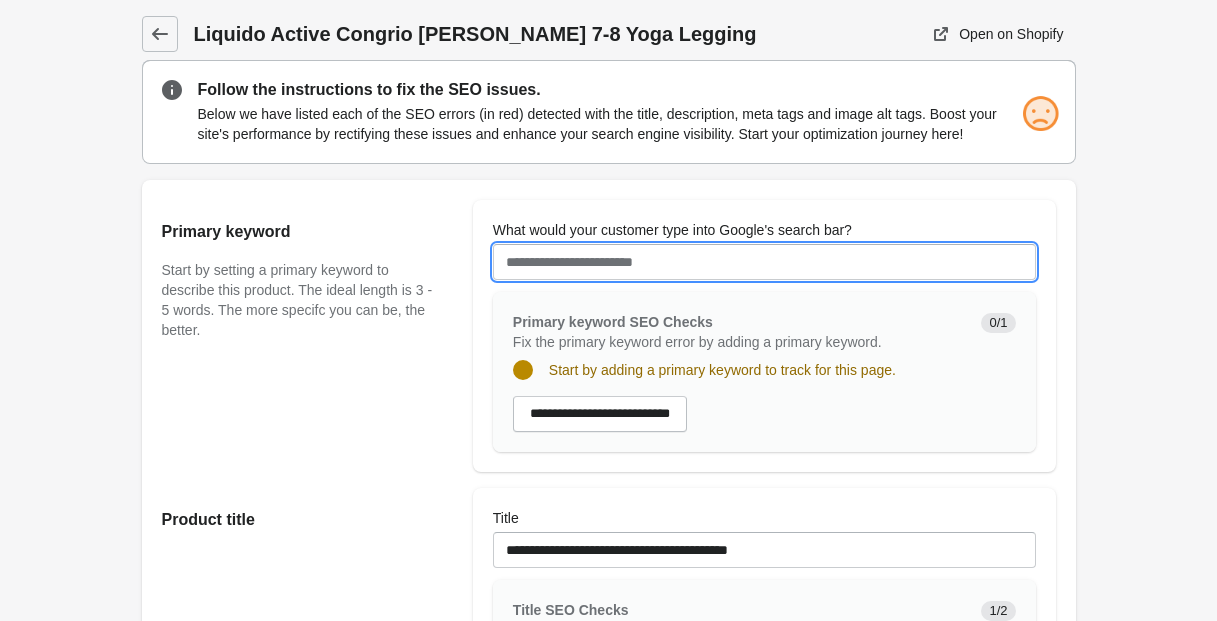 click on "What would your customer type into Google's search bar?" at bounding box center (764, 262) 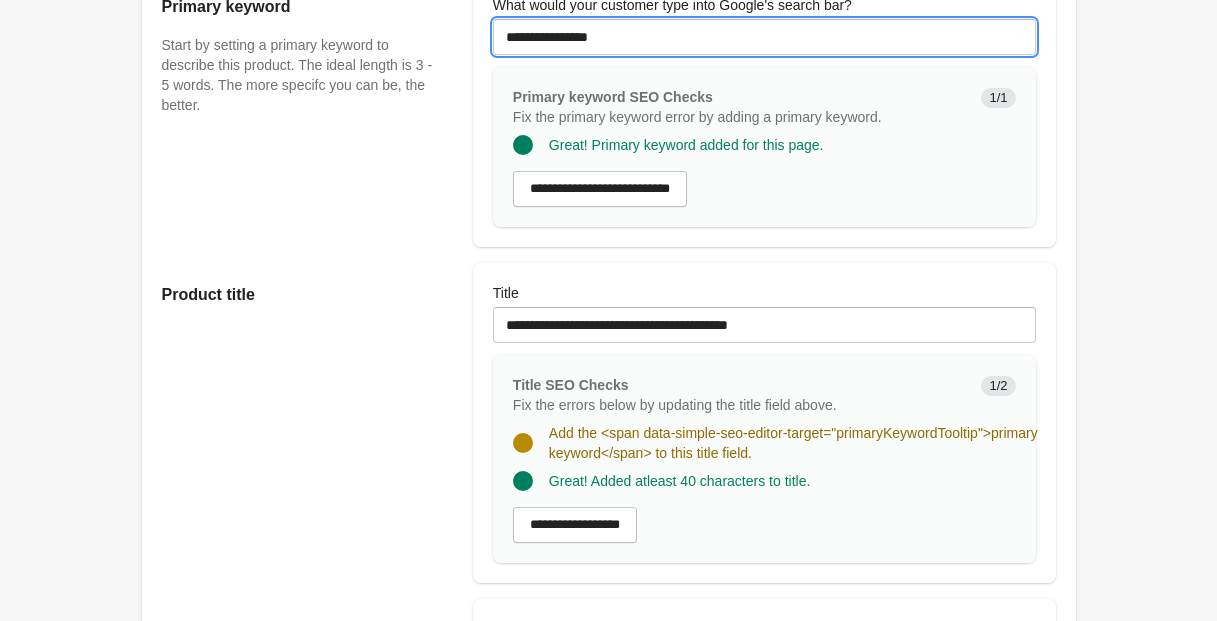 scroll, scrollTop: 228, scrollLeft: 0, axis: vertical 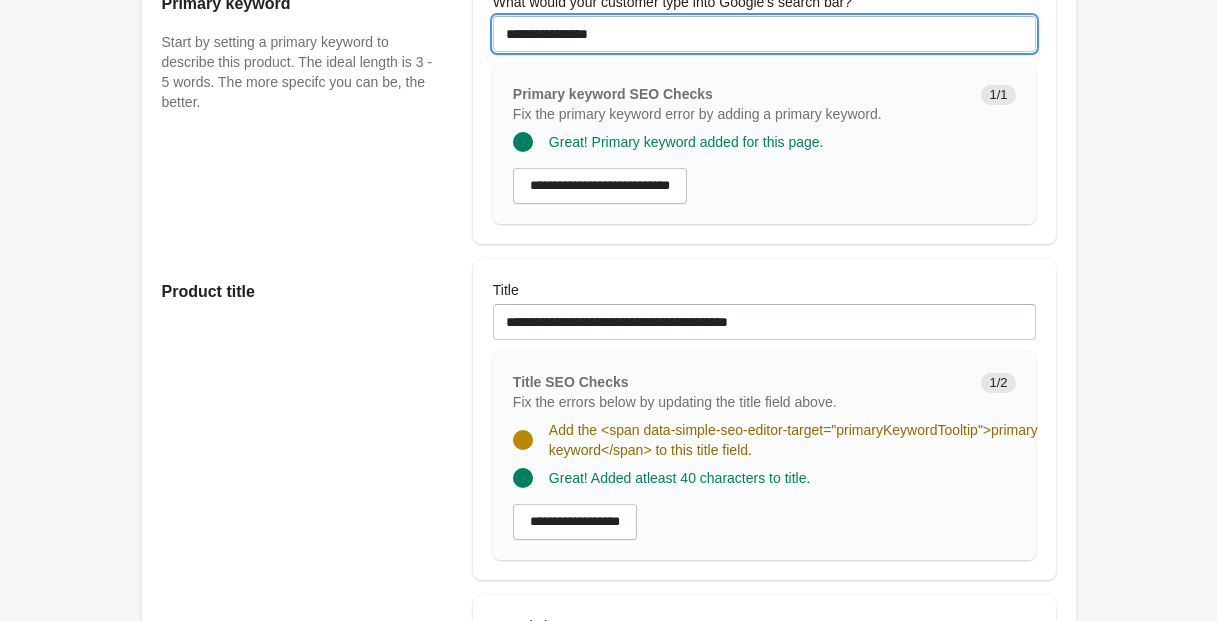 type on "**********" 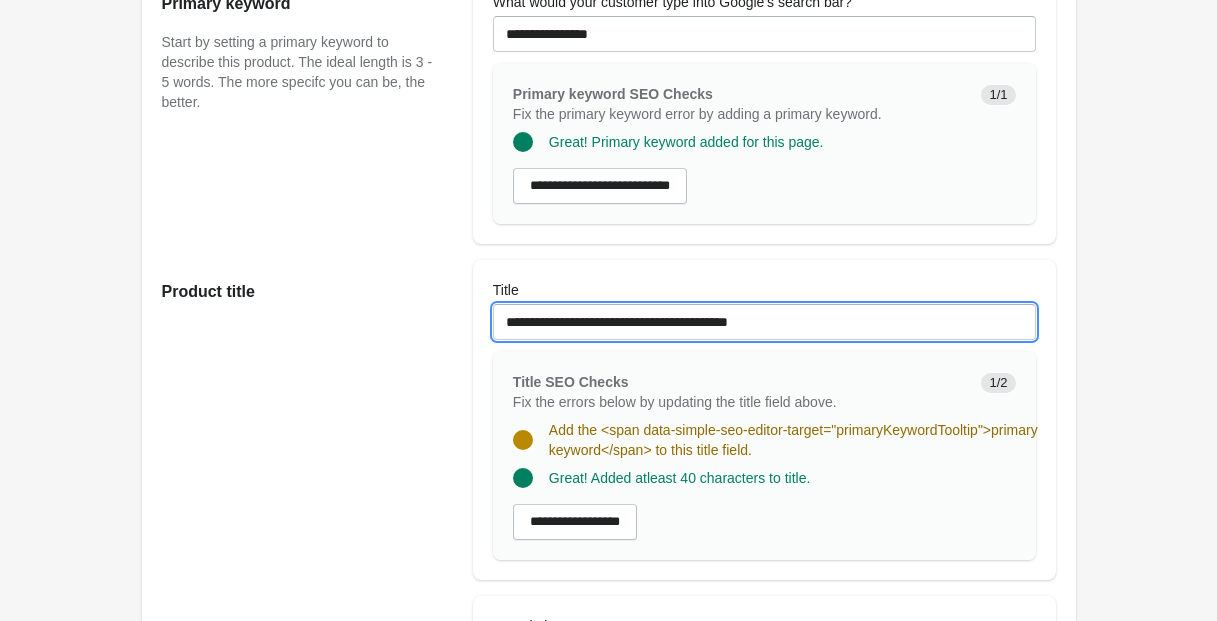 click on "**********" at bounding box center [764, 322] 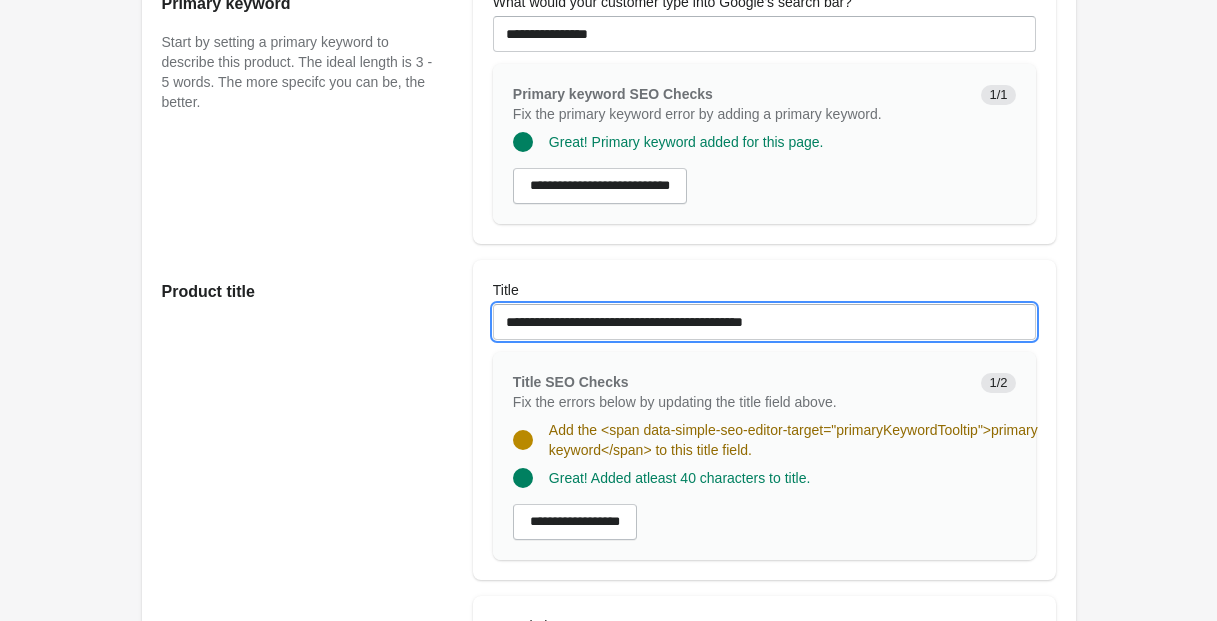 click on "**********" at bounding box center [764, 322] 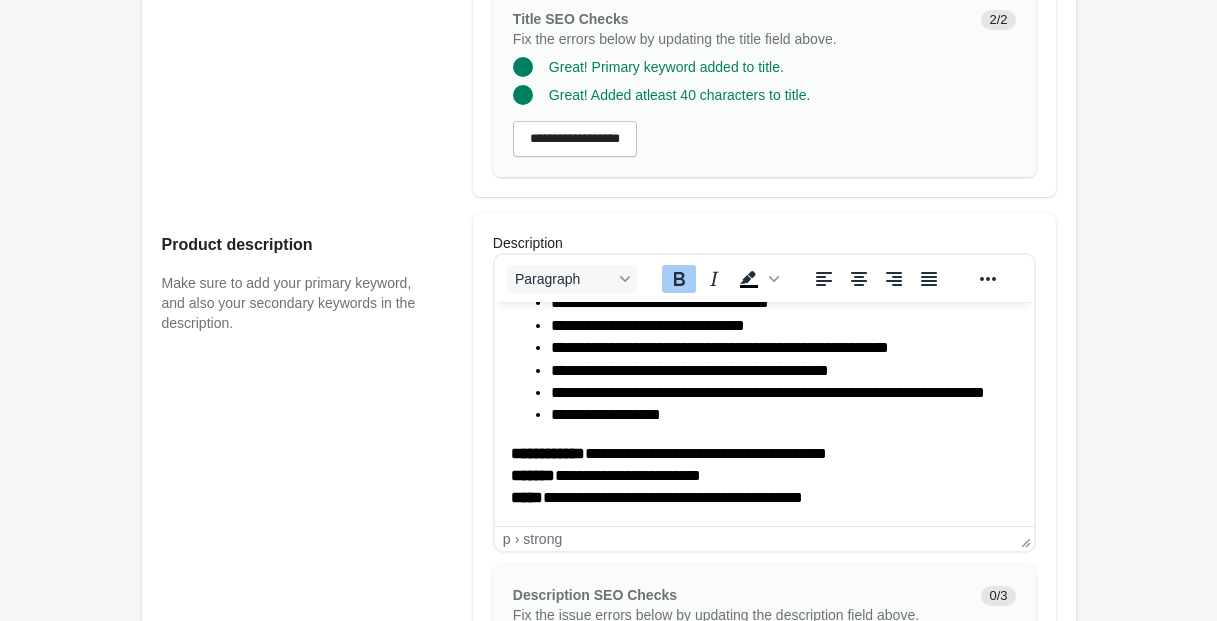 scroll, scrollTop: 595, scrollLeft: 0, axis: vertical 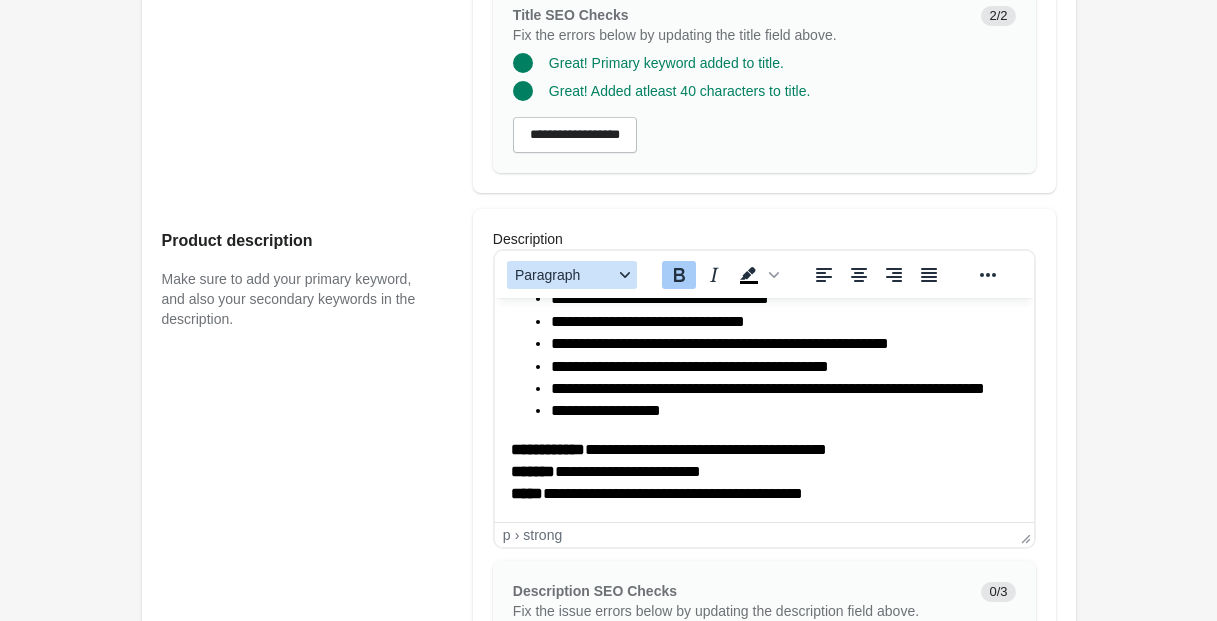 type on "**********" 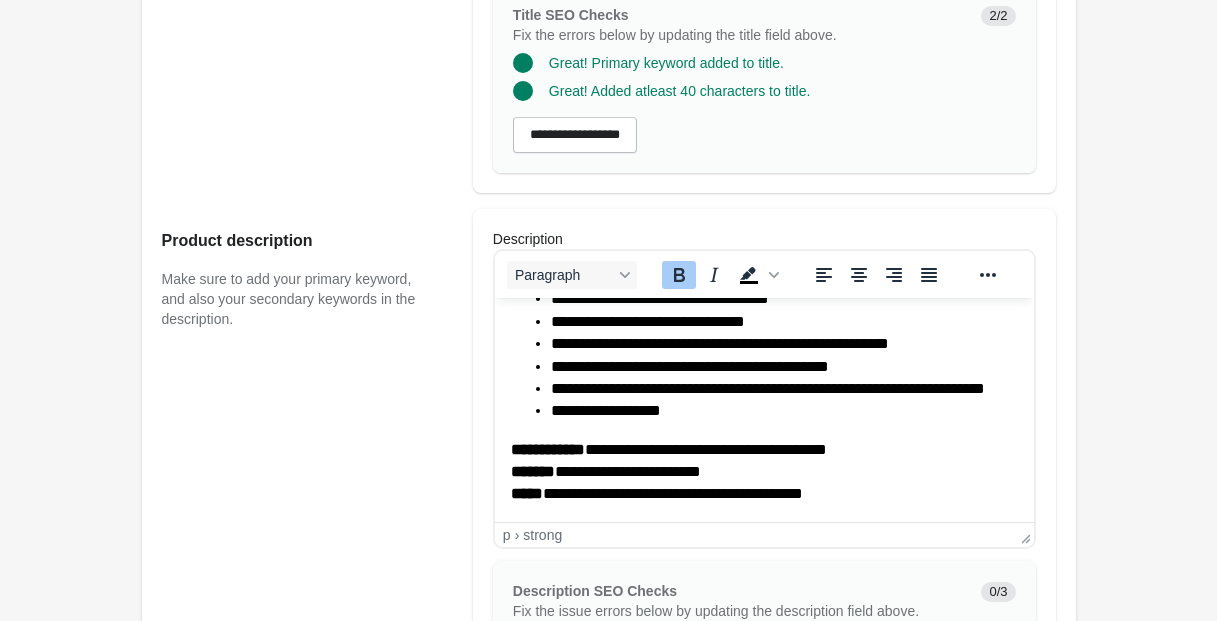 scroll, scrollTop: 0, scrollLeft: 0, axis: both 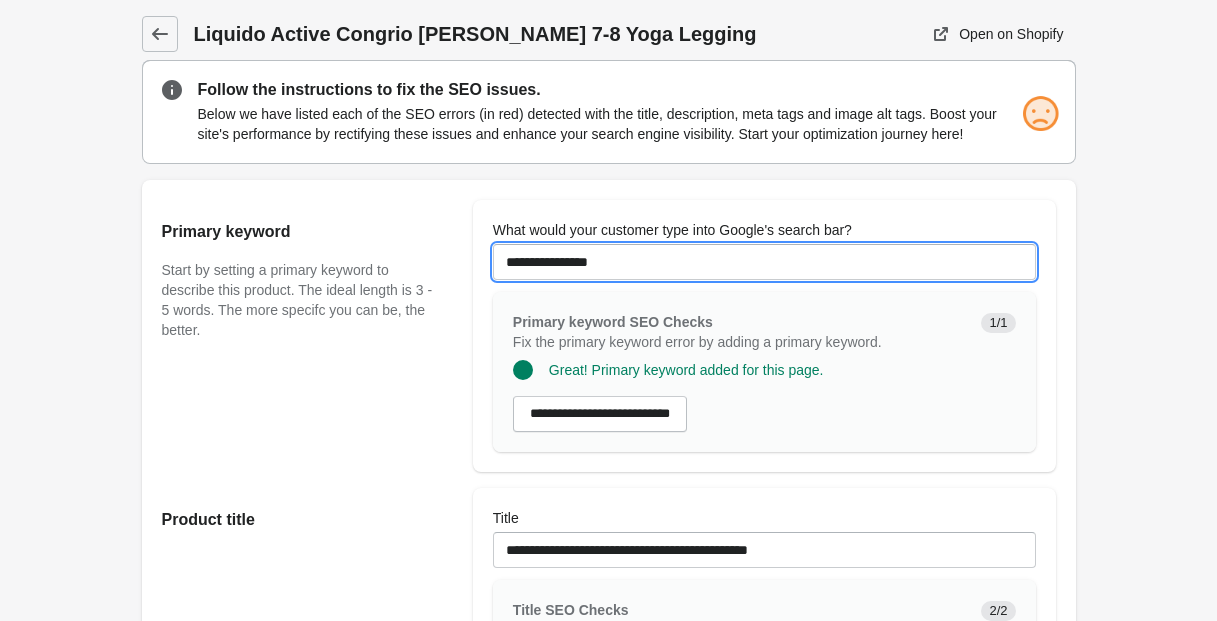 drag, startPoint x: 555, startPoint y: 279, endPoint x: 431, endPoint y: 282, distance: 124.036285 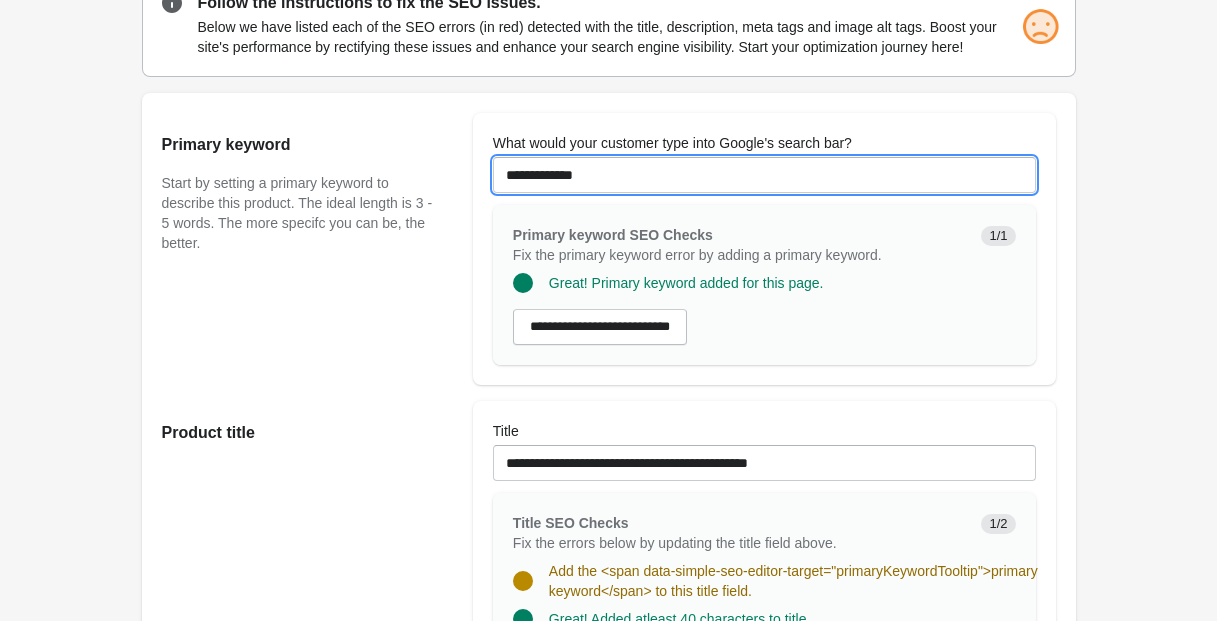 scroll, scrollTop: 128, scrollLeft: 0, axis: vertical 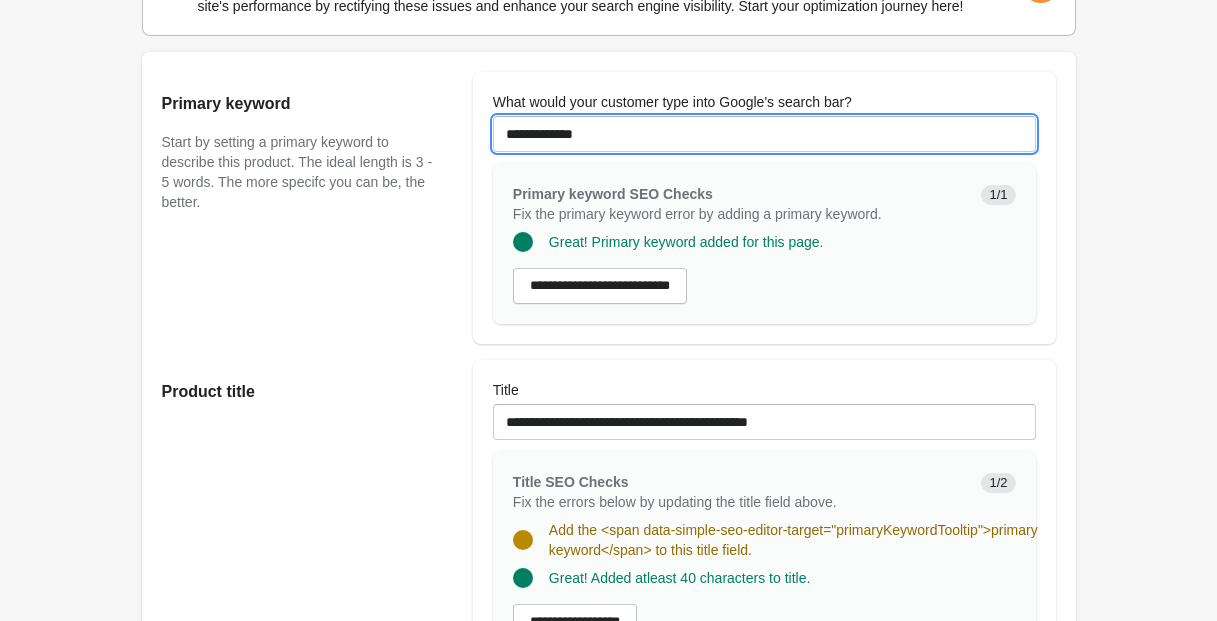 type on "**********" 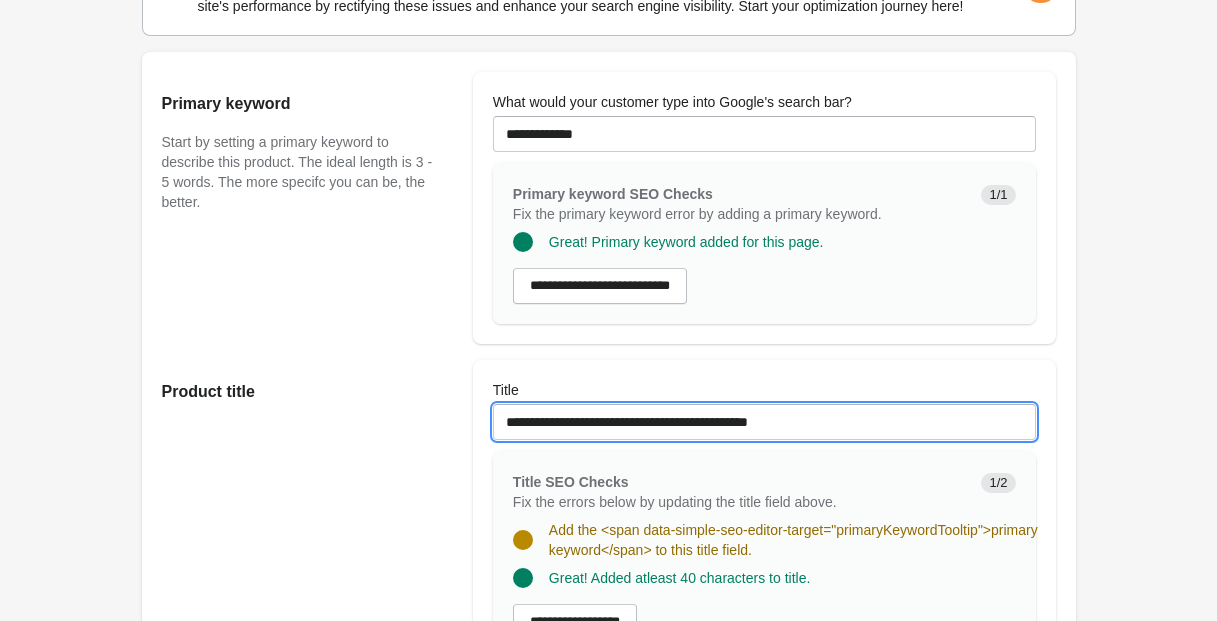 drag, startPoint x: 765, startPoint y: 442, endPoint x: 713, endPoint y: 440, distance: 52.03845 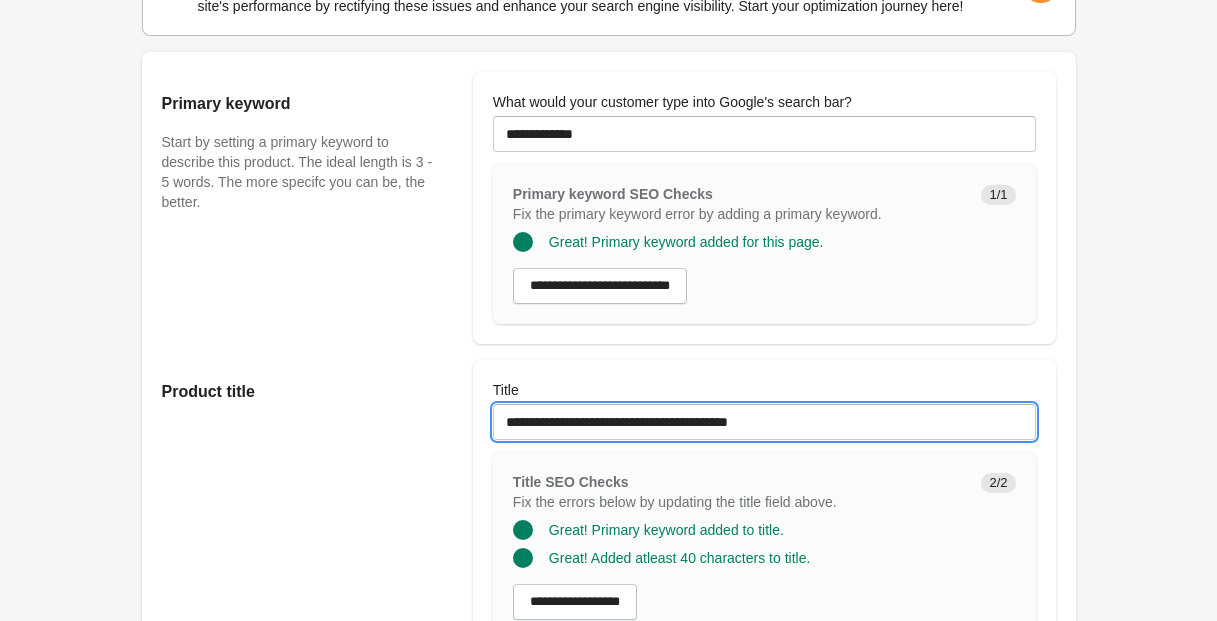drag, startPoint x: 719, startPoint y: 441, endPoint x: 705, endPoint y: 452, distance: 17.804493 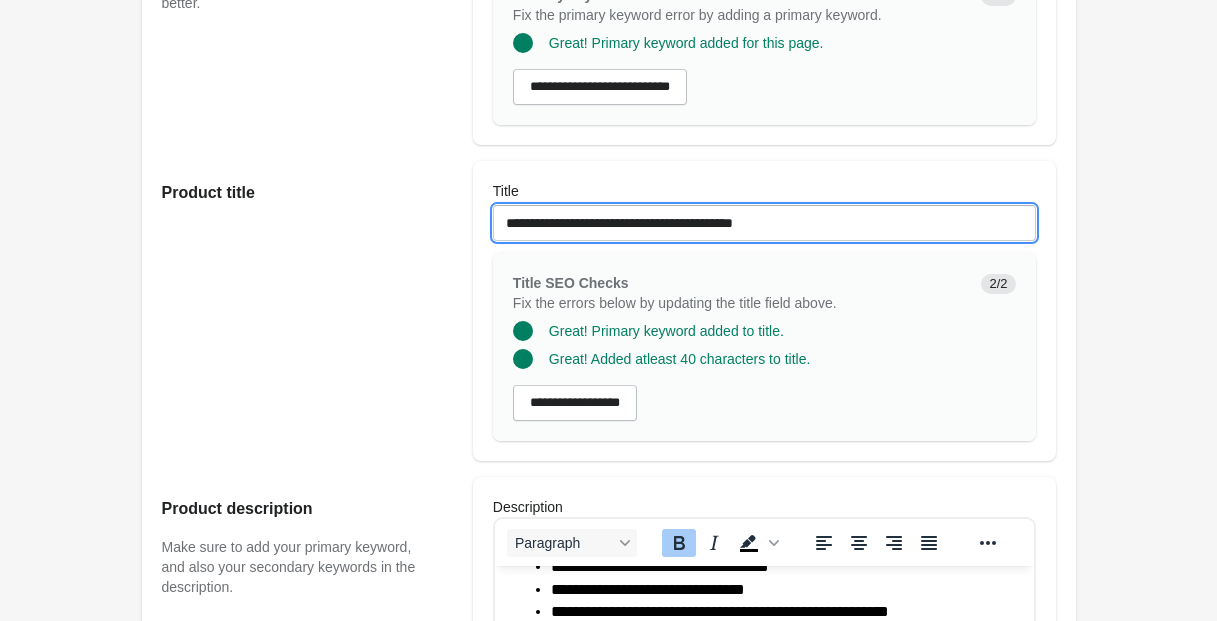 scroll, scrollTop: 325, scrollLeft: 0, axis: vertical 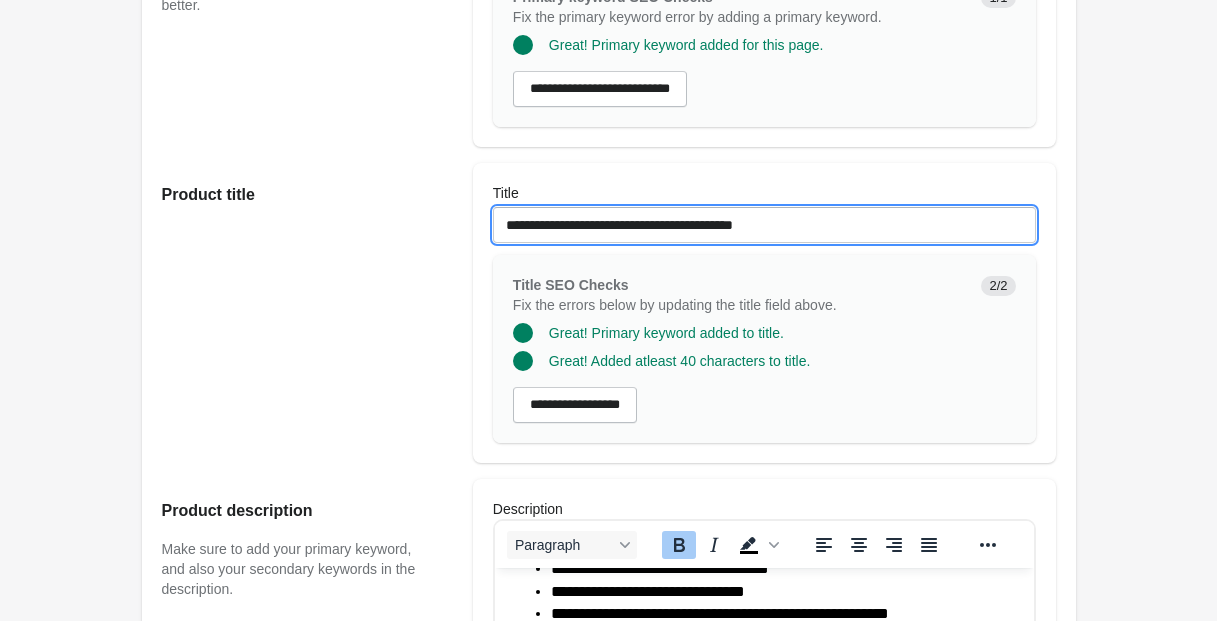 type on "**********" 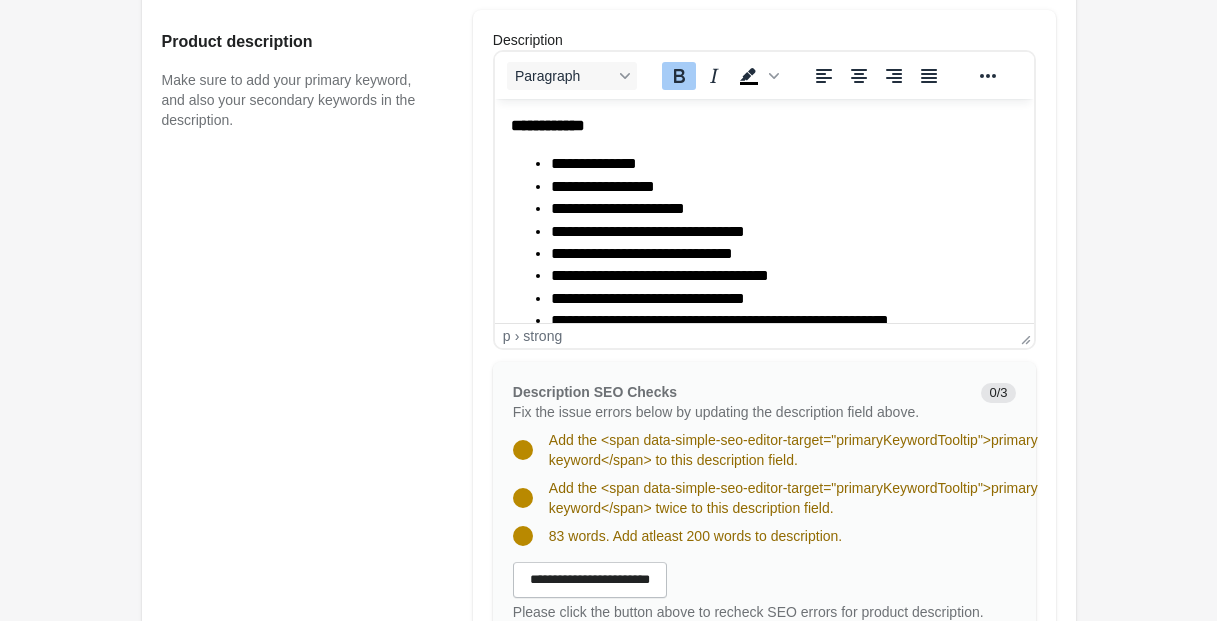 scroll, scrollTop: 777, scrollLeft: 0, axis: vertical 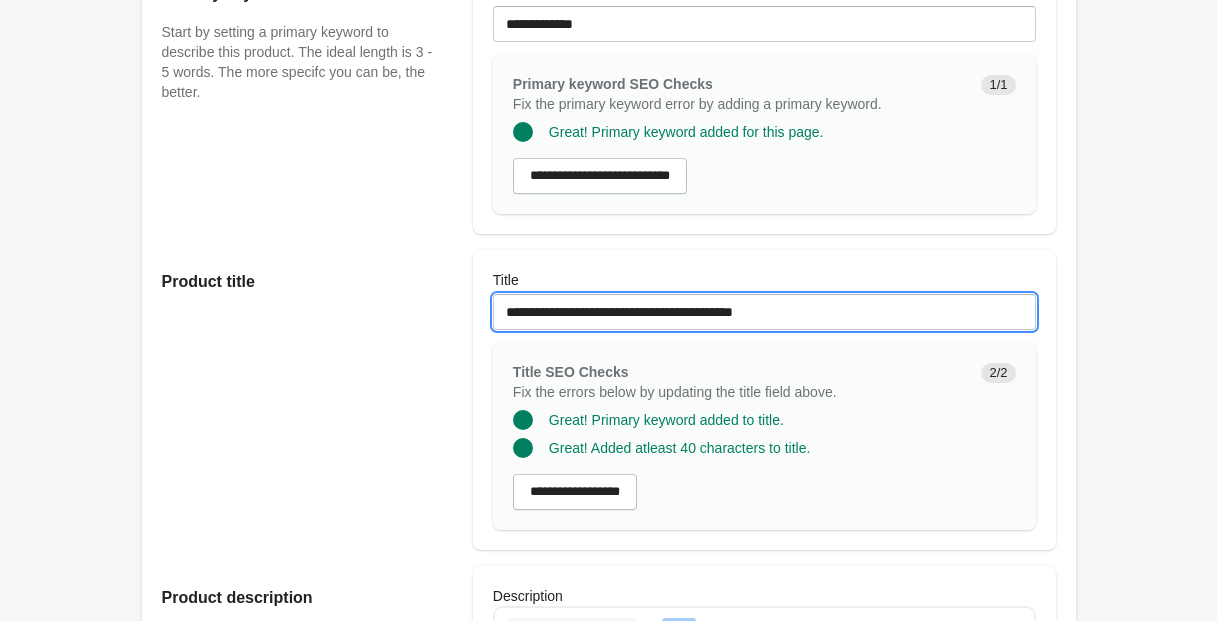 drag, startPoint x: 501, startPoint y: 331, endPoint x: 877, endPoint y: 328, distance: 376.01196 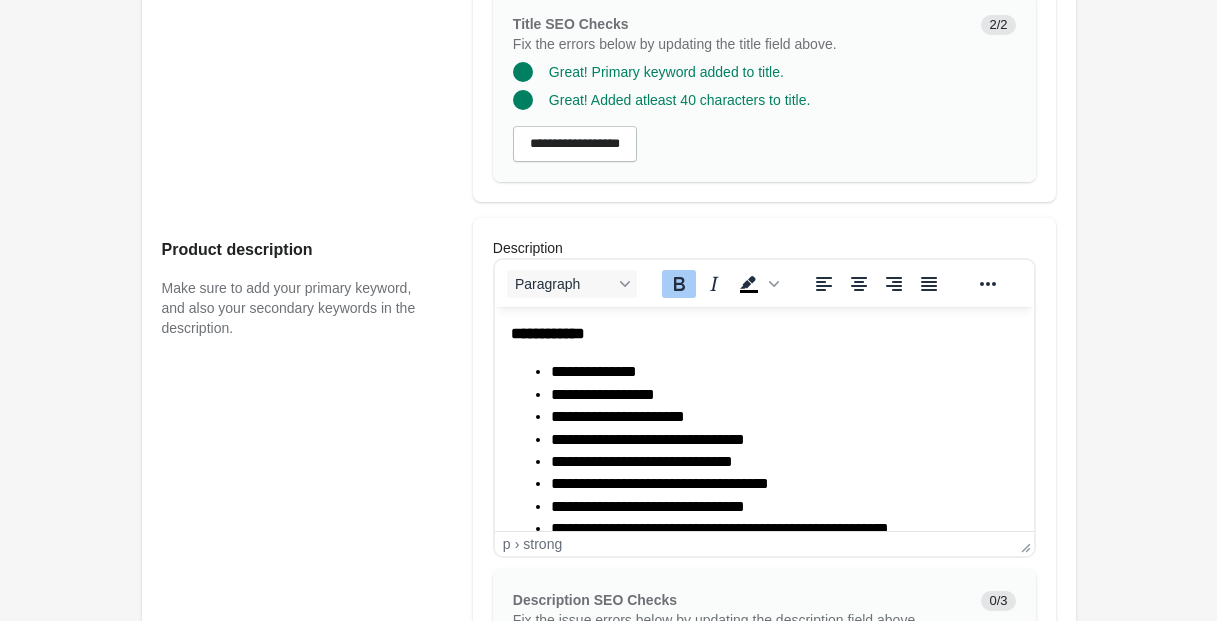 scroll, scrollTop: 583, scrollLeft: 0, axis: vertical 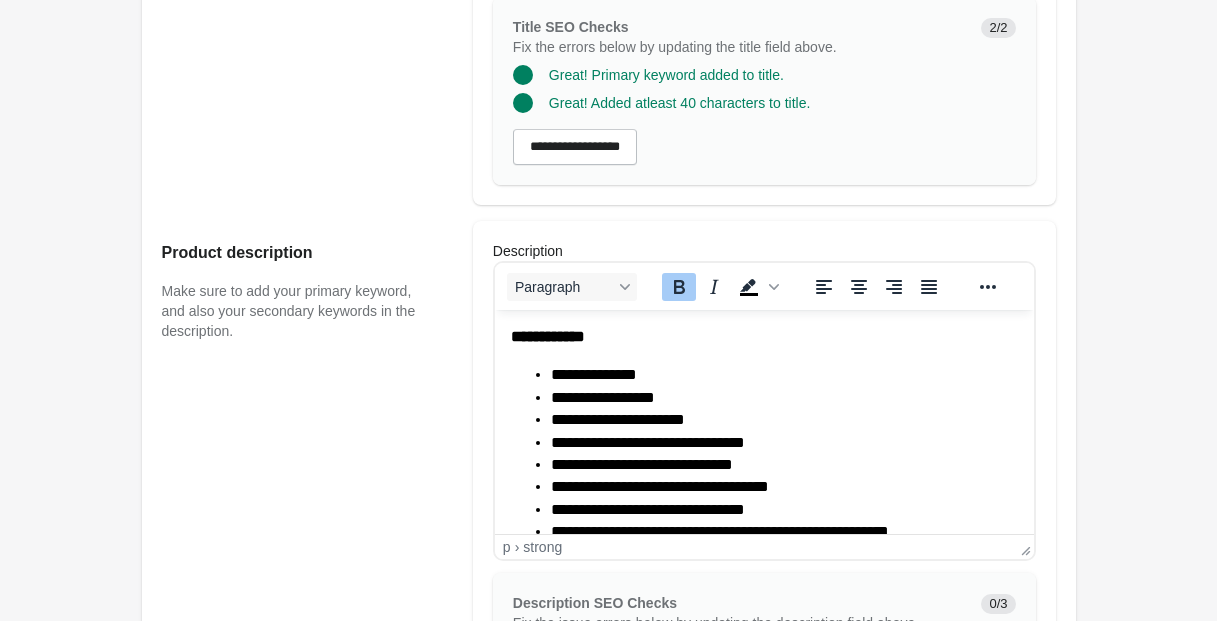 click on "**********" at bounding box center (763, 337) 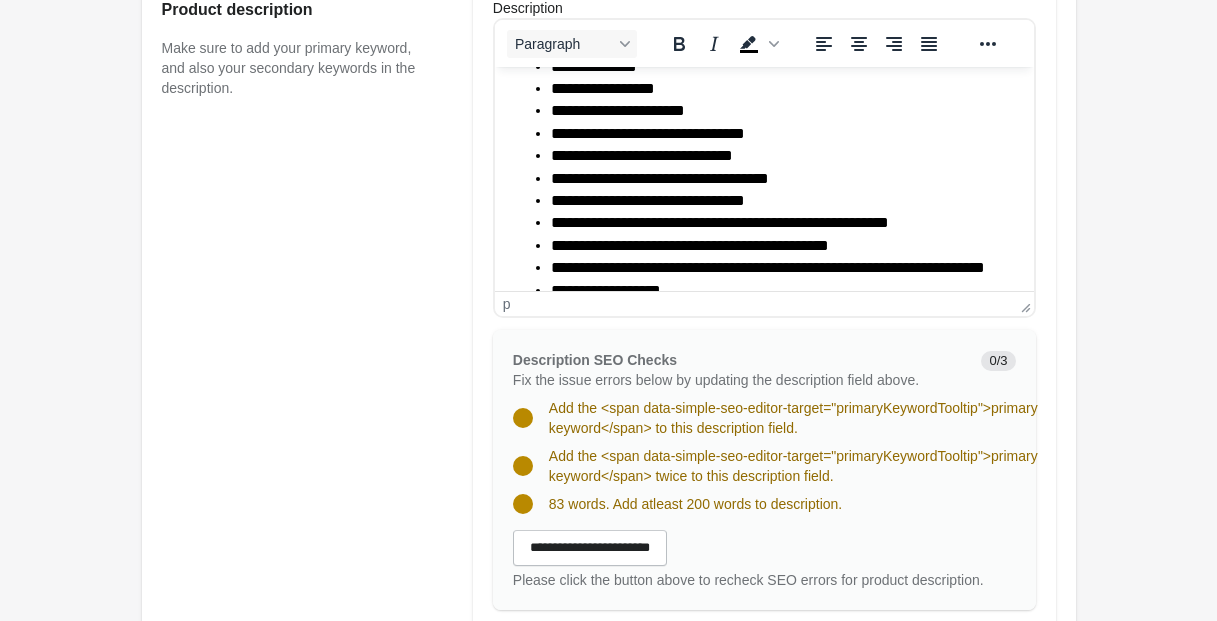 scroll, scrollTop: 557, scrollLeft: 0, axis: vertical 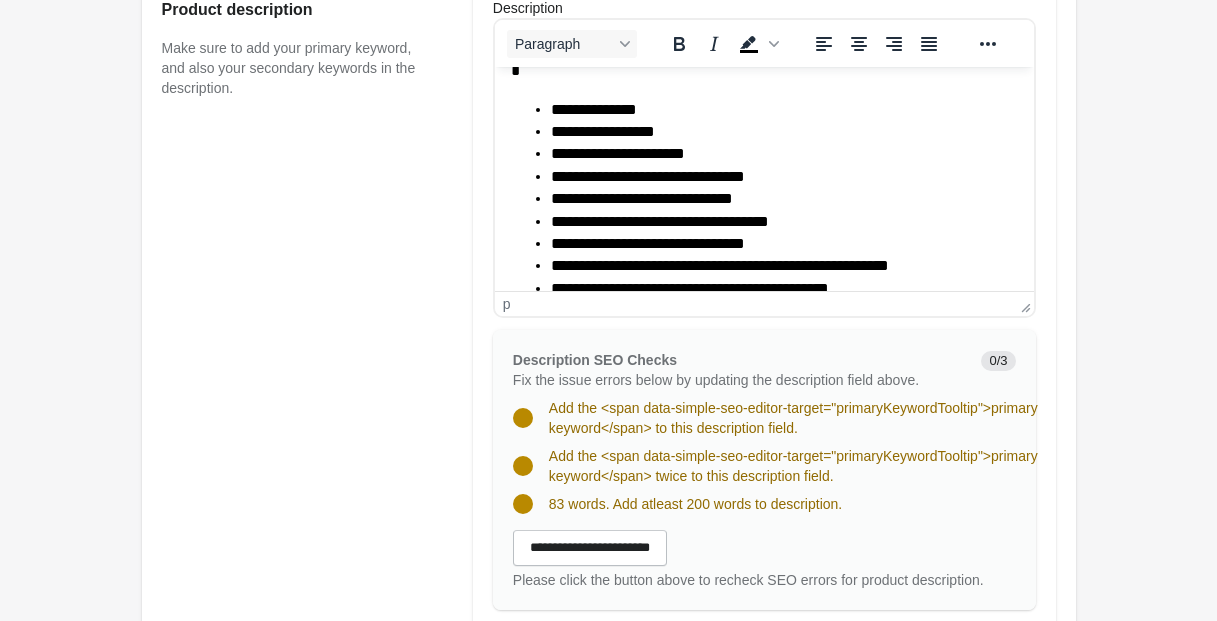click on "********" 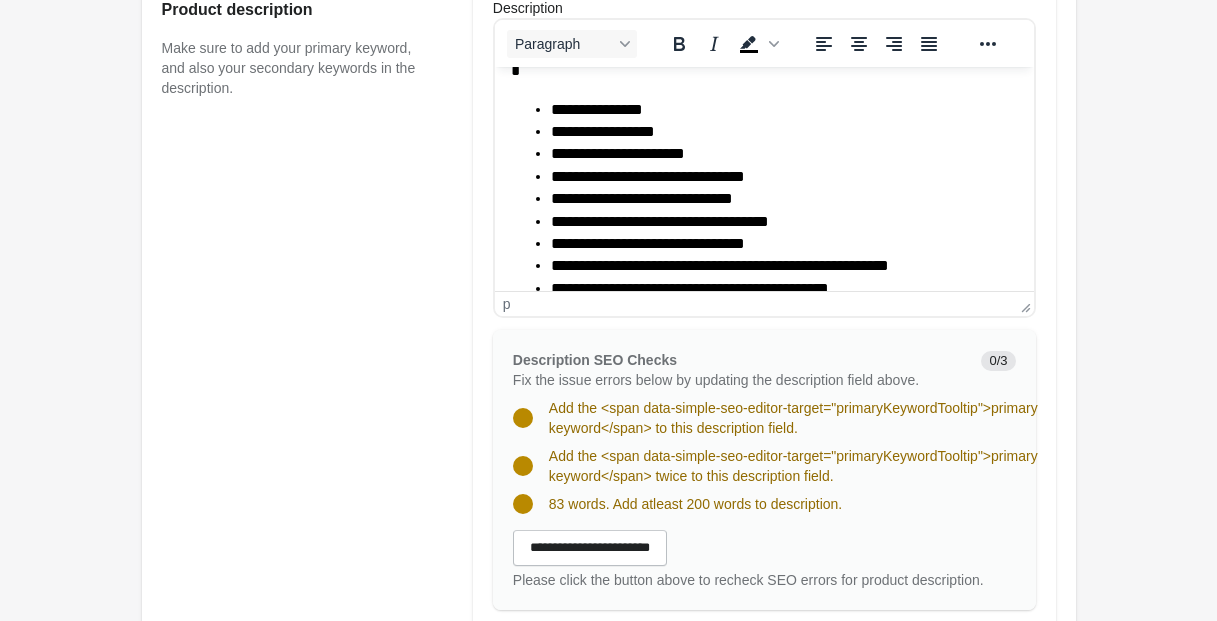 type 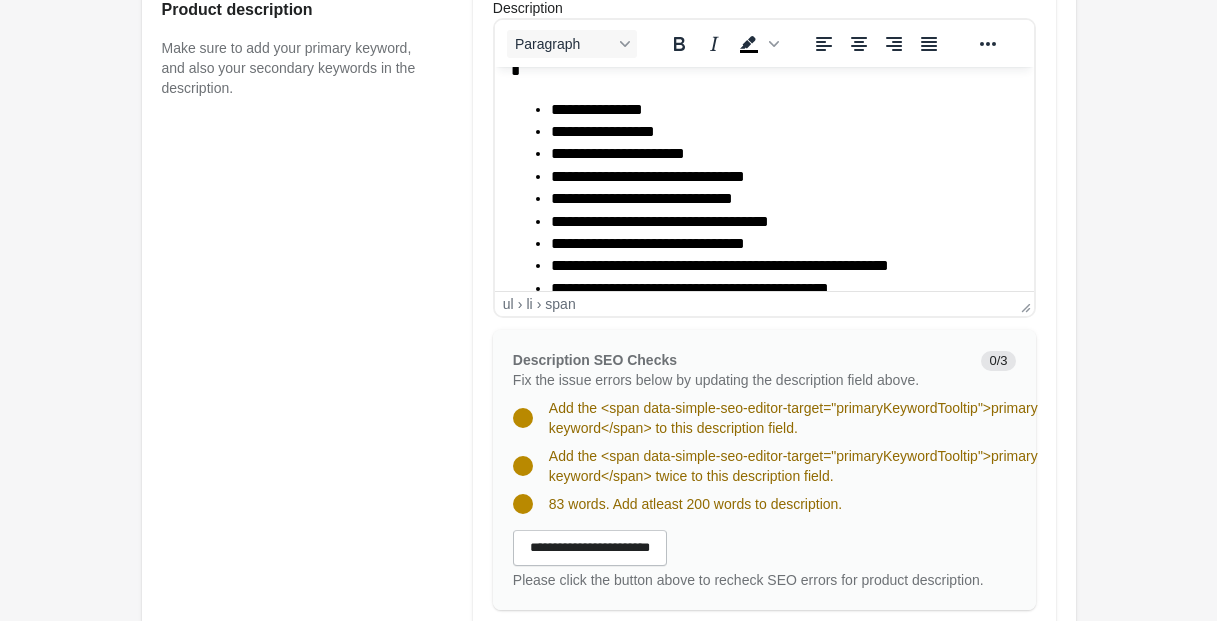 click on "*******" 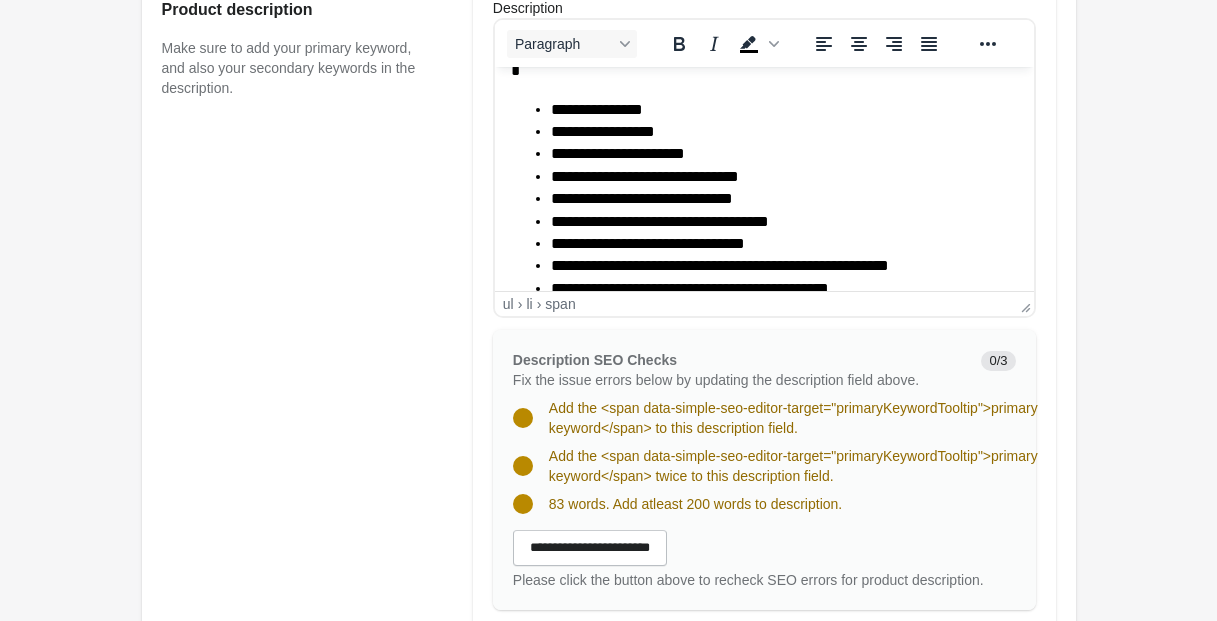 click on "*********" 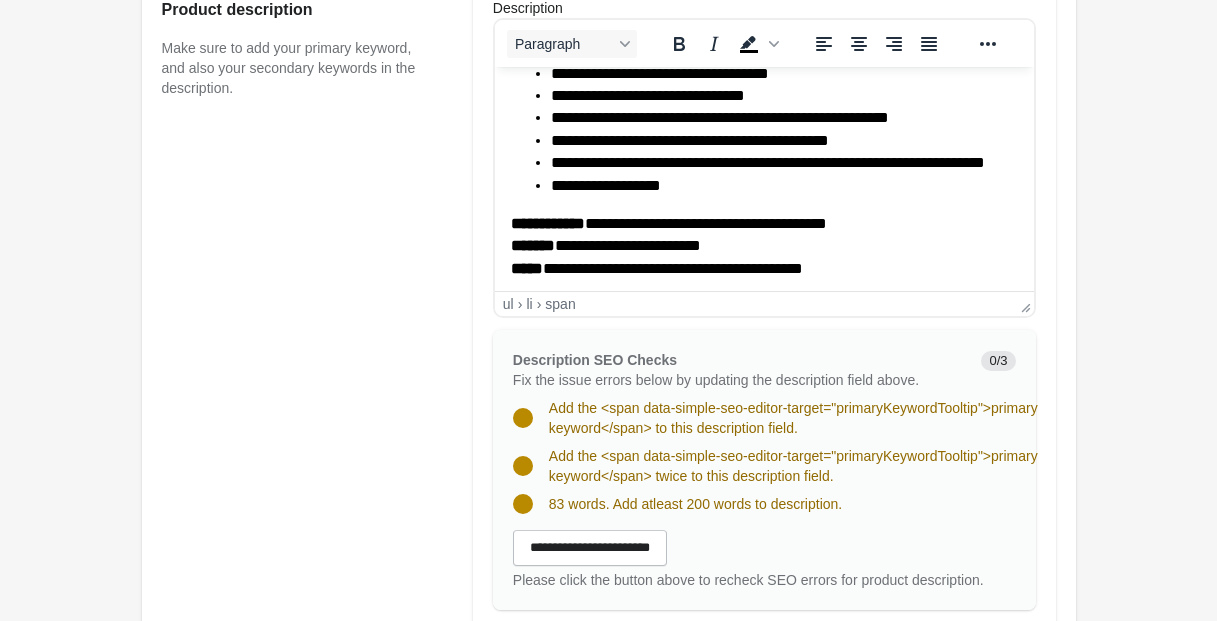 scroll, scrollTop: 732, scrollLeft: 0, axis: vertical 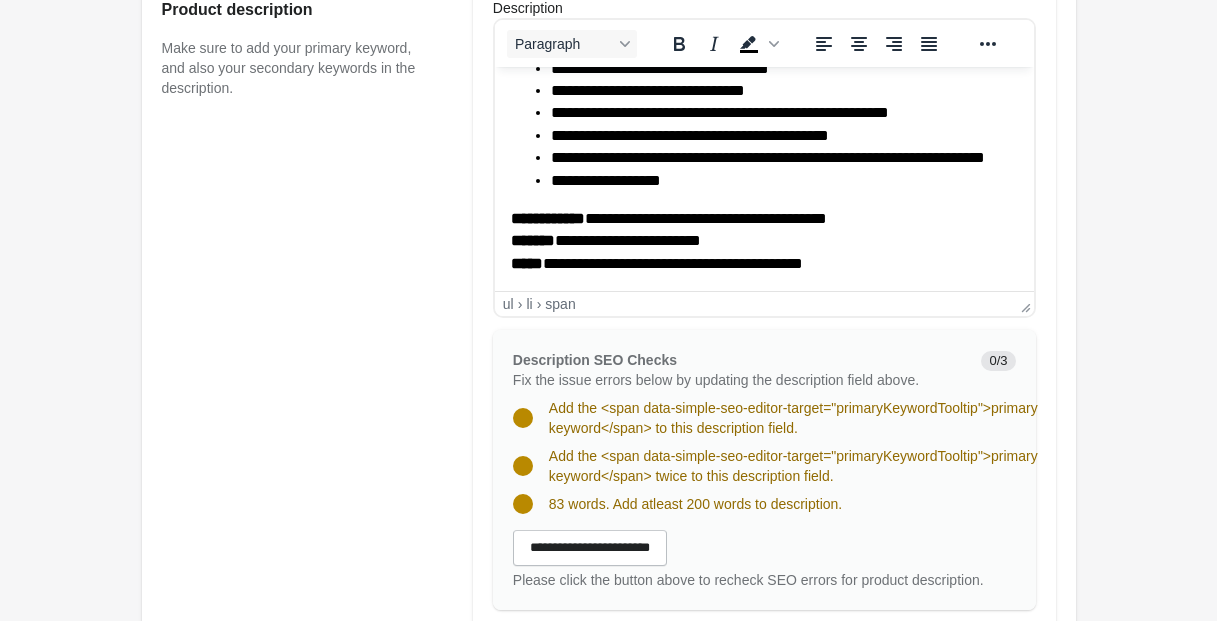 click on "*****" 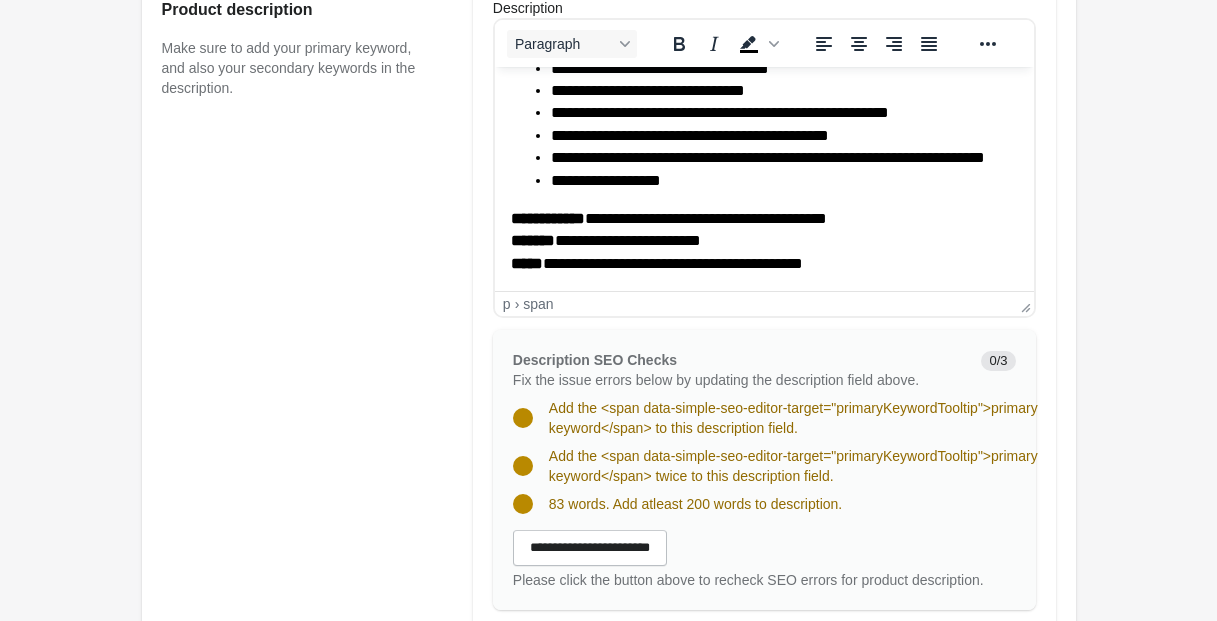 click on "**********" at bounding box center [668, 241] 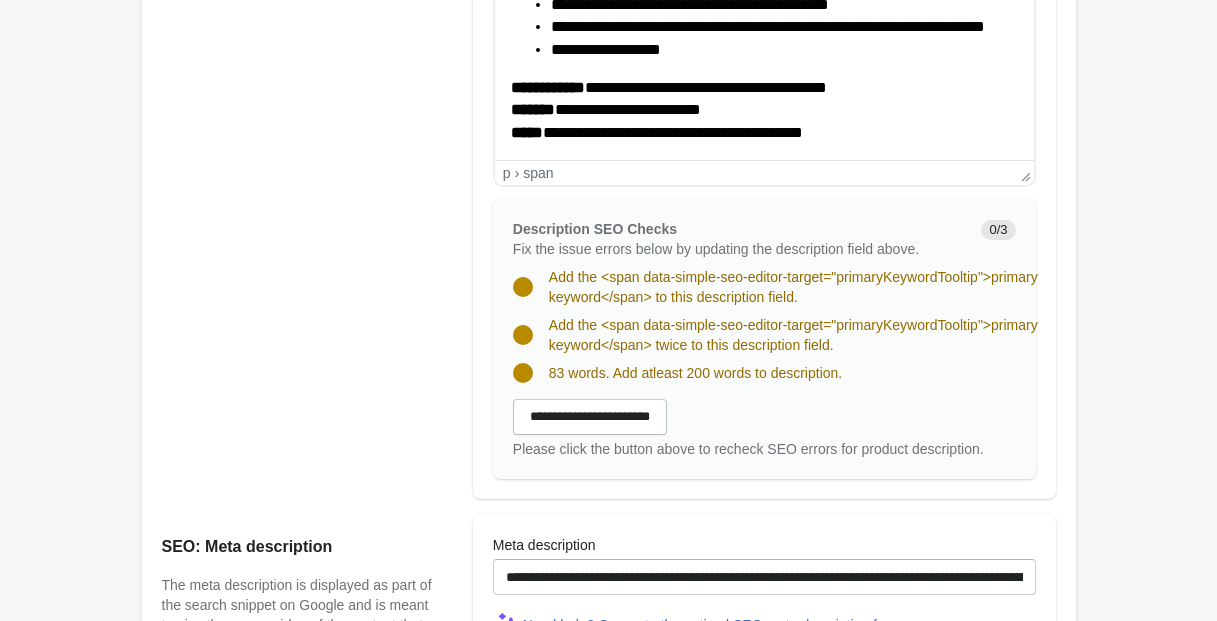 scroll, scrollTop: 959, scrollLeft: 0, axis: vertical 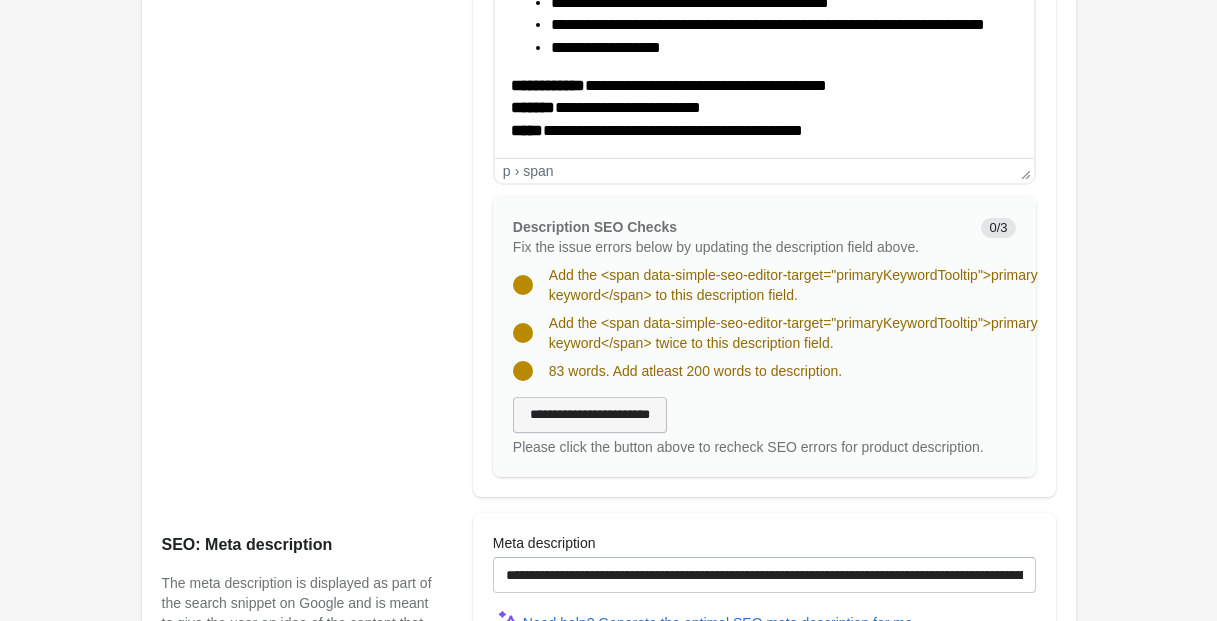 click on "**********" at bounding box center (590, 415) 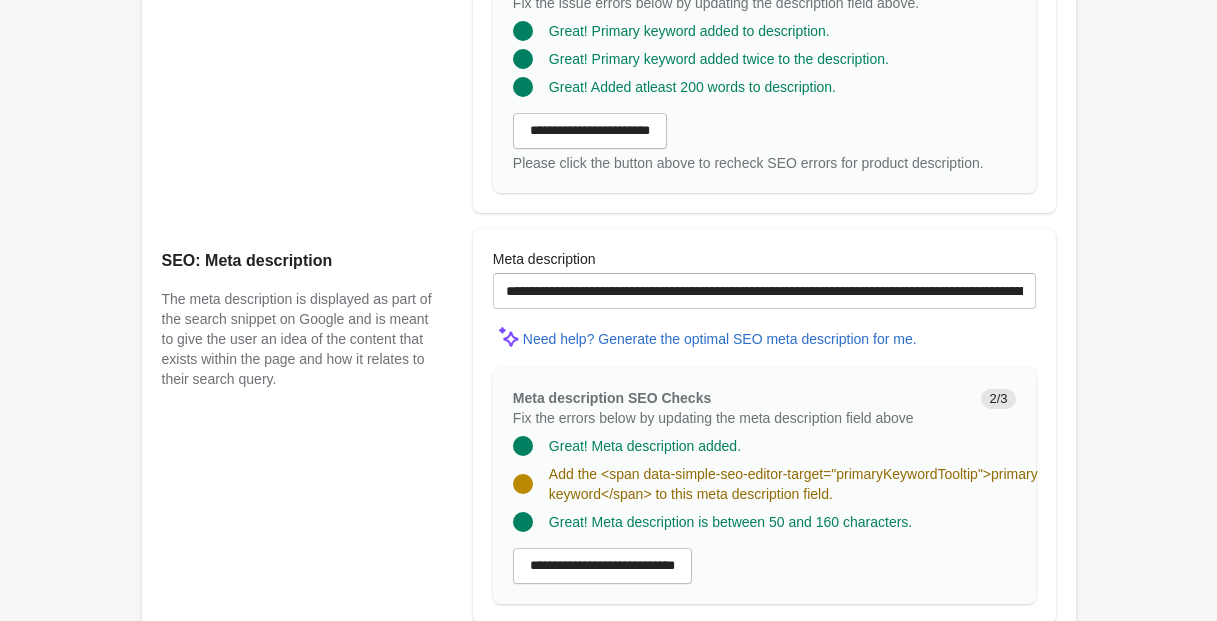 scroll, scrollTop: 1204, scrollLeft: 0, axis: vertical 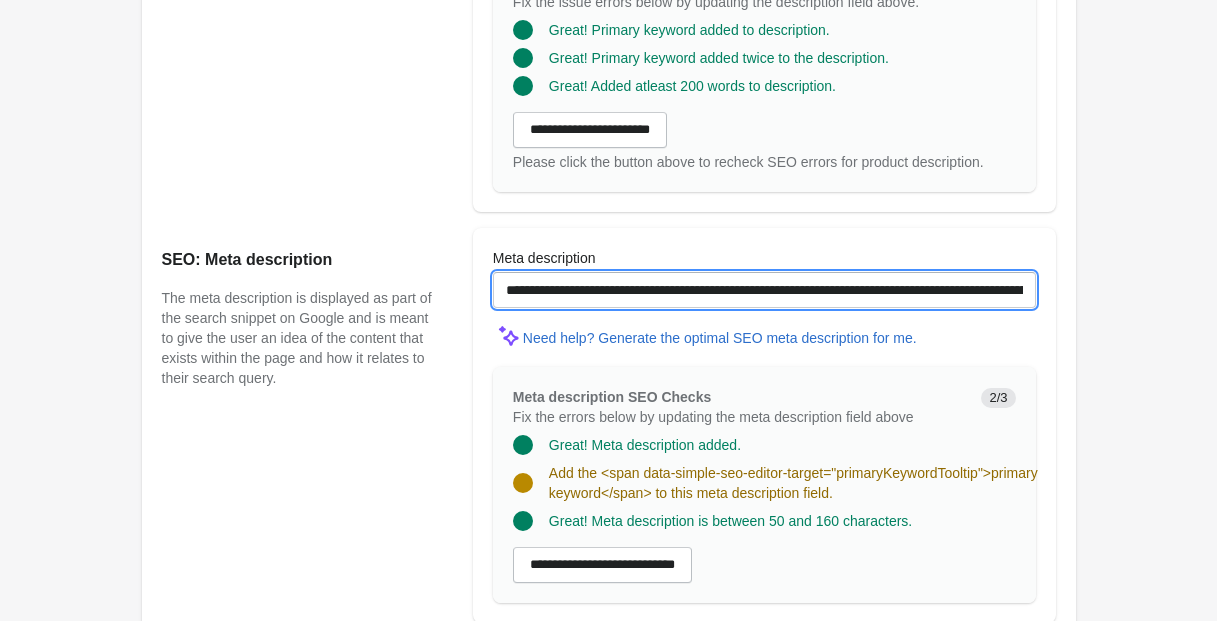 drag, startPoint x: 543, startPoint y: 307, endPoint x: 438, endPoint y: 300, distance: 105.23308 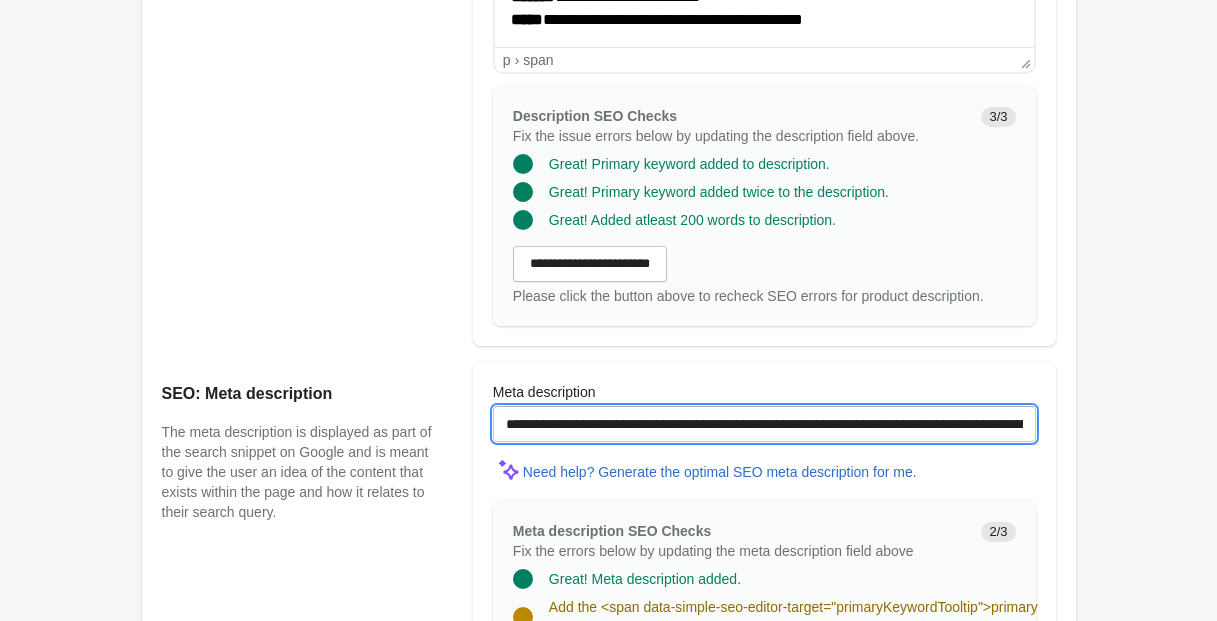 scroll, scrollTop: 1071, scrollLeft: 0, axis: vertical 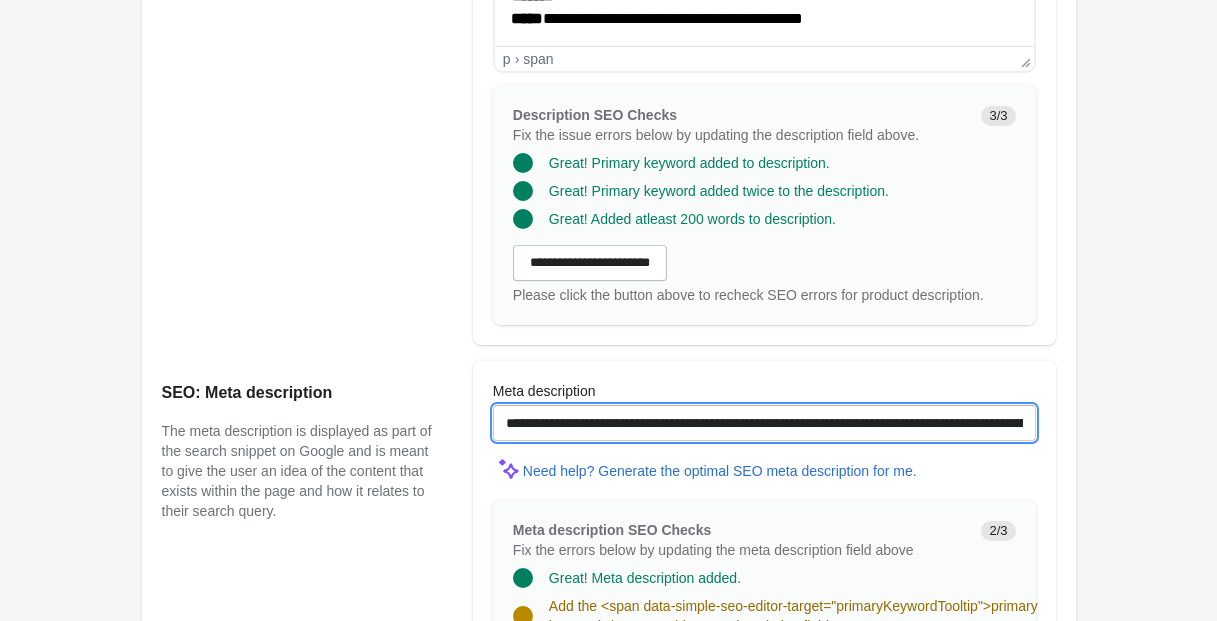 drag, startPoint x: 878, startPoint y: 444, endPoint x: 804, endPoint y: 449, distance: 74.168724 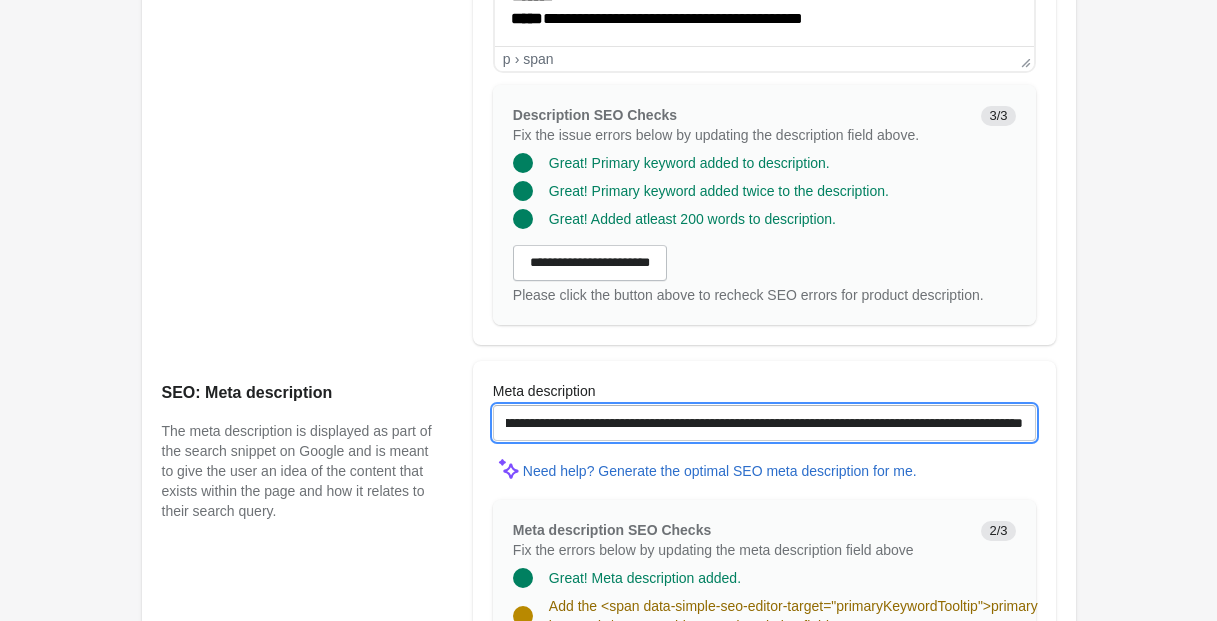 scroll, scrollTop: 0, scrollLeft: 318, axis: horizontal 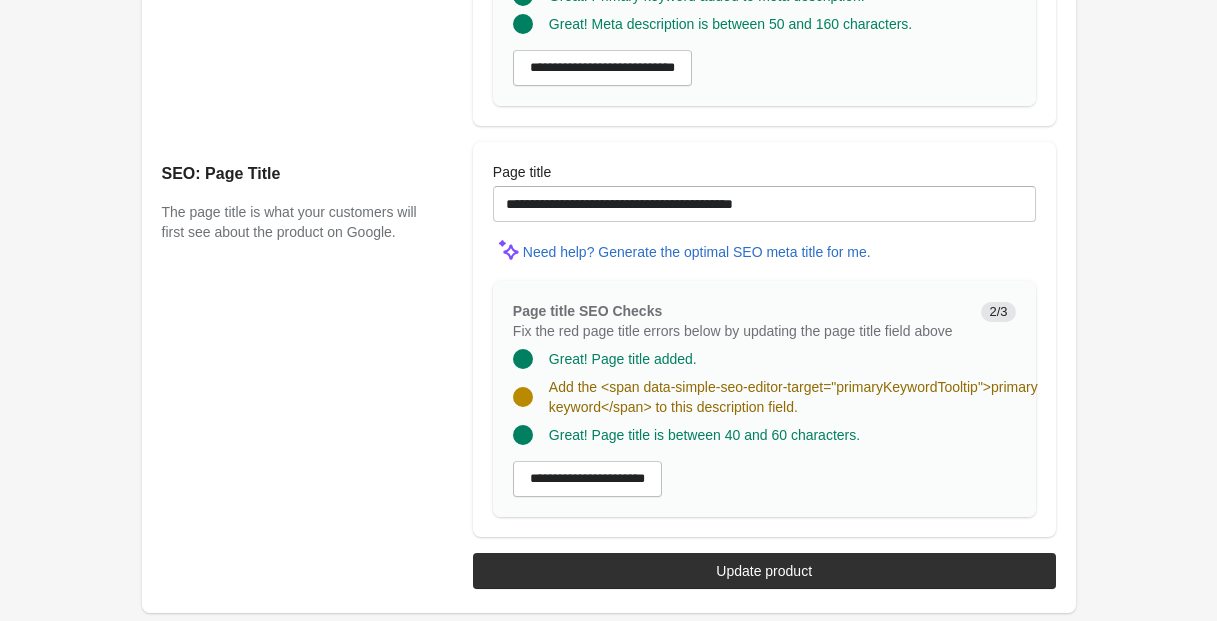 type on "**********" 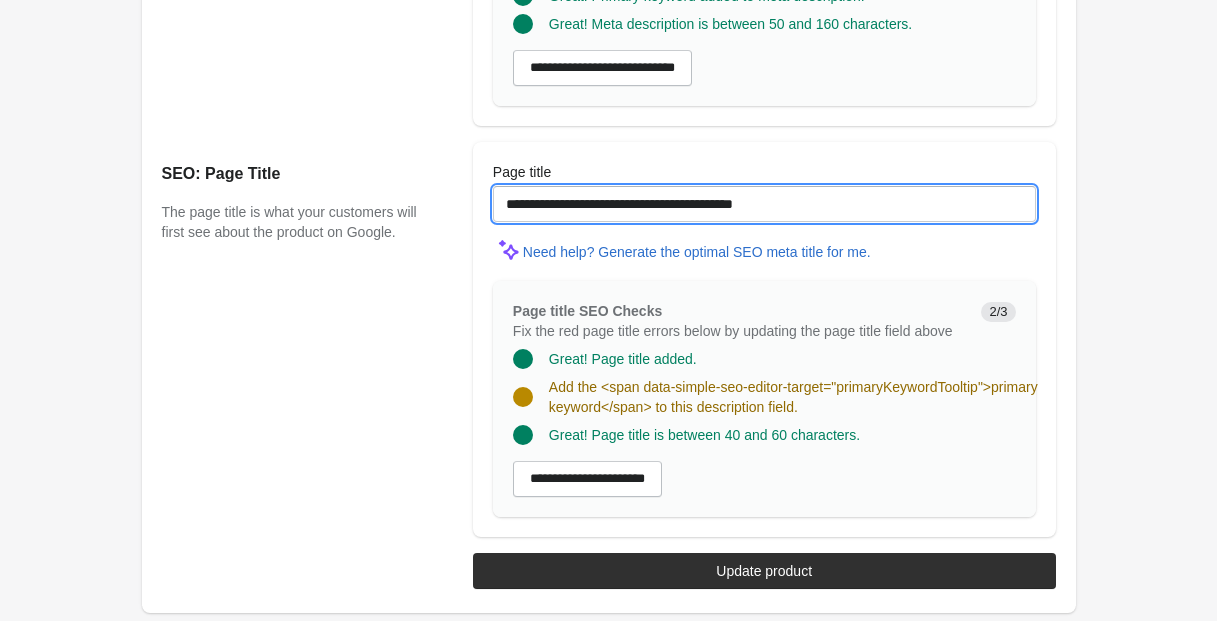 click on "**********" at bounding box center (764, 204) 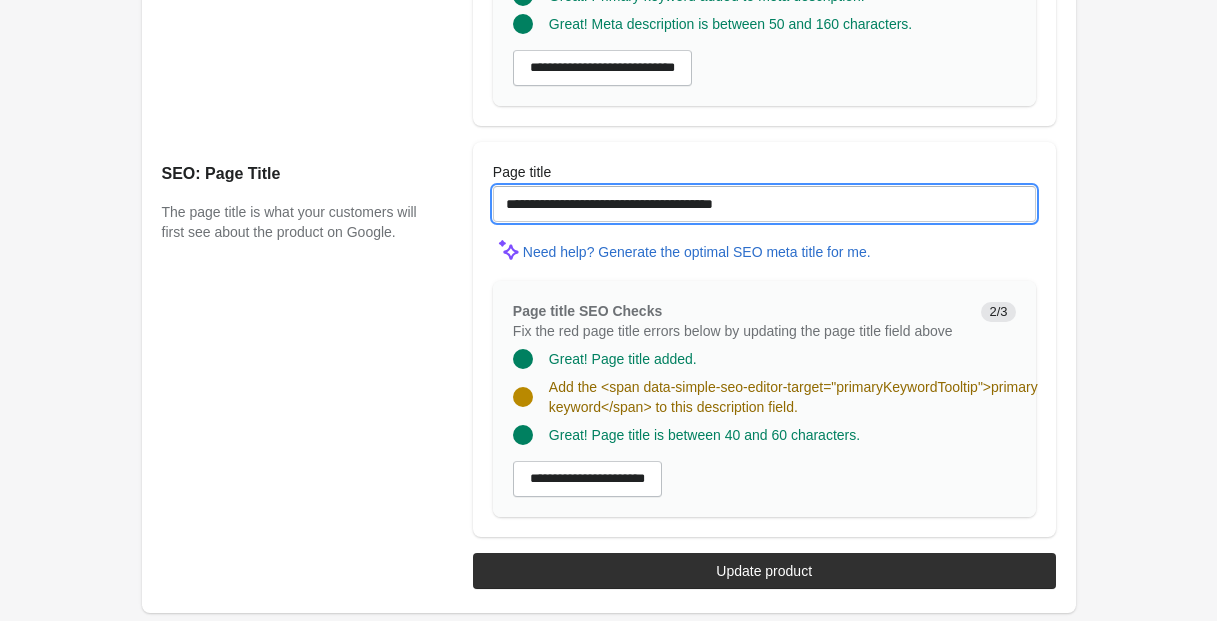 click on "**********" at bounding box center (764, 204) 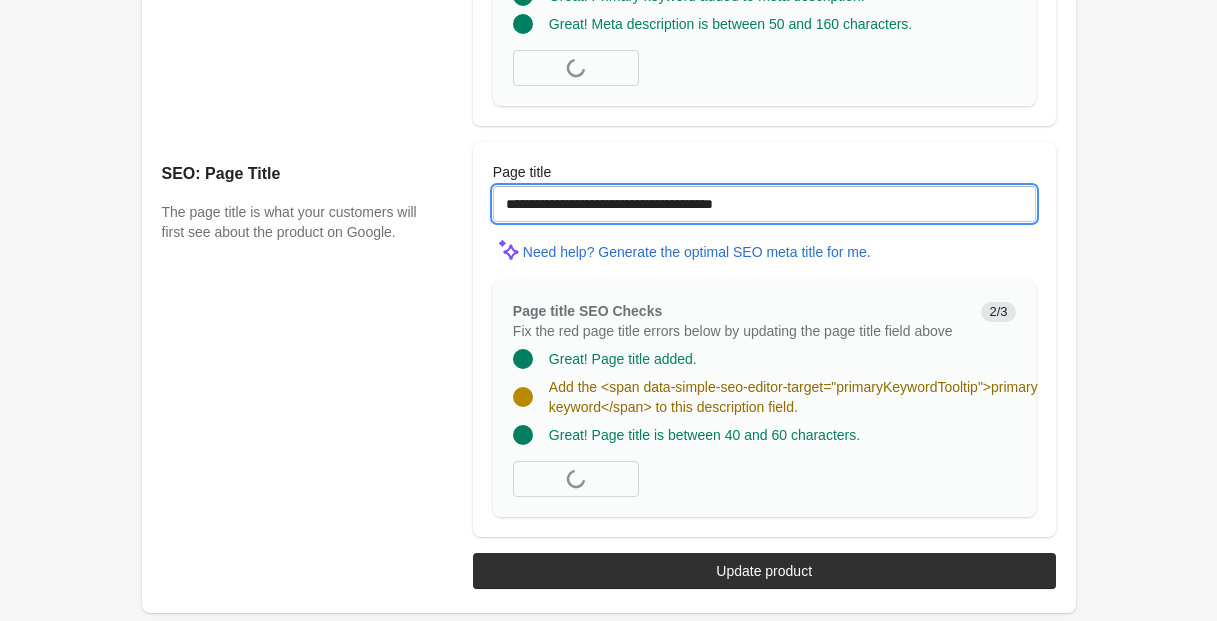 scroll, scrollTop: 1717, scrollLeft: 0, axis: vertical 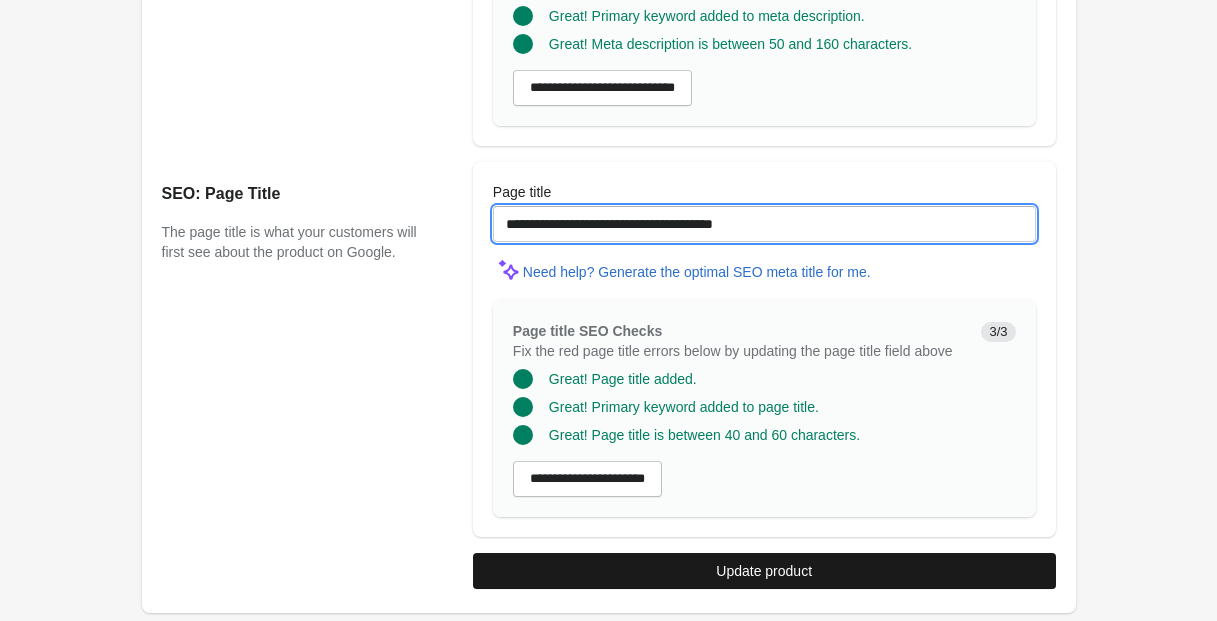 type on "**********" 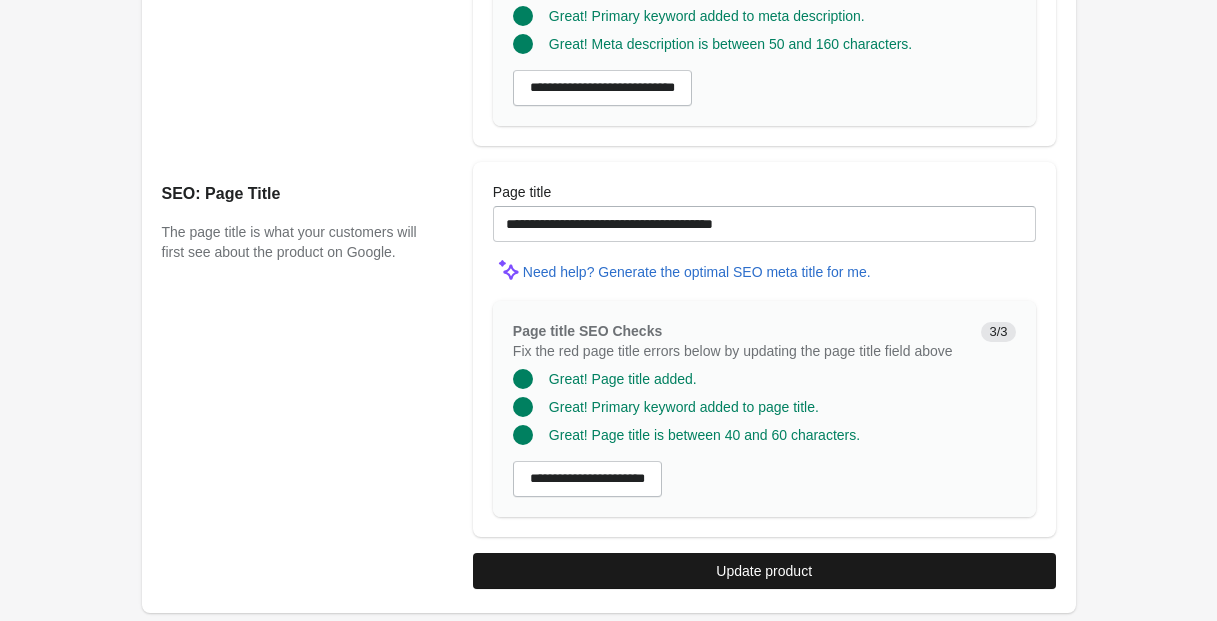 click on "Update product" at bounding box center (764, 571) 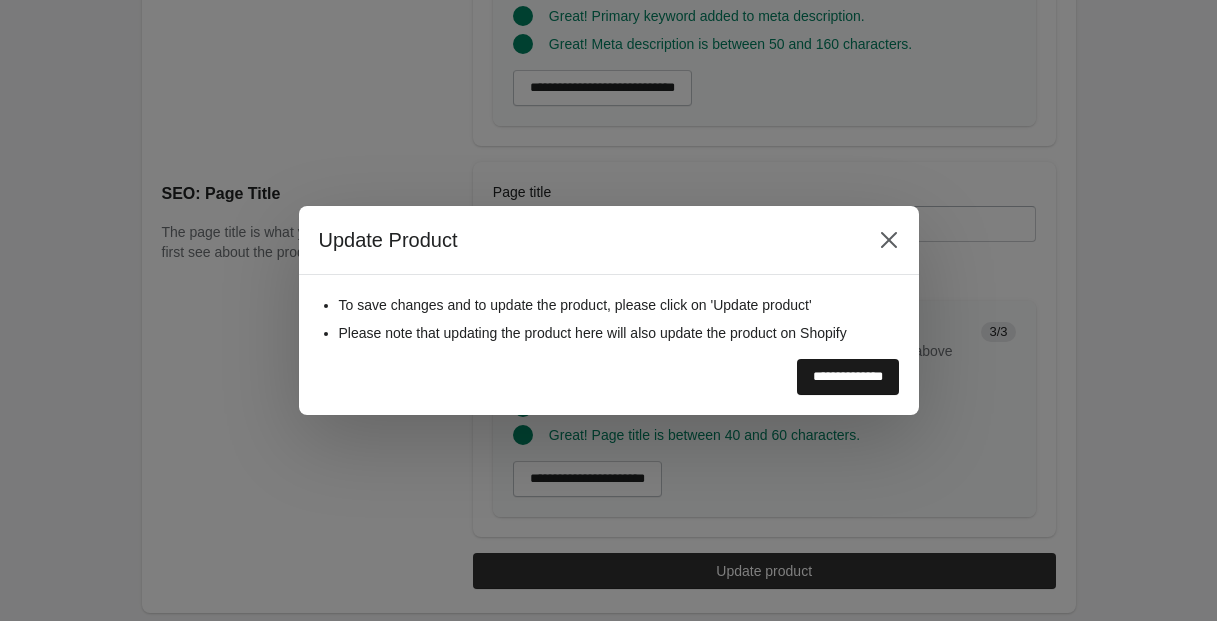 click on "**********" at bounding box center [848, 377] 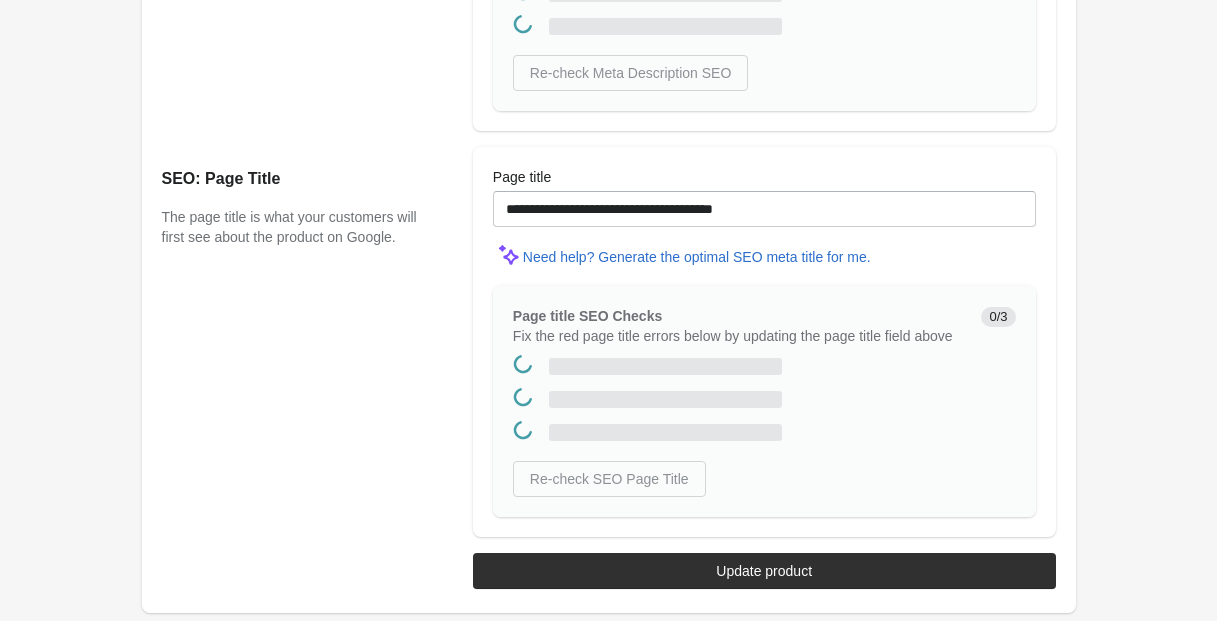 scroll, scrollTop: 0, scrollLeft: 0, axis: both 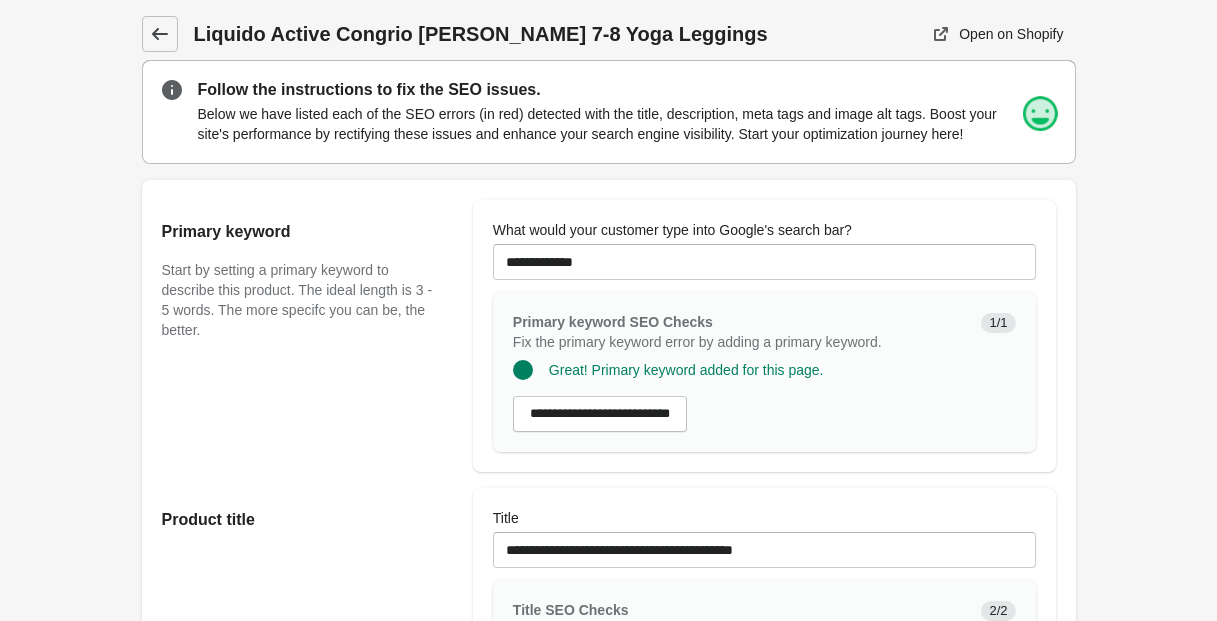 click 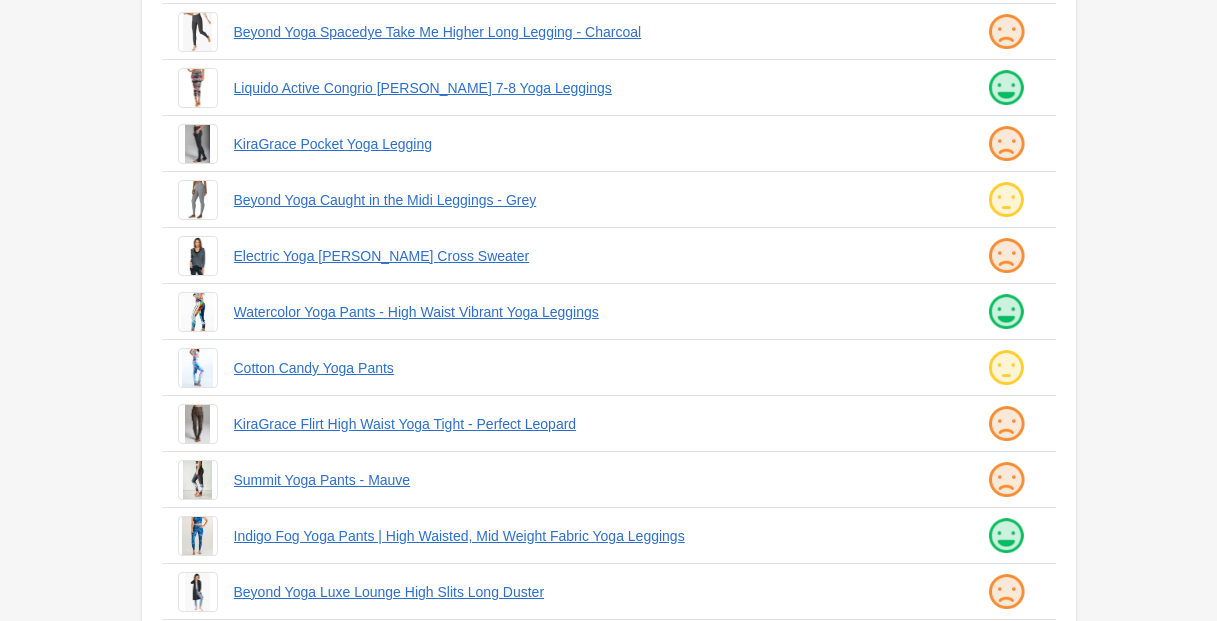 scroll, scrollTop: 256, scrollLeft: 0, axis: vertical 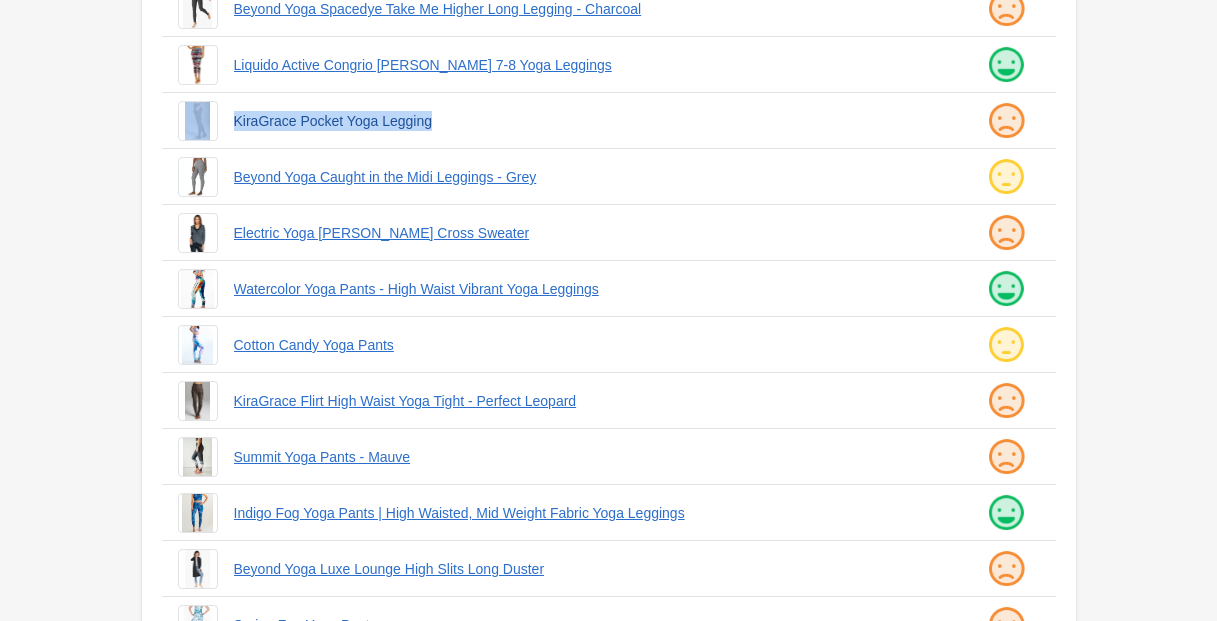 drag, startPoint x: 224, startPoint y: 120, endPoint x: 492, endPoint y: 128, distance: 268.1194 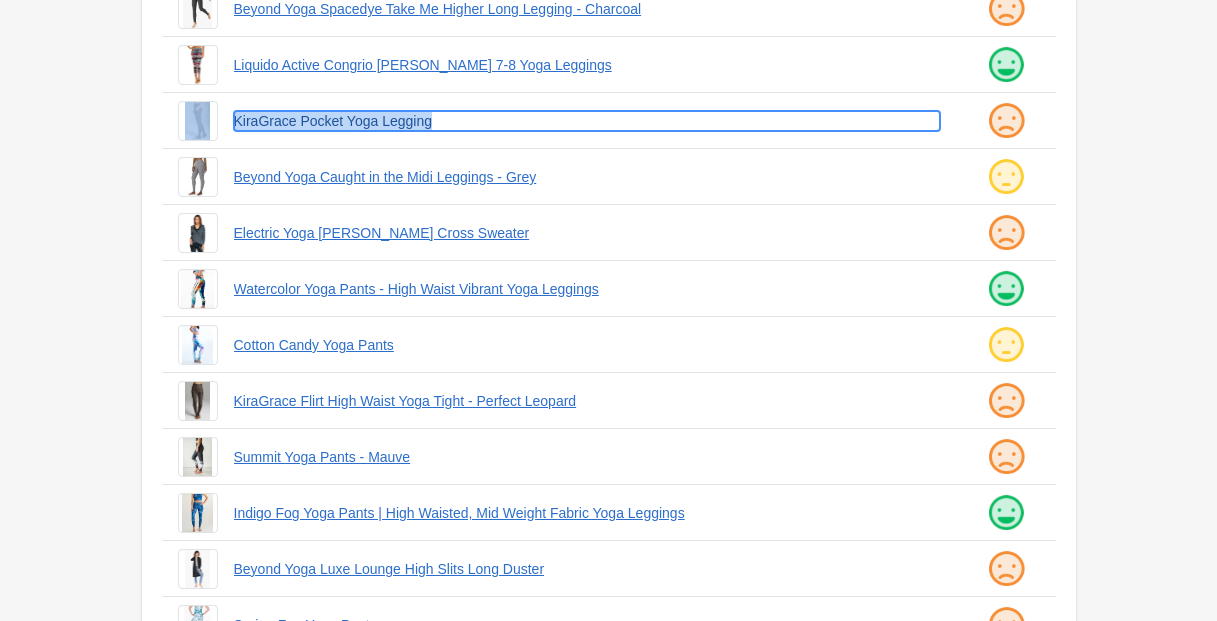 click on "KiraGrace Pocket Yoga Legging" at bounding box center [587, 121] 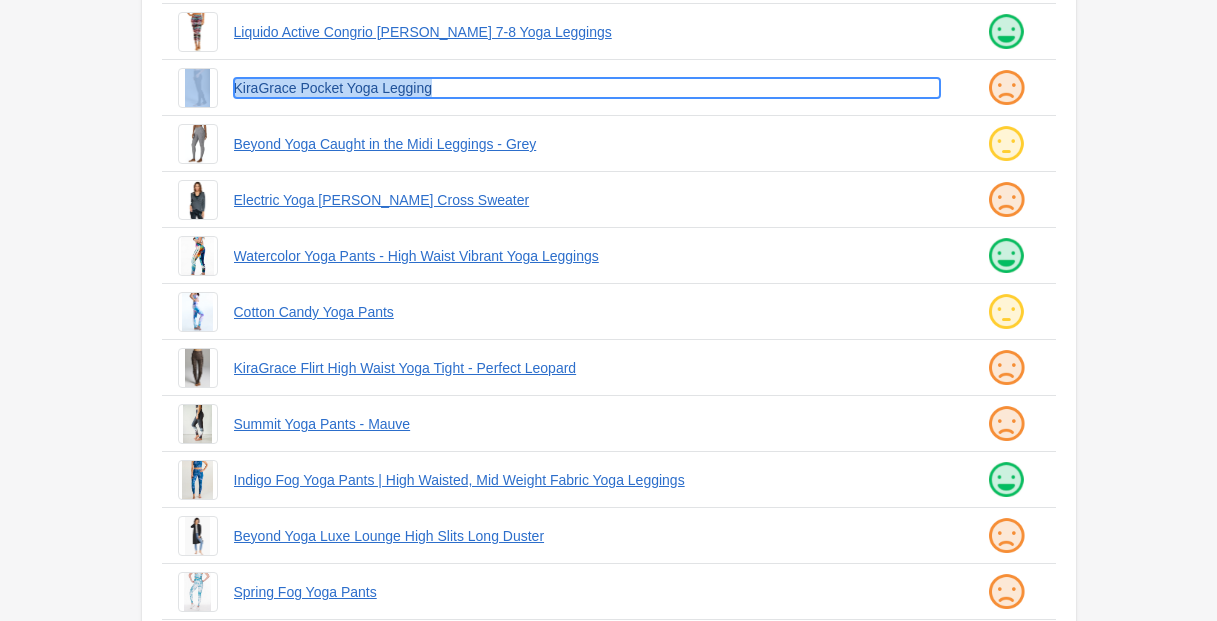 scroll, scrollTop: 295, scrollLeft: 0, axis: vertical 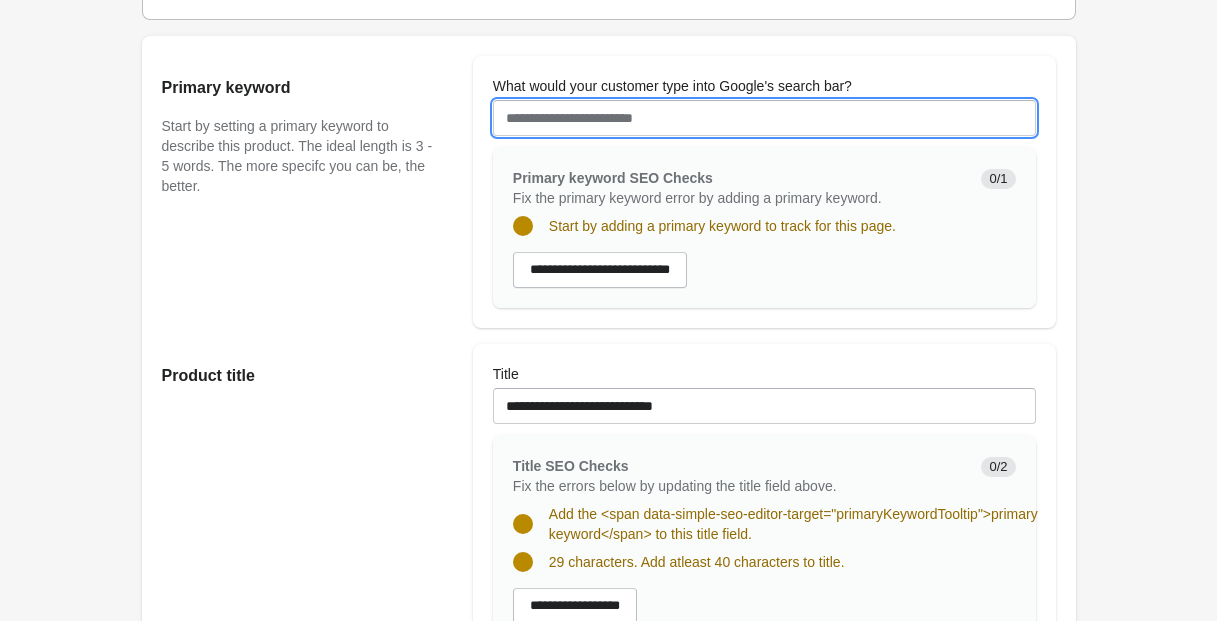 drag, startPoint x: 516, startPoint y: 138, endPoint x: 532, endPoint y: 157, distance: 24.839485 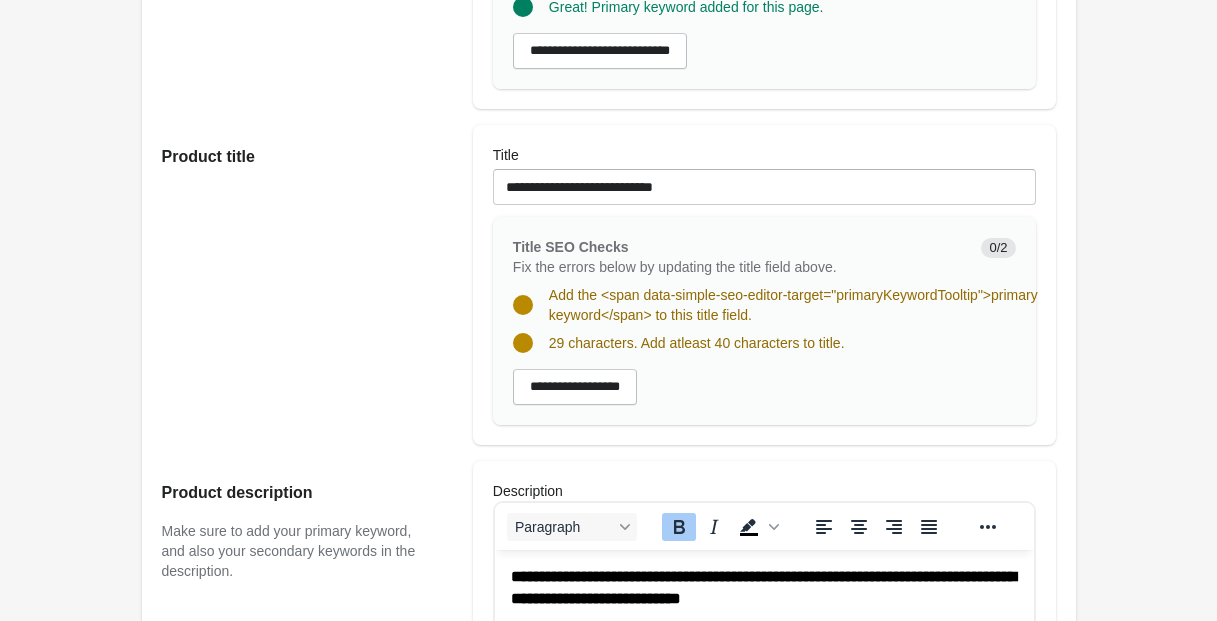 scroll, scrollTop: 367, scrollLeft: 0, axis: vertical 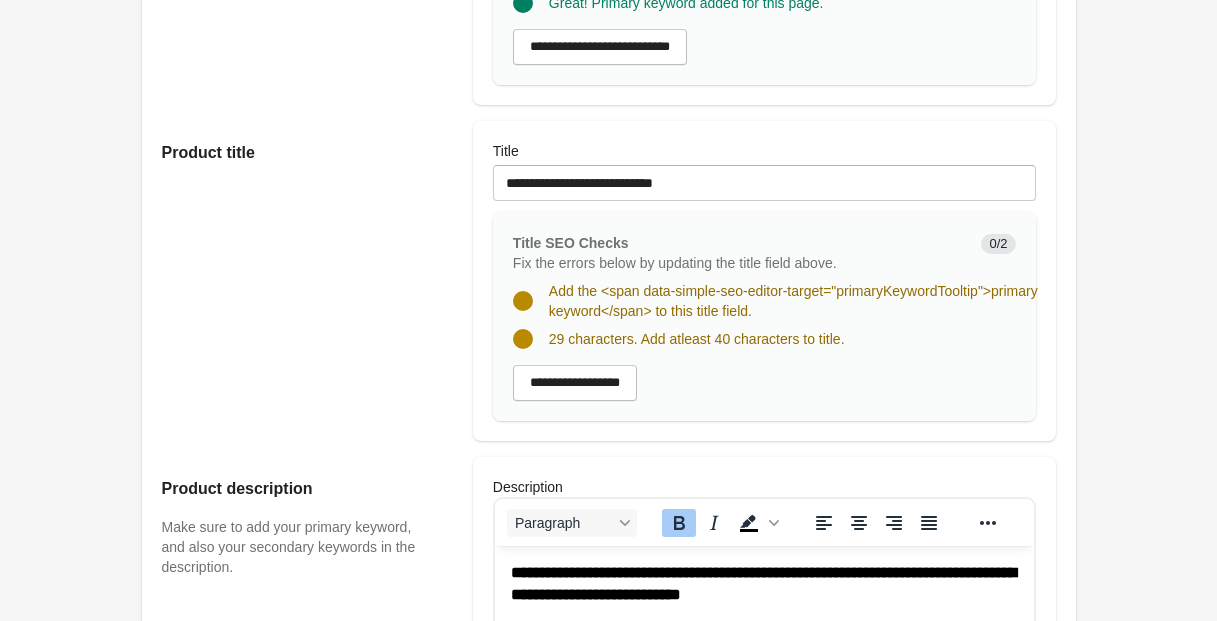type on "**********" 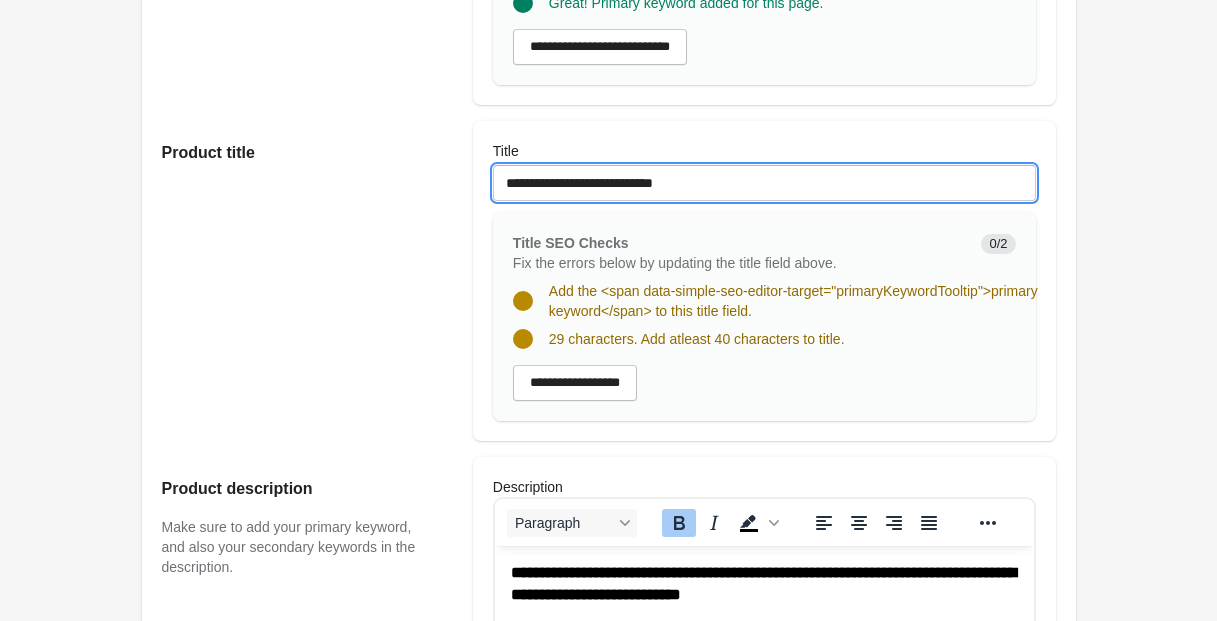 drag, startPoint x: 717, startPoint y: 204, endPoint x: 723, endPoint y: 227, distance: 23.769728 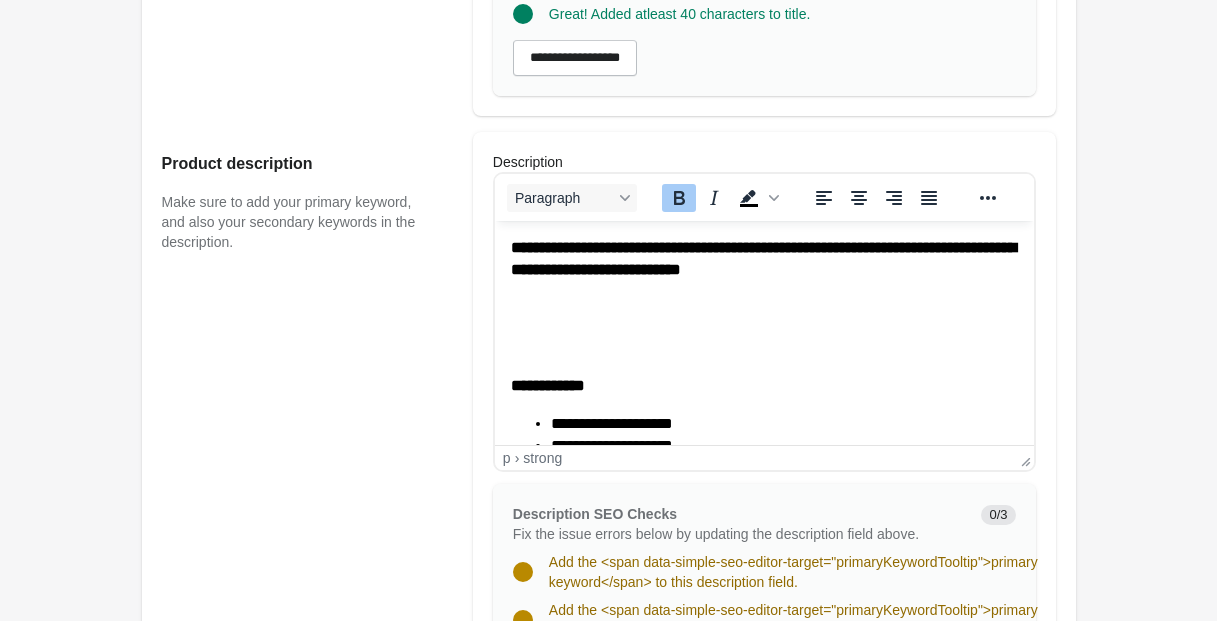 scroll, scrollTop: 16, scrollLeft: 0, axis: vertical 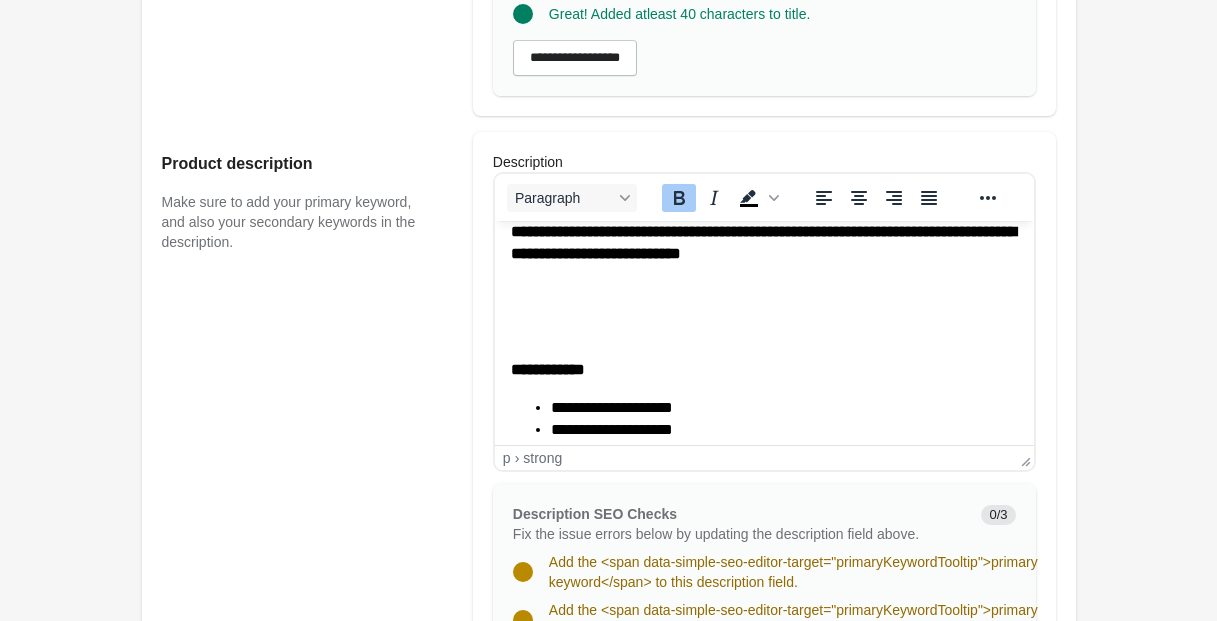 click on "********" 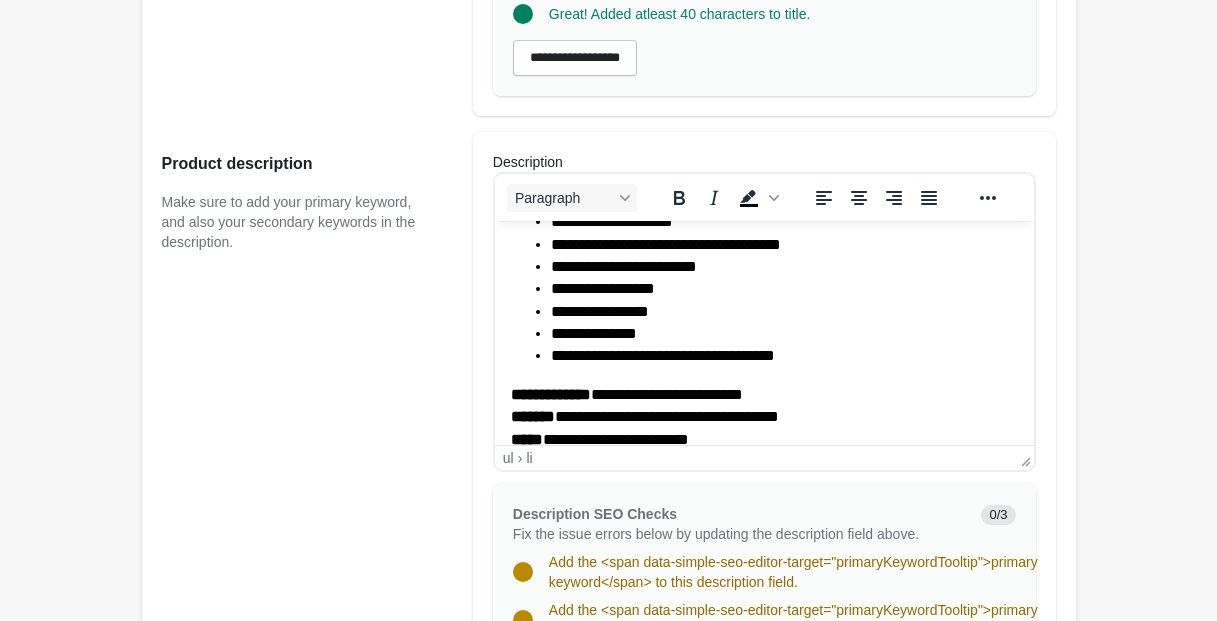 scroll, scrollTop: 223, scrollLeft: 0, axis: vertical 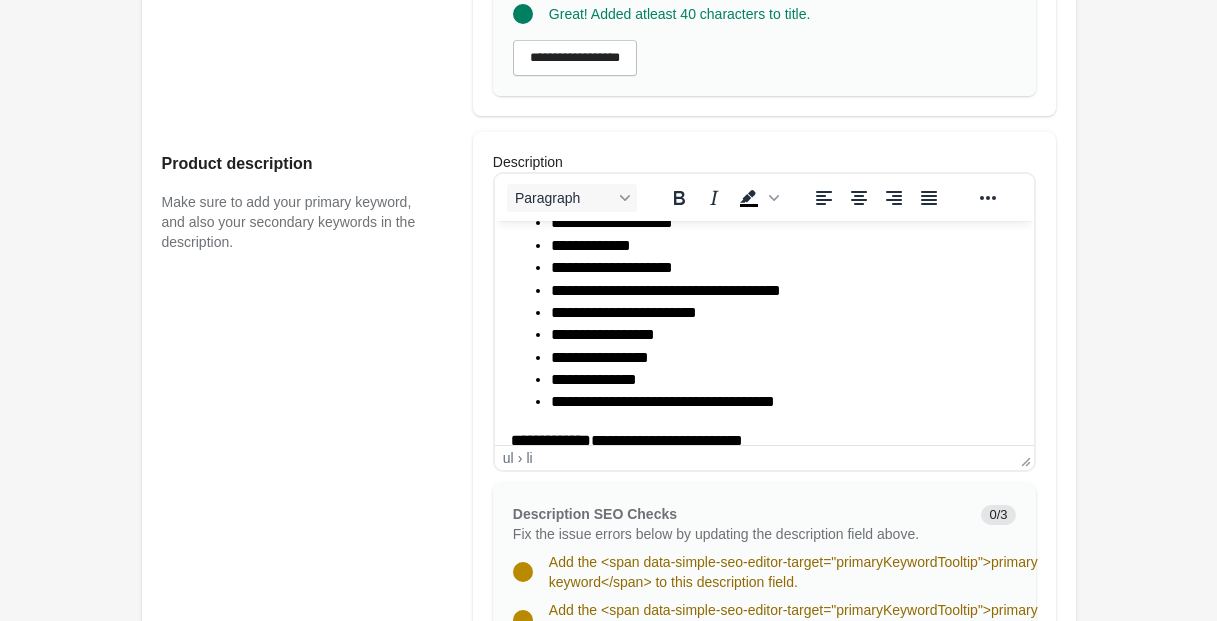 click on "*****" 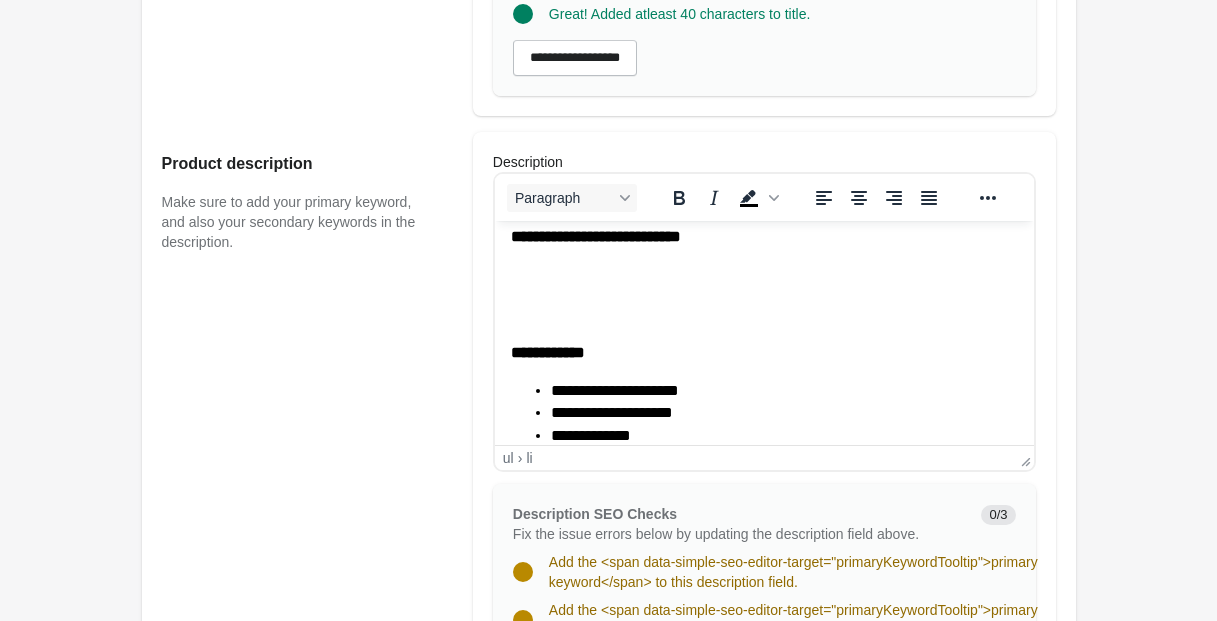 scroll, scrollTop: 0, scrollLeft: 0, axis: both 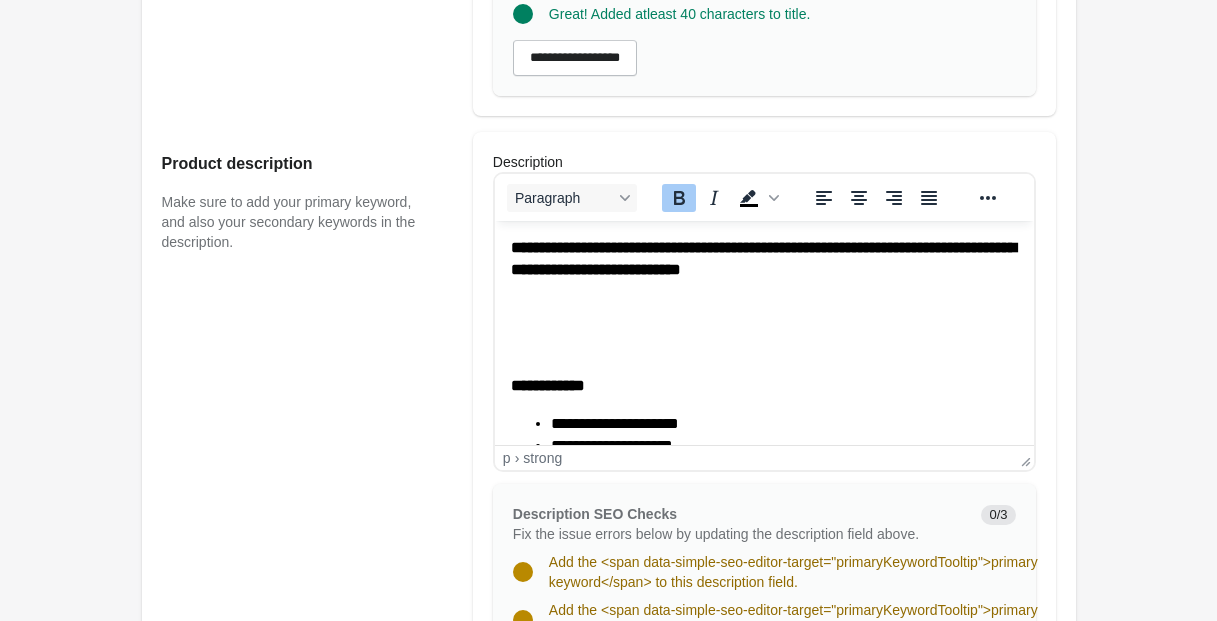 click on "**********" at bounding box center (762, 258) 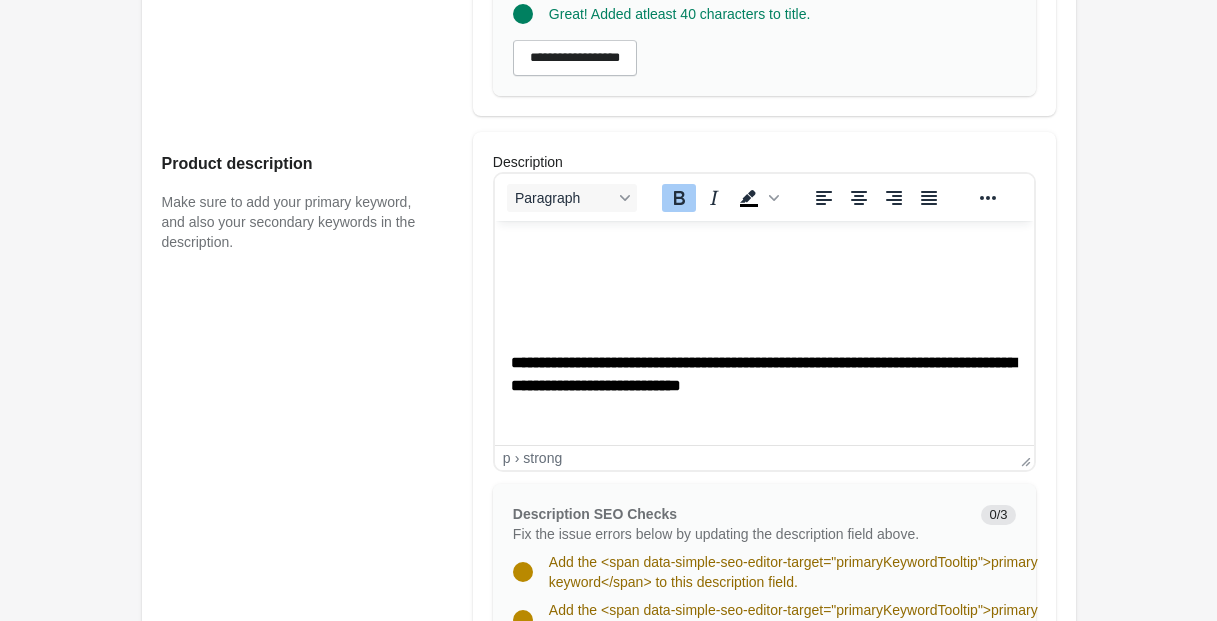 scroll, scrollTop: 642, scrollLeft: 0, axis: vertical 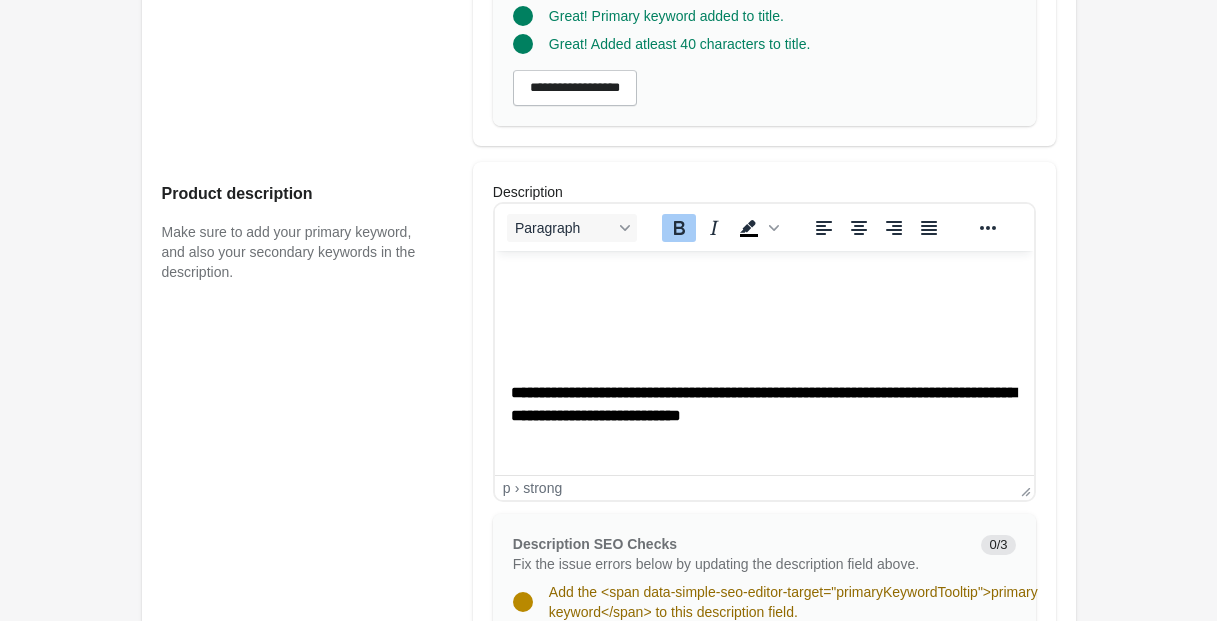 click at bounding box center (763, 278) 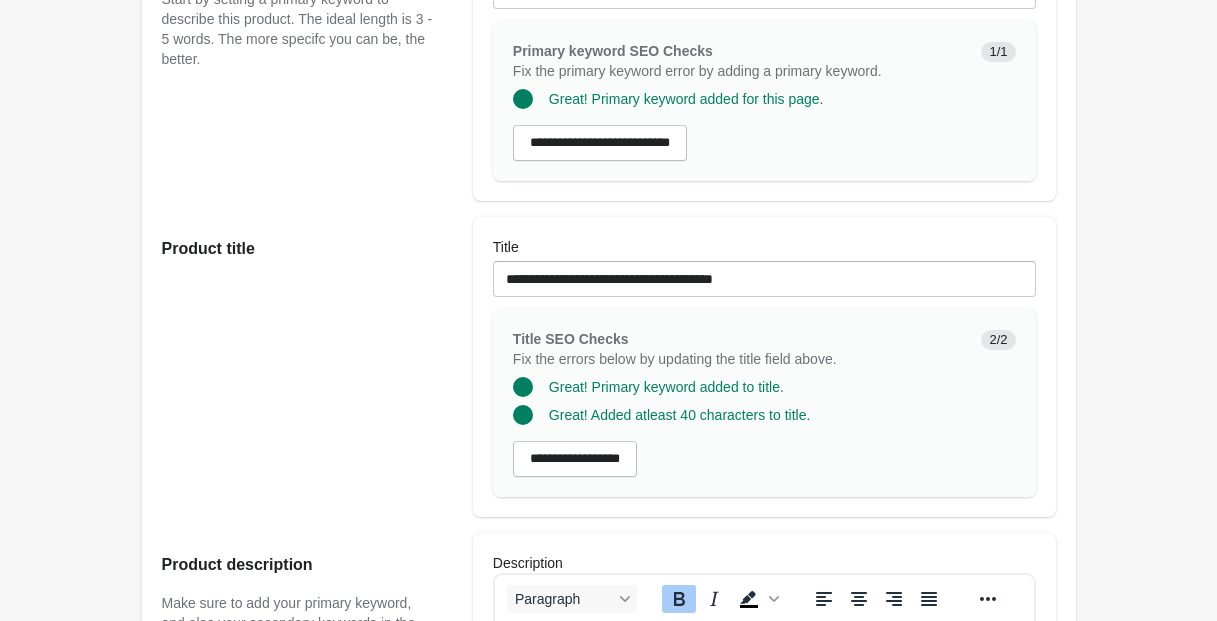 scroll, scrollTop: 266, scrollLeft: 0, axis: vertical 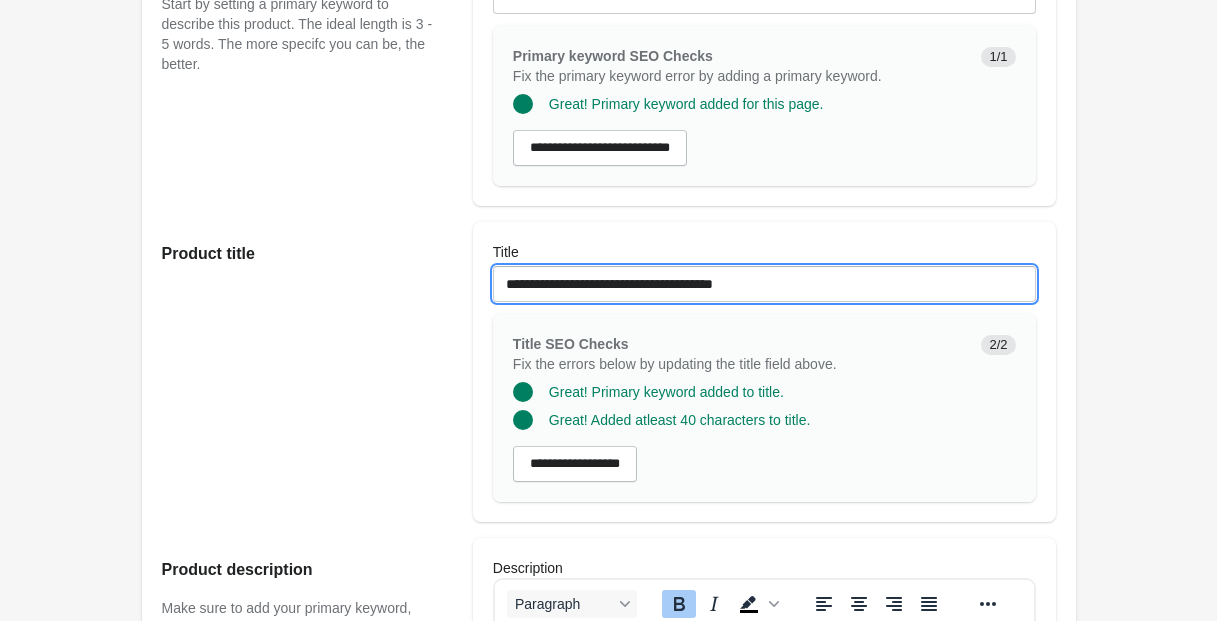 drag, startPoint x: 500, startPoint y: 301, endPoint x: 882, endPoint y: 299, distance: 382.00525 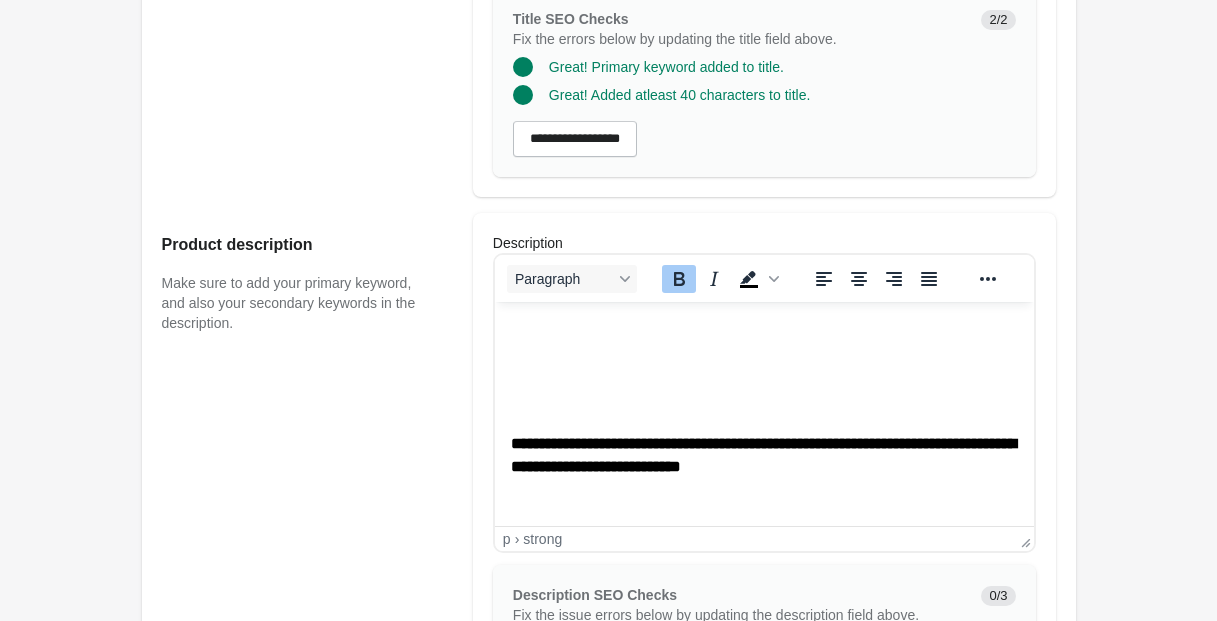 scroll, scrollTop: 612, scrollLeft: 0, axis: vertical 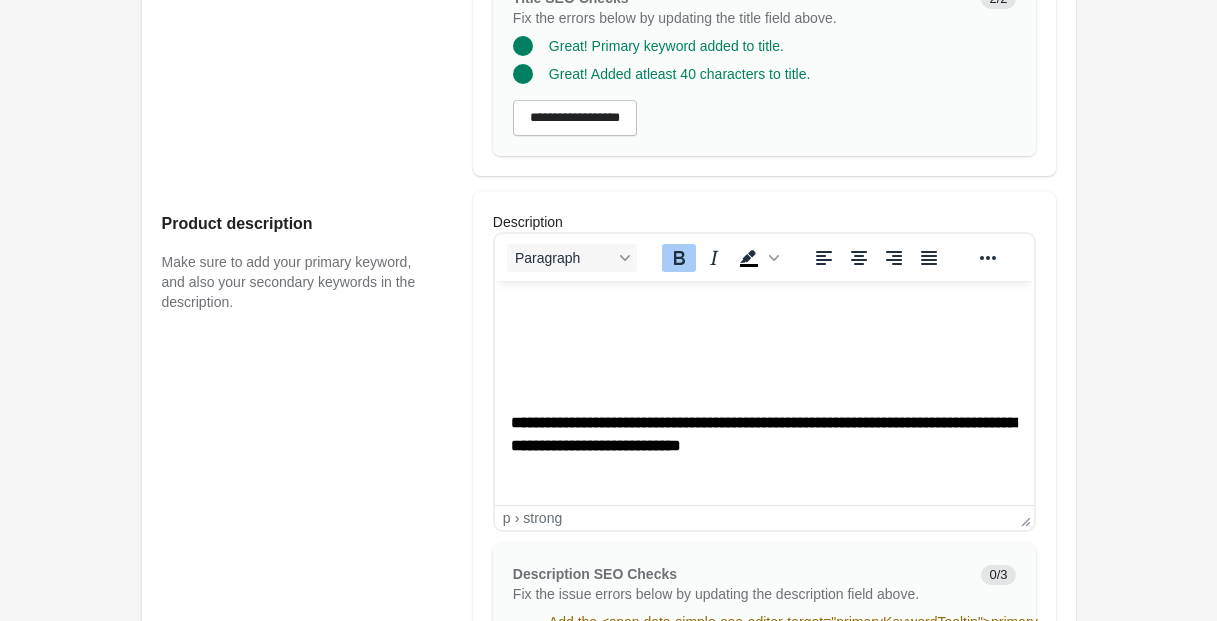 click at bounding box center (763, 308) 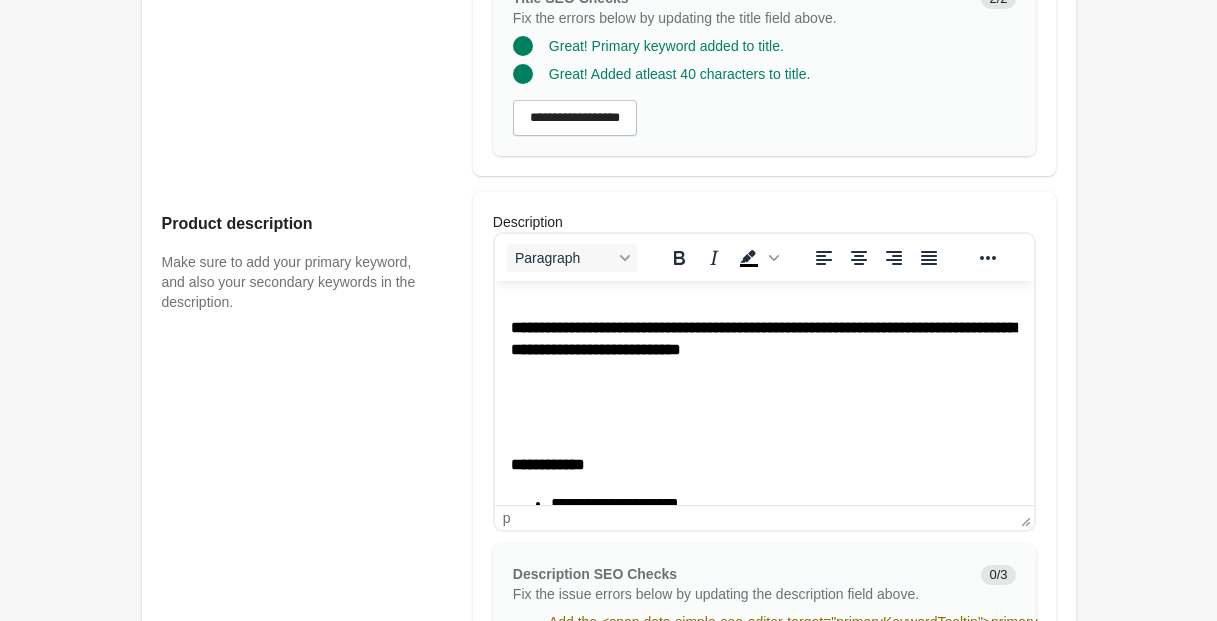 scroll, scrollTop: 541, scrollLeft: 0, axis: vertical 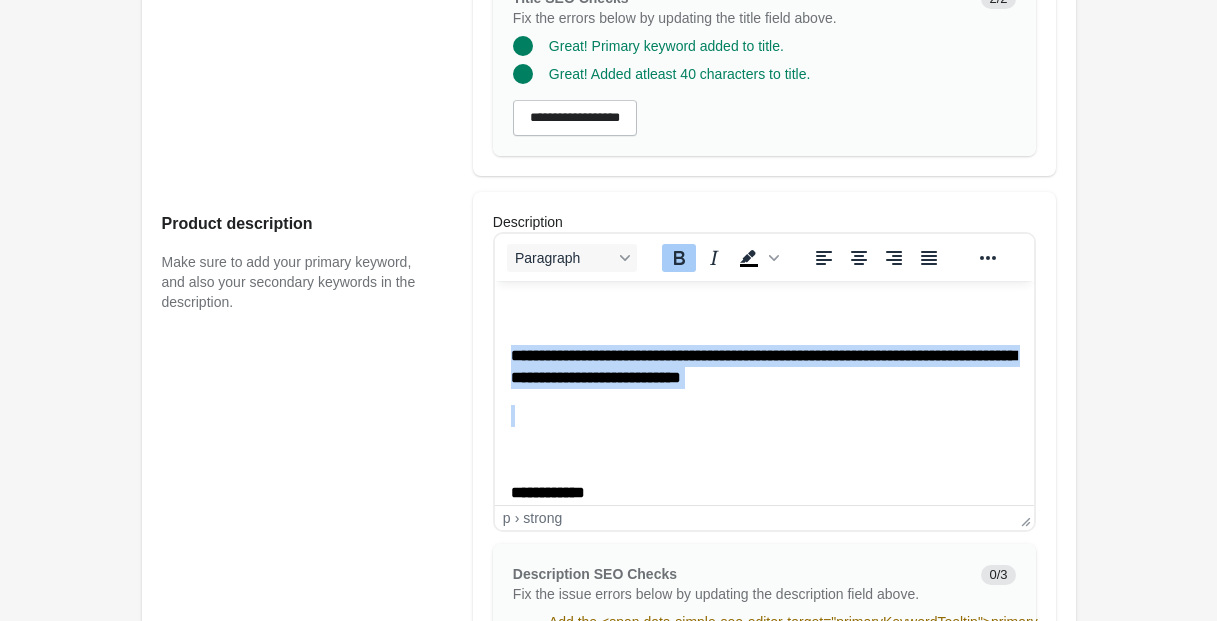 drag, startPoint x: 510, startPoint y: 354, endPoint x: 960, endPoint y: 396, distance: 451.95575 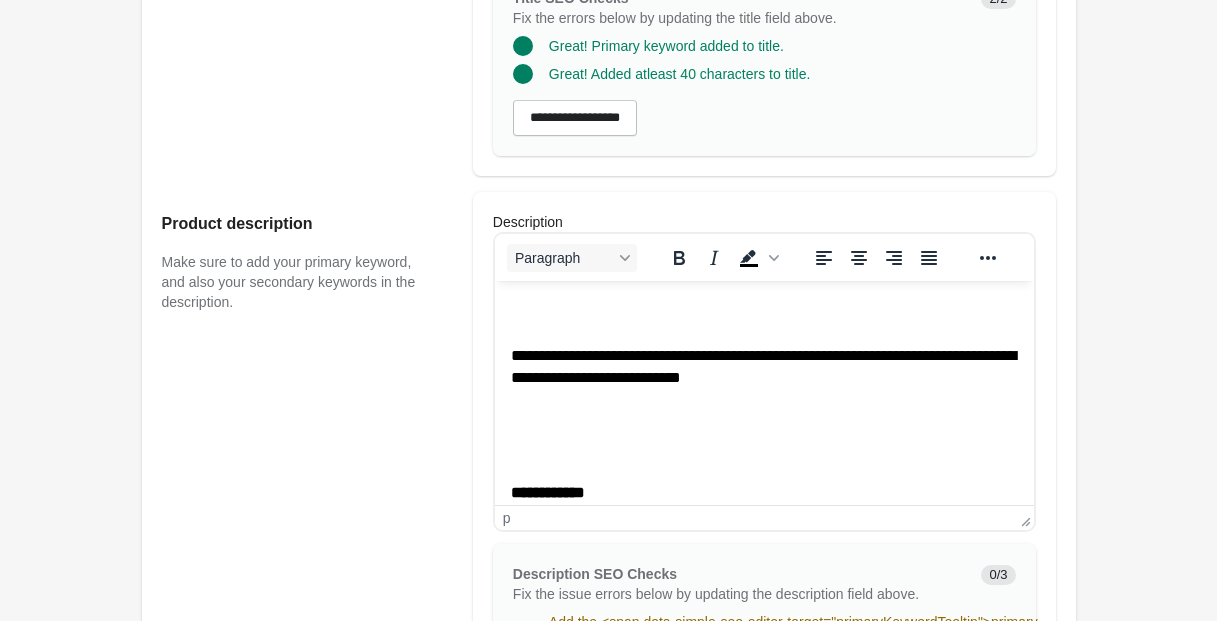click at bounding box center [763, 317] 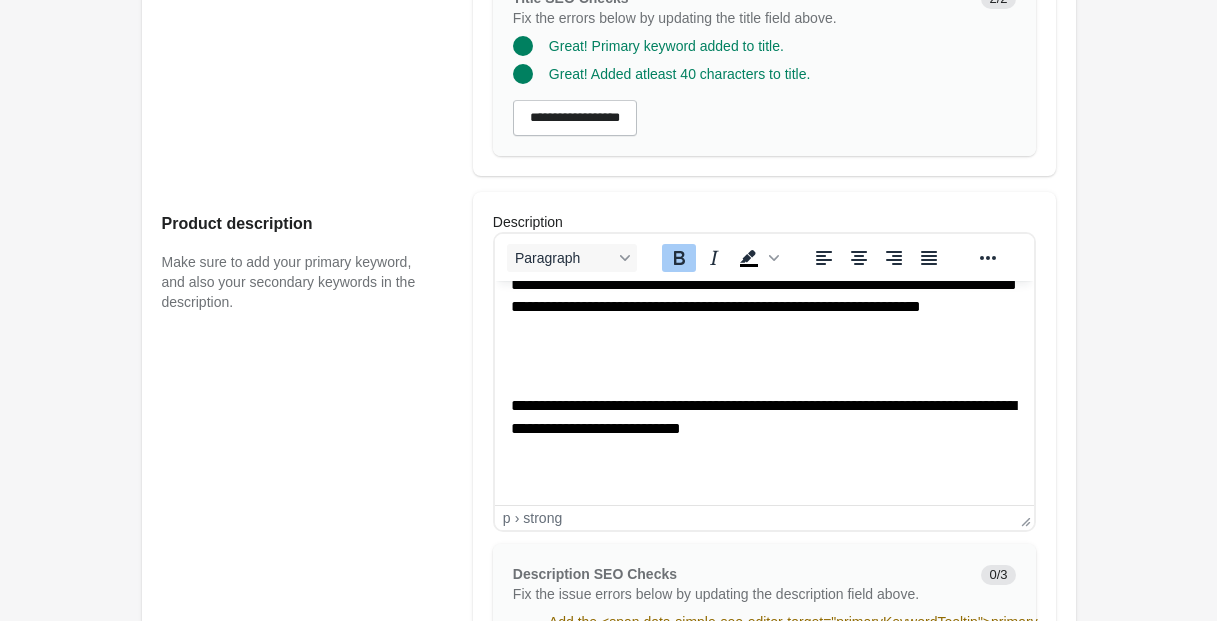 scroll, scrollTop: 435, scrollLeft: 0, axis: vertical 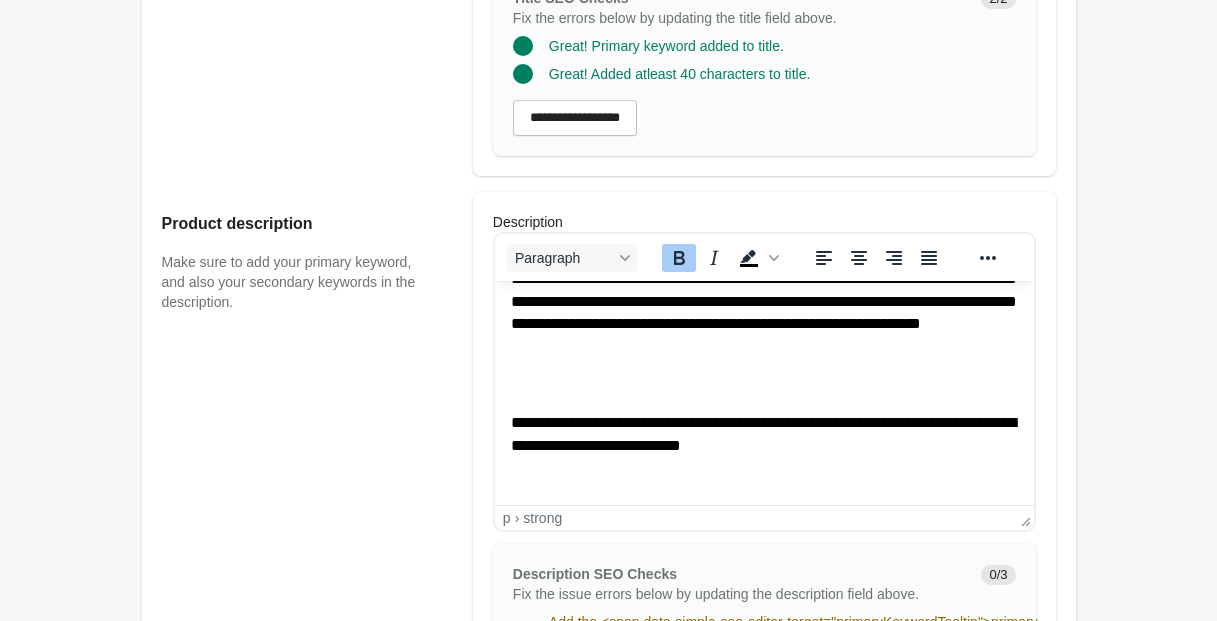click at bounding box center [763, 385] 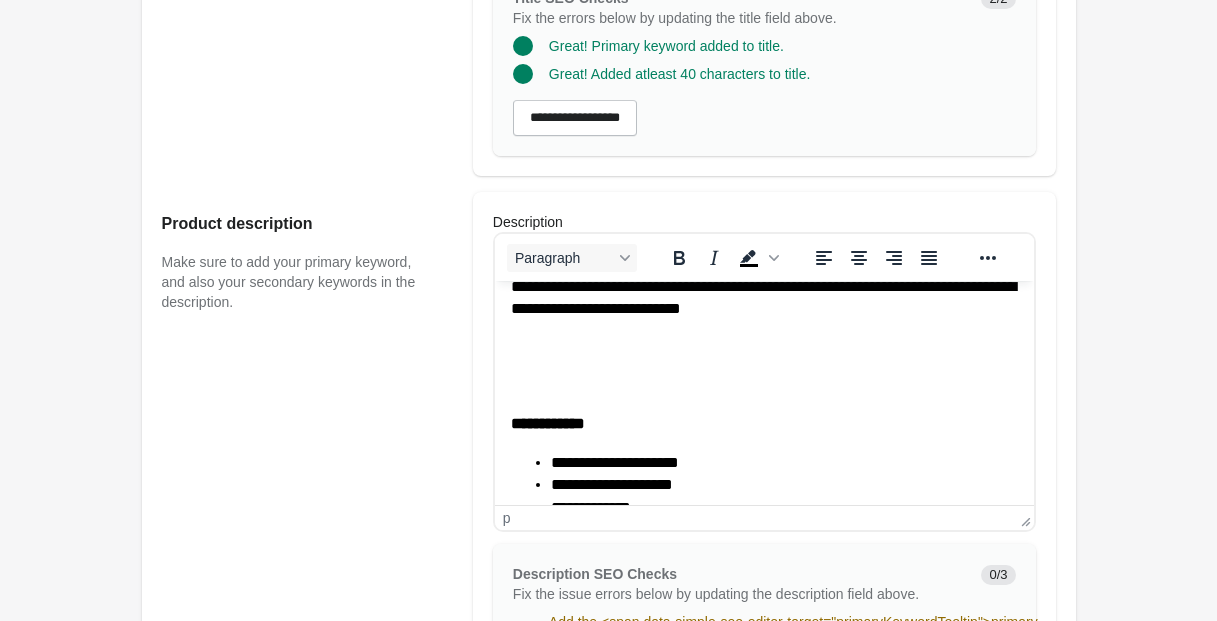 scroll, scrollTop: 513, scrollLeft: 0, axis: vertical 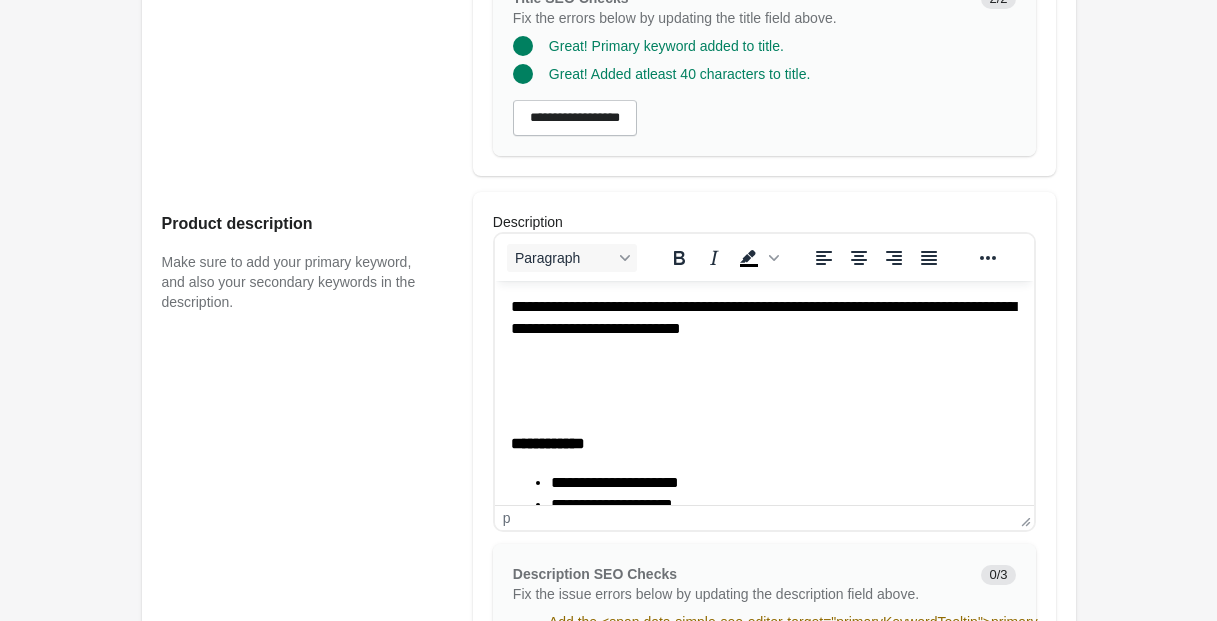 click at bounding box center [763, 406] 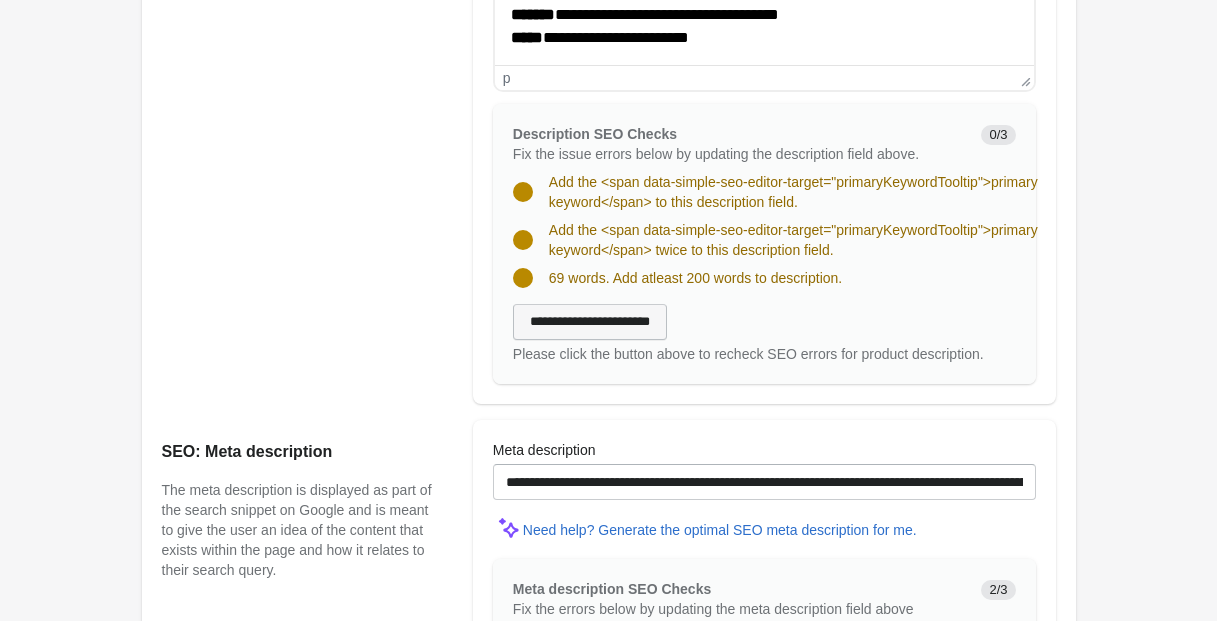 scroll, scrollTop: 1036, scrollLeft: 0, axis: vertical 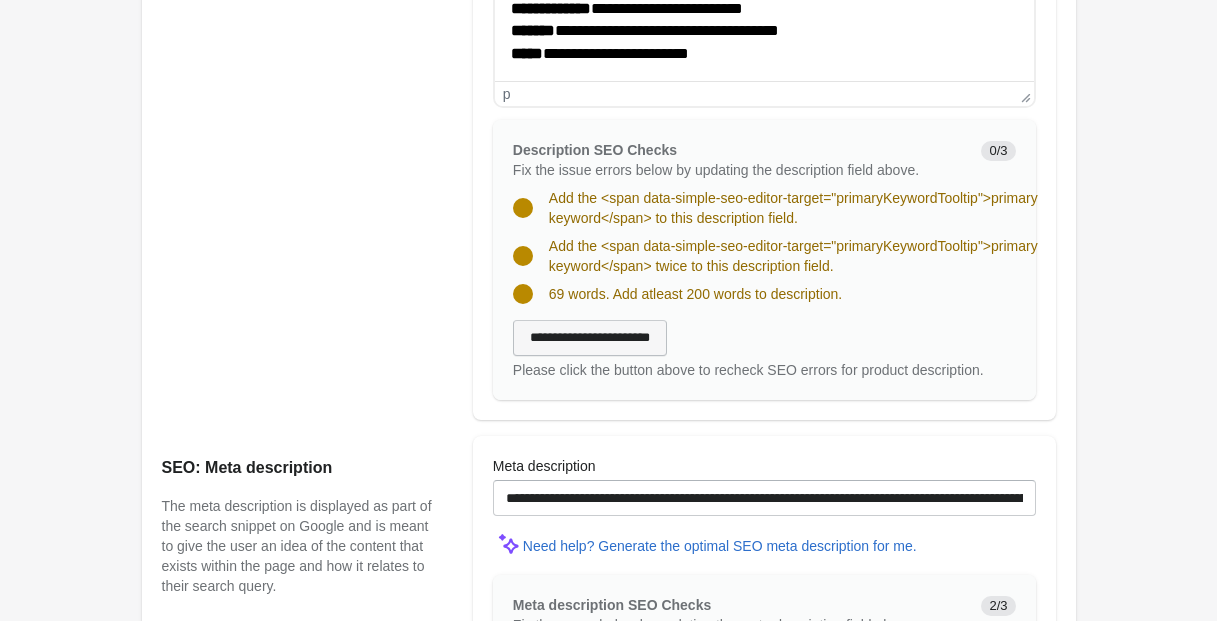 click on "**********" at bounding box center [590, 338] 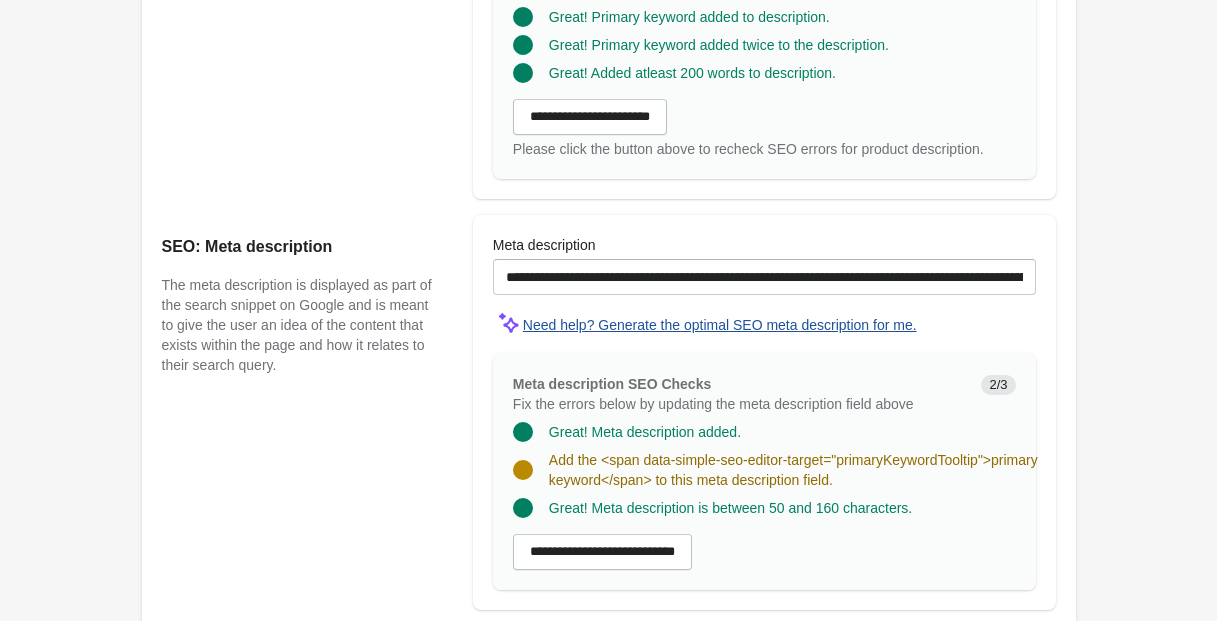 scroll, scrollTop: 1238, scrollLeft: 0, axis: vertical 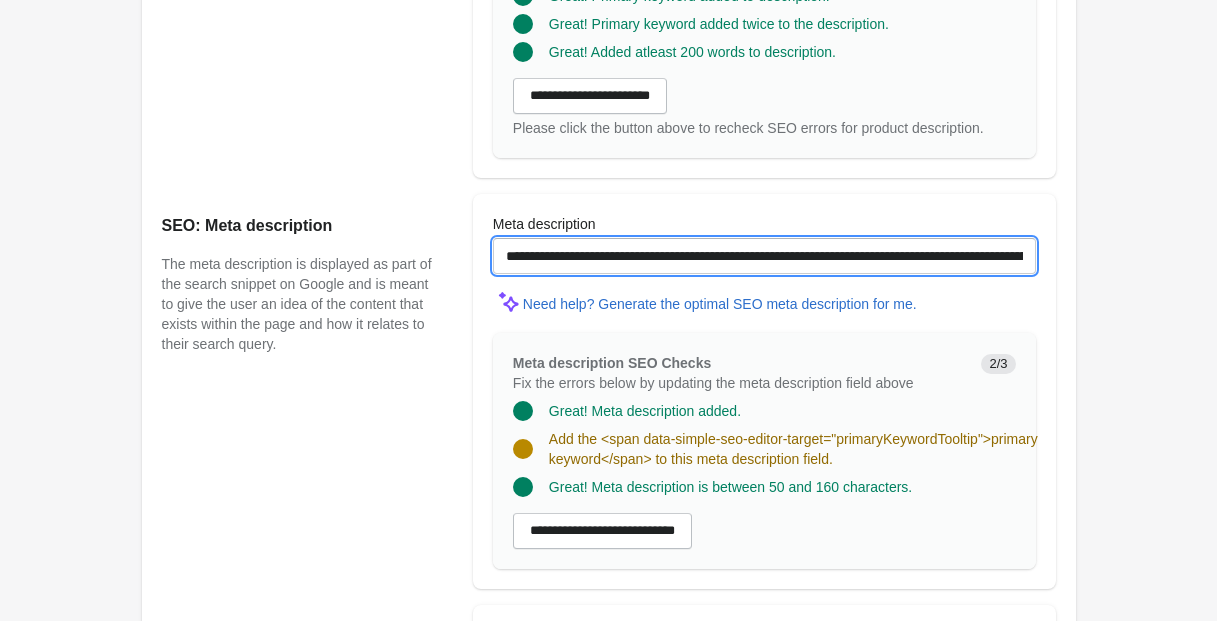 click on "**********" at bounding box center [764, 256] 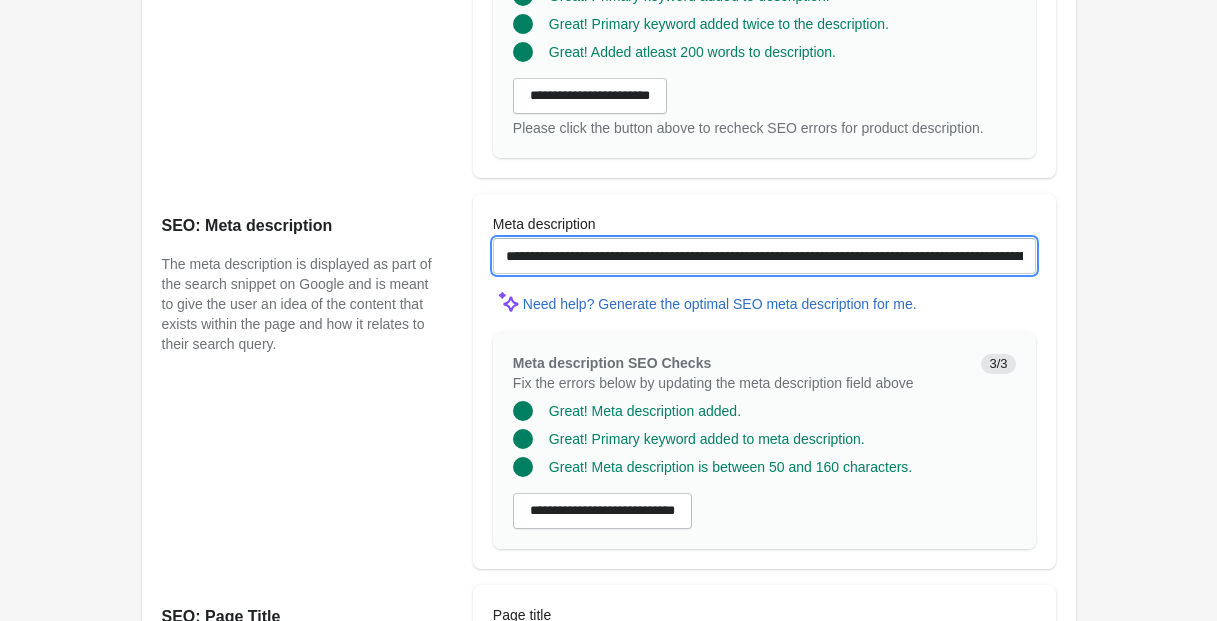 drag, startPoint x: 758, startPoint y: 275, endPoint x: 838, endPoint y: 276, distance: 80.00625 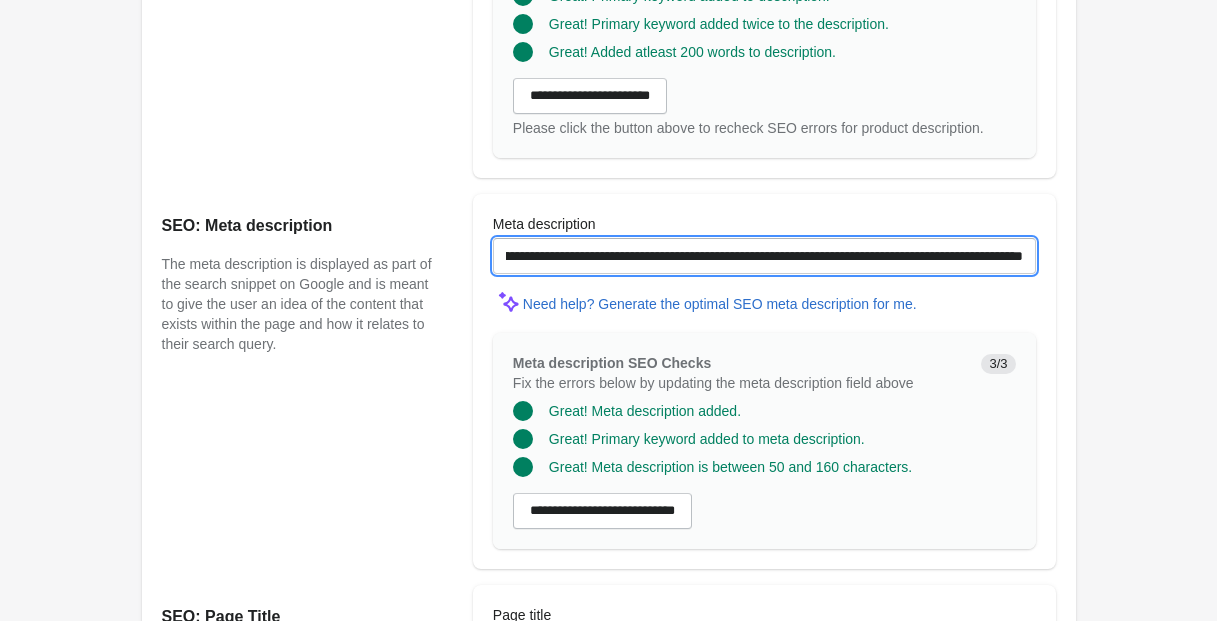 scroll, scrollTop: 0, scrollLeft: 0, axis: both 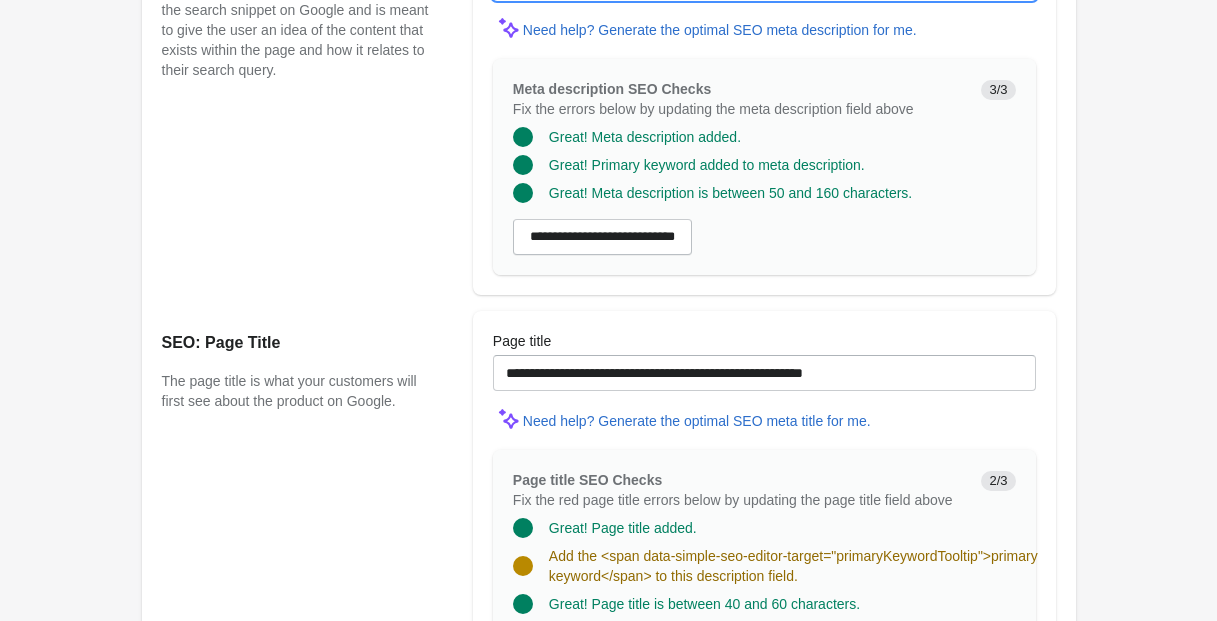 type on "**********" 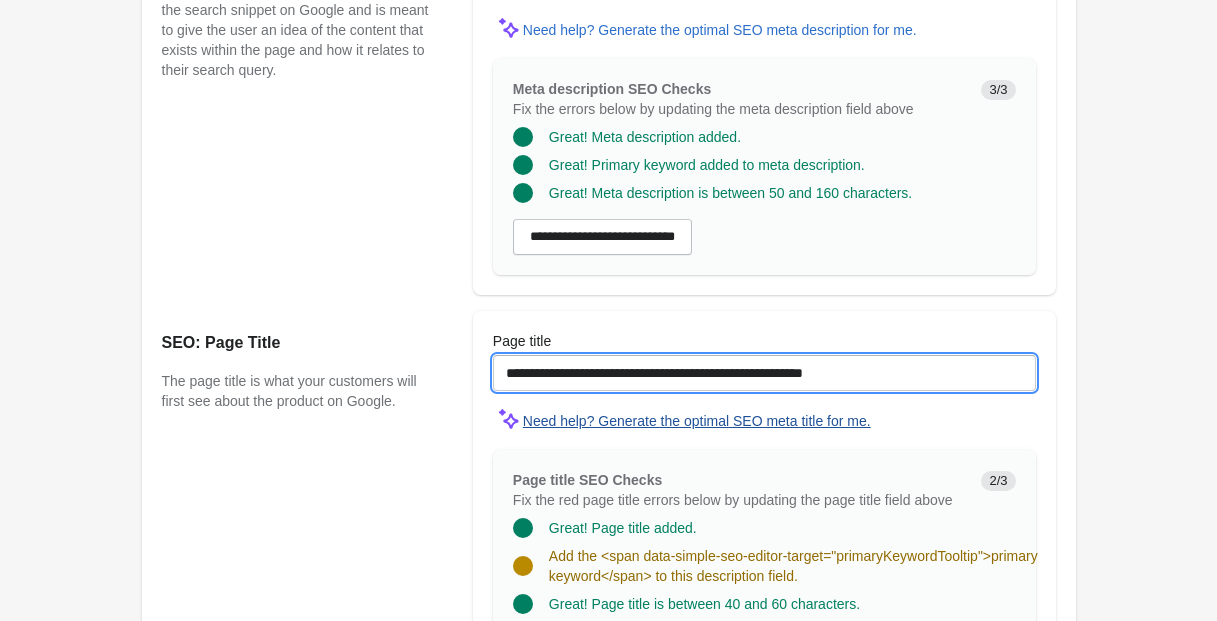 drag, startPoint x: 709, startPoint y: 392, endPoint x: 674, endPoint y: 427, distance: 49.497475 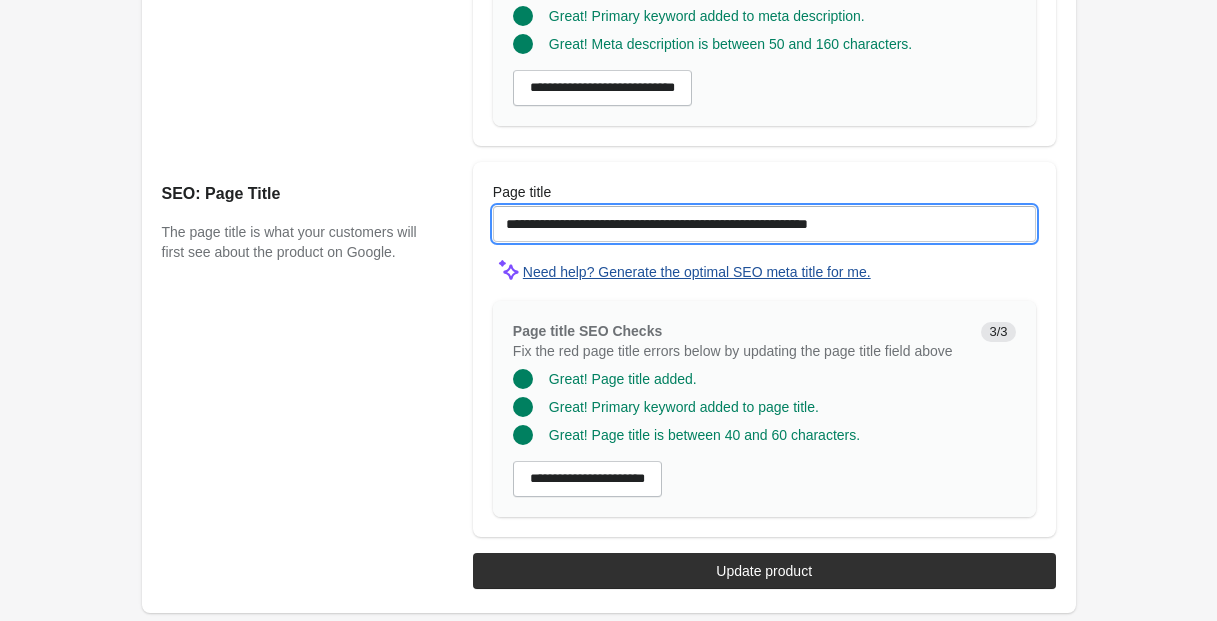 scroll, scrollTop: 1717, scrollLeft: 0, axis: vertical 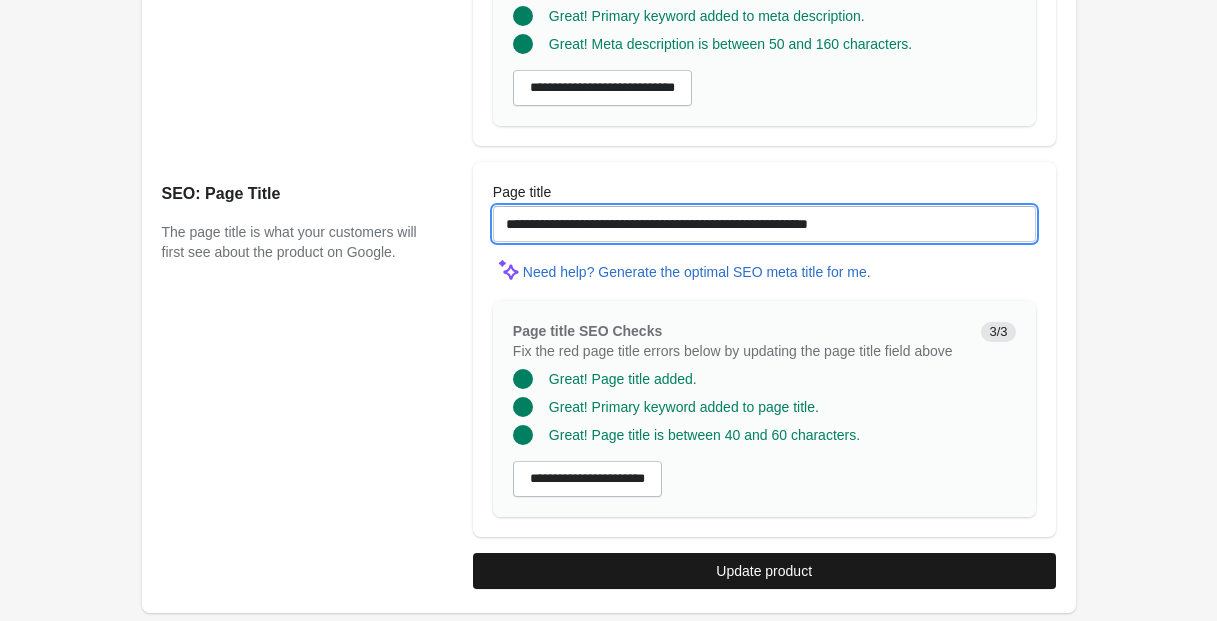 type on "**********" 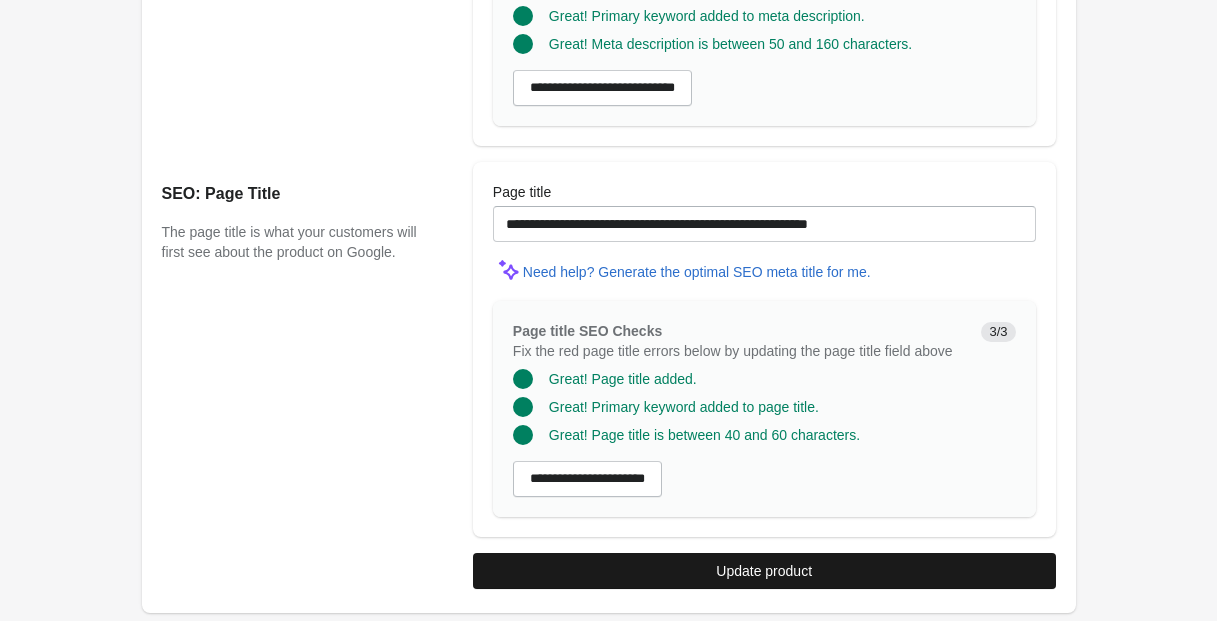 click on "Update product" at bounding box center (764, 571) 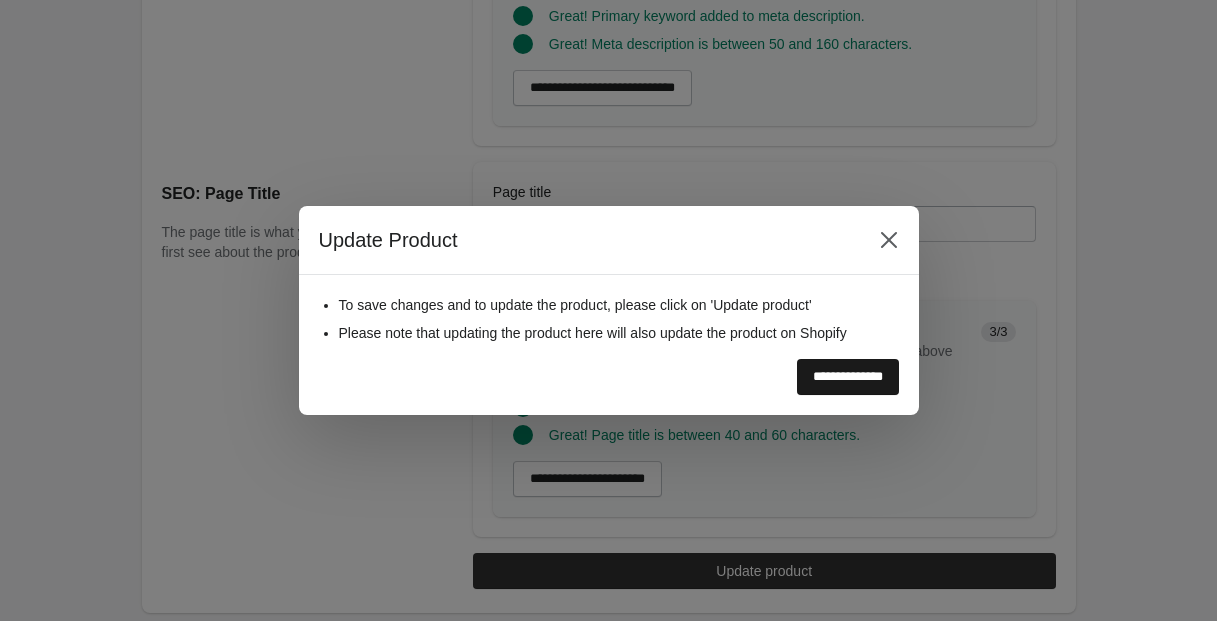 click on "**********" at bounding box center [848, 377] 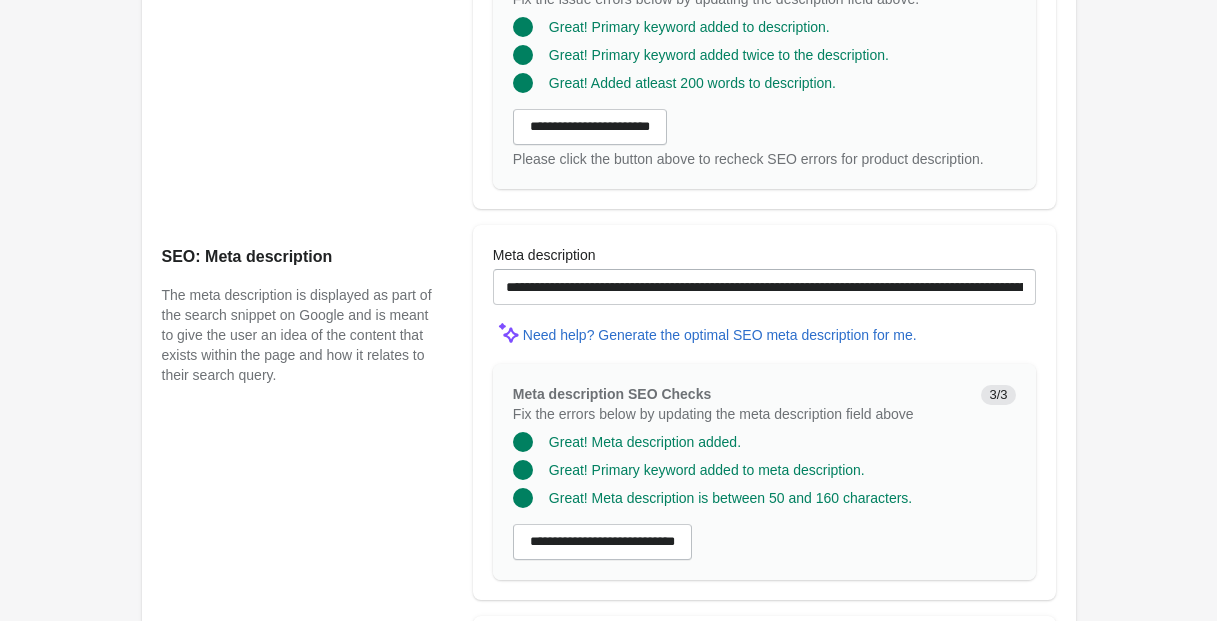 scroll, scrollTop: 0, scrollLeft: 0, axis: both 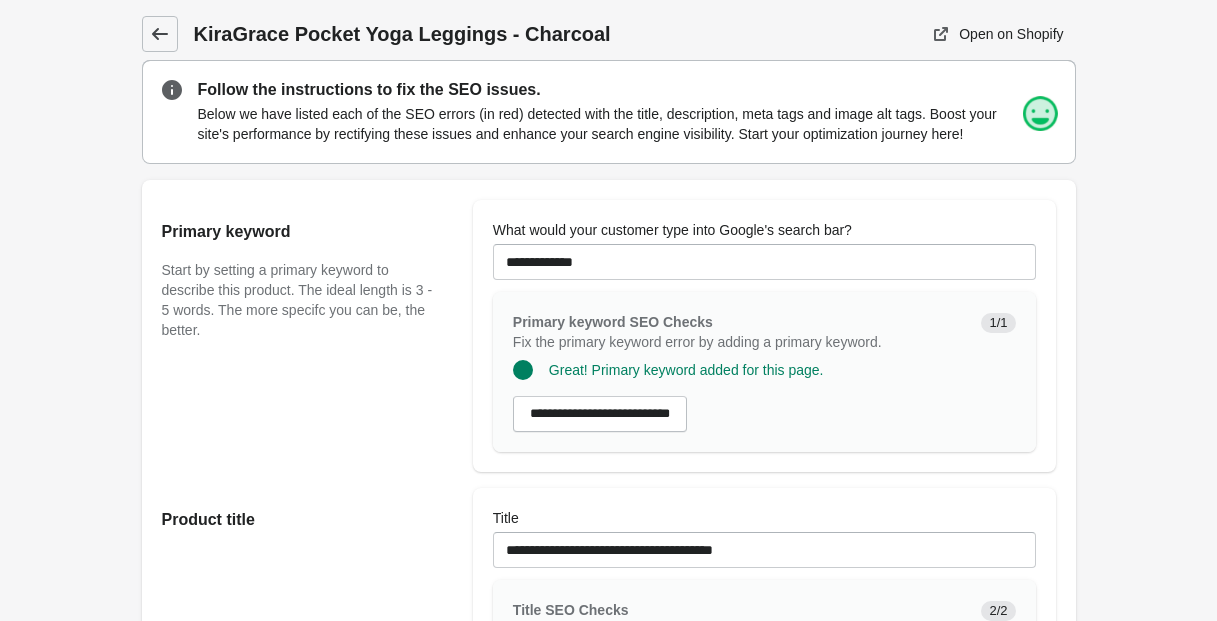 click 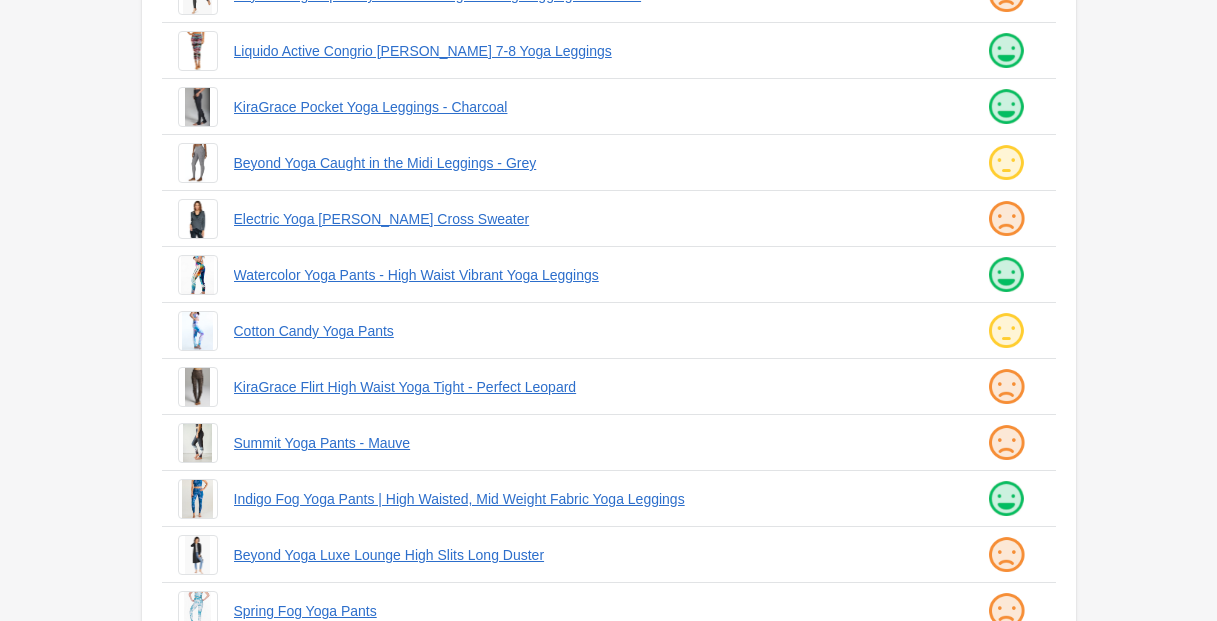 scroll, scrollTop: 271, scrollLeft: 0, axis: vertical 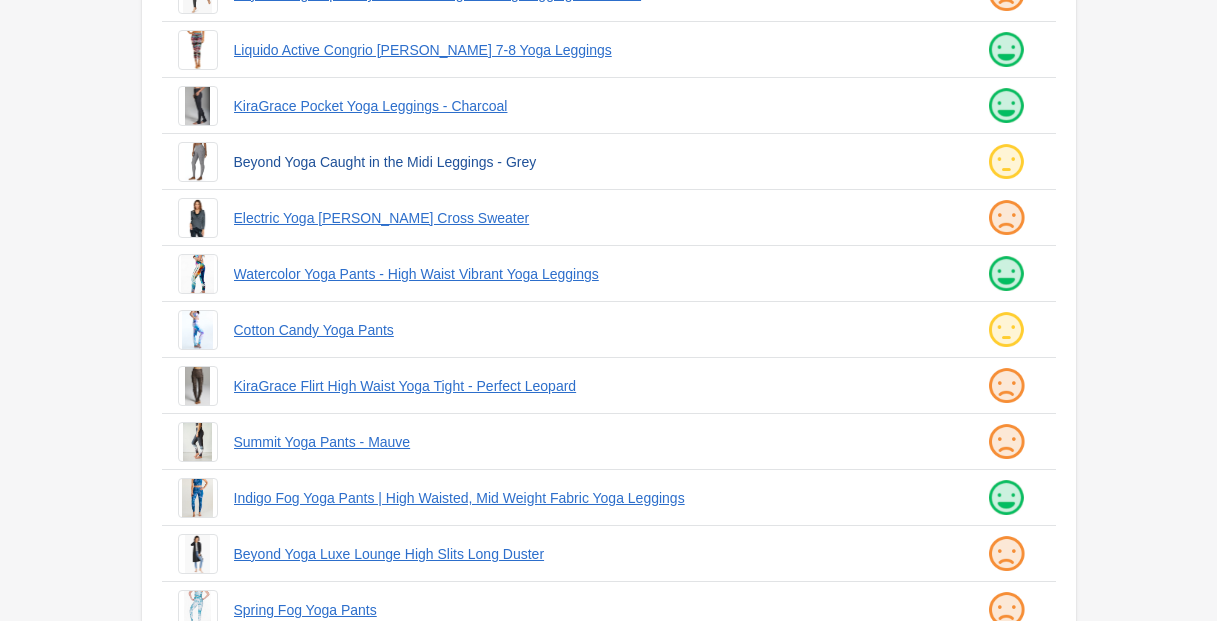 drag, startPoint x: 225, startPoint y: 160, endPoint x: 526, endPoint y: 165, distance: 301.04153 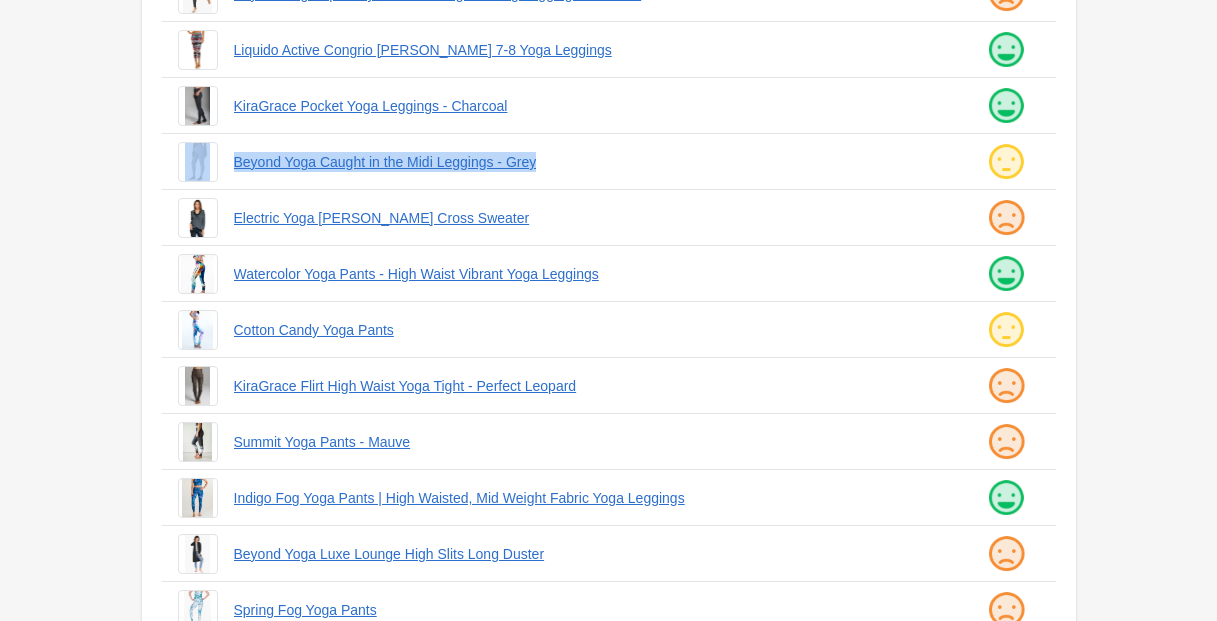 drag, startPoint x: 214, startPoint y: 161, endPoint x: 589, endPoint y: 175, distance: 375.26123 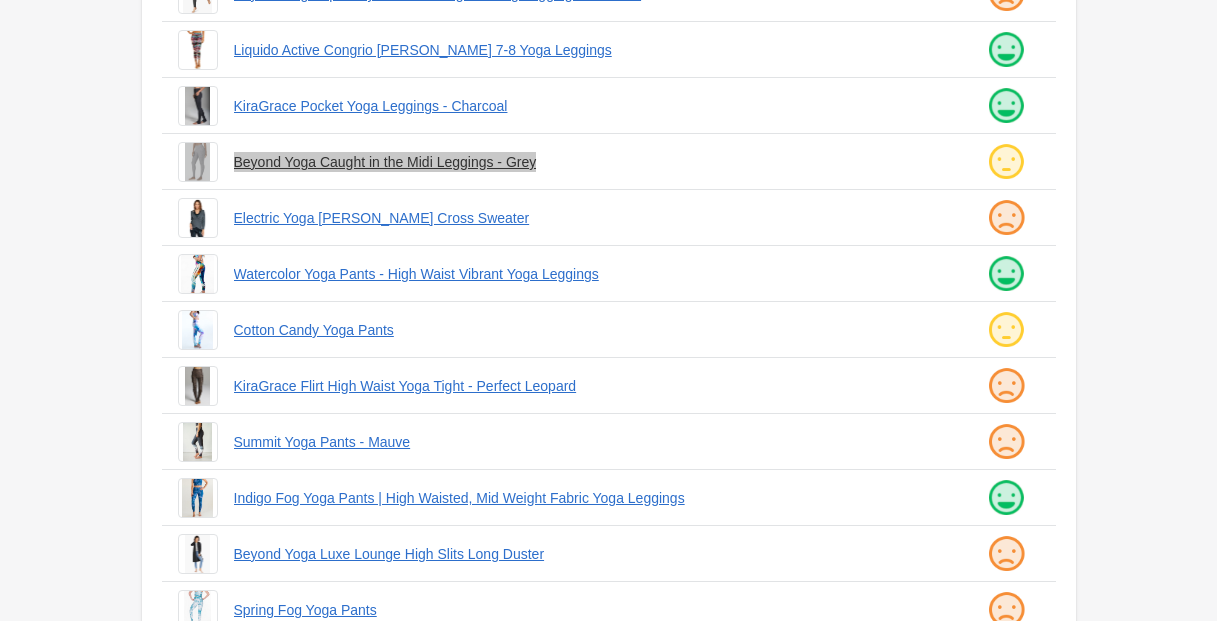 scroll, scrollTop: 293, scrollLeft: 0, axis: vertical 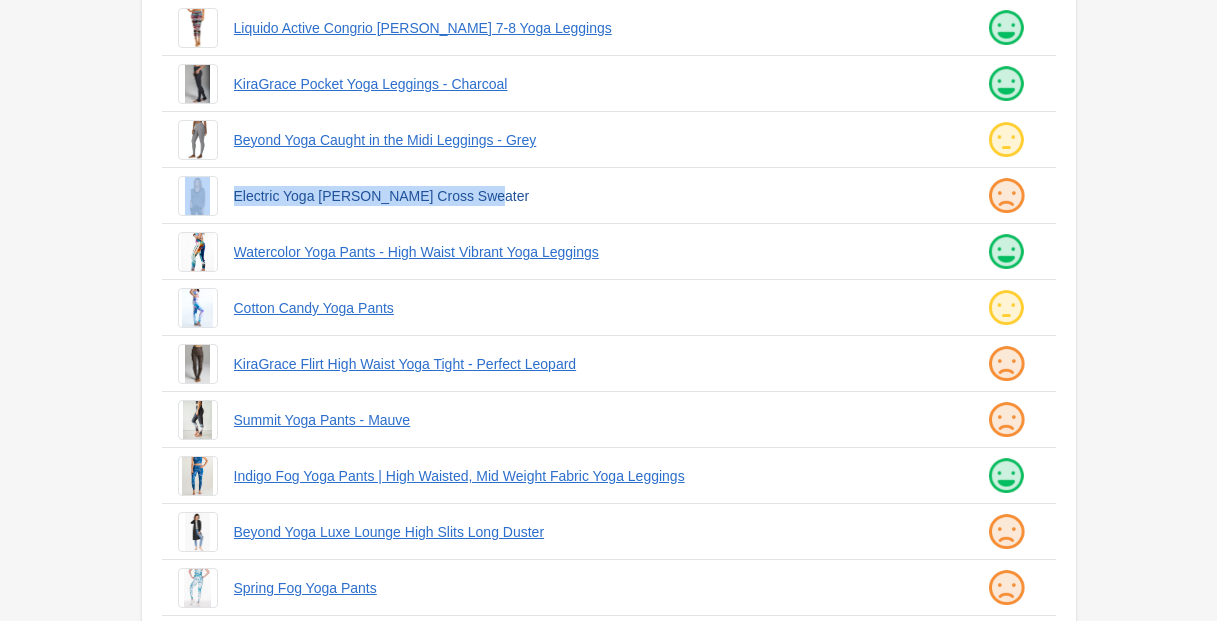 drag, startPoint x: 218, startPoint y: 191, endPoint x: 547, endPoint y: 194, distance: 329.01367 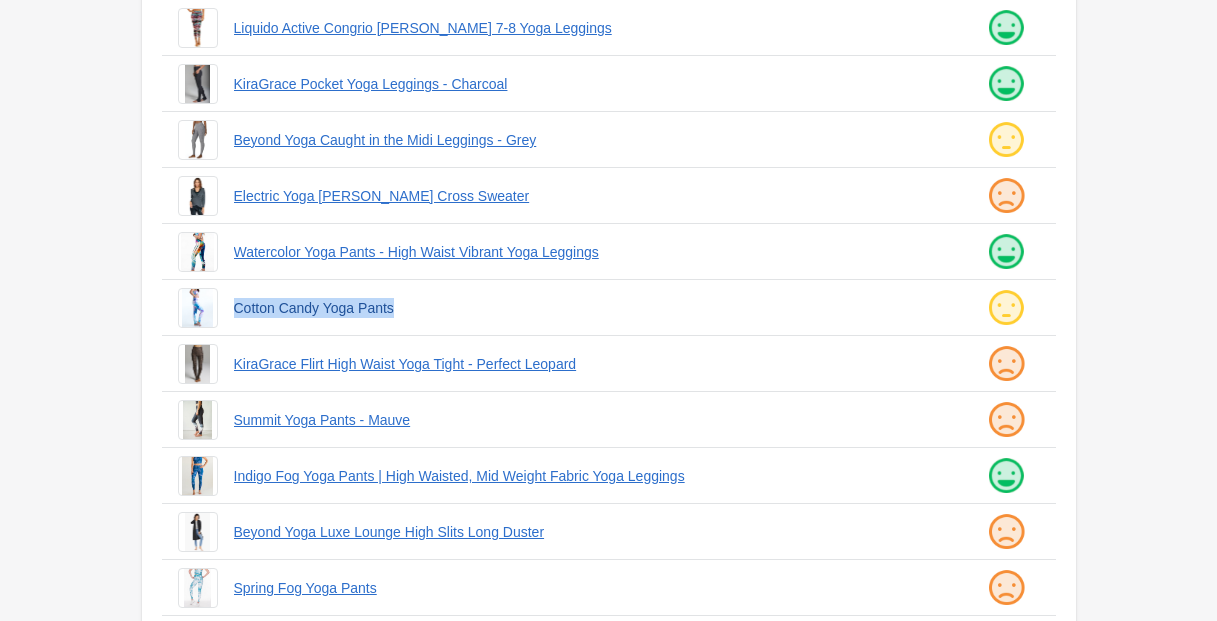 drag, startPoint x: 227, startPoint y: 305, endPoint x: 479, endPoint y: 309, distance: 252.03174 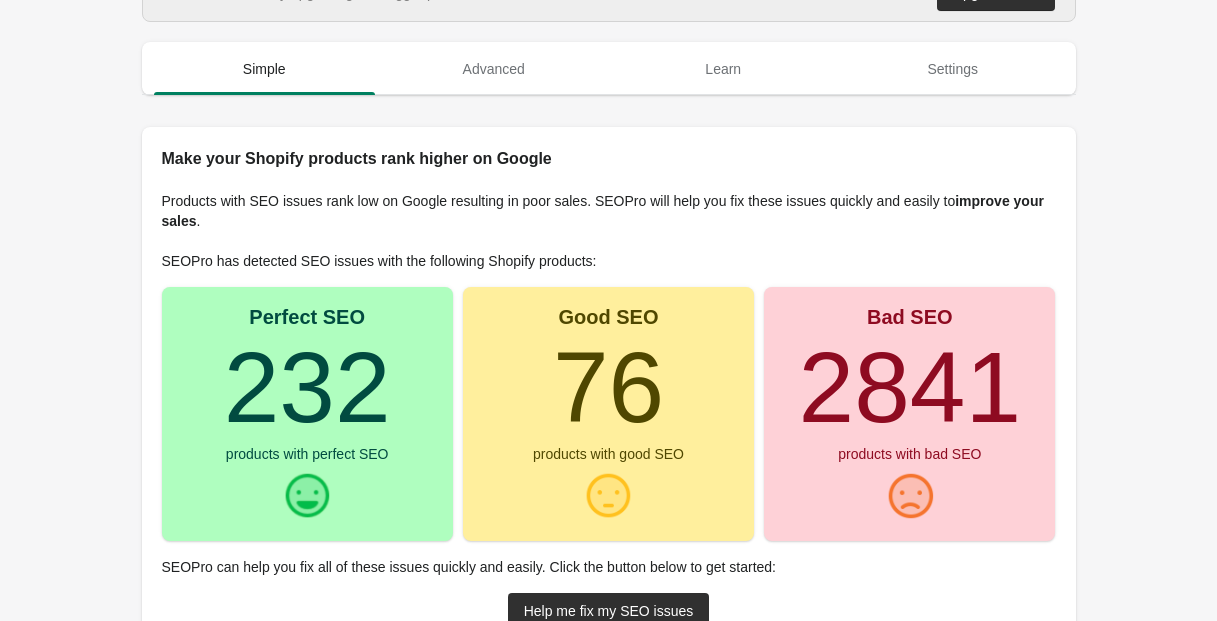 scroll, scrollTop: 0, scrollLeft: 0, axis: both 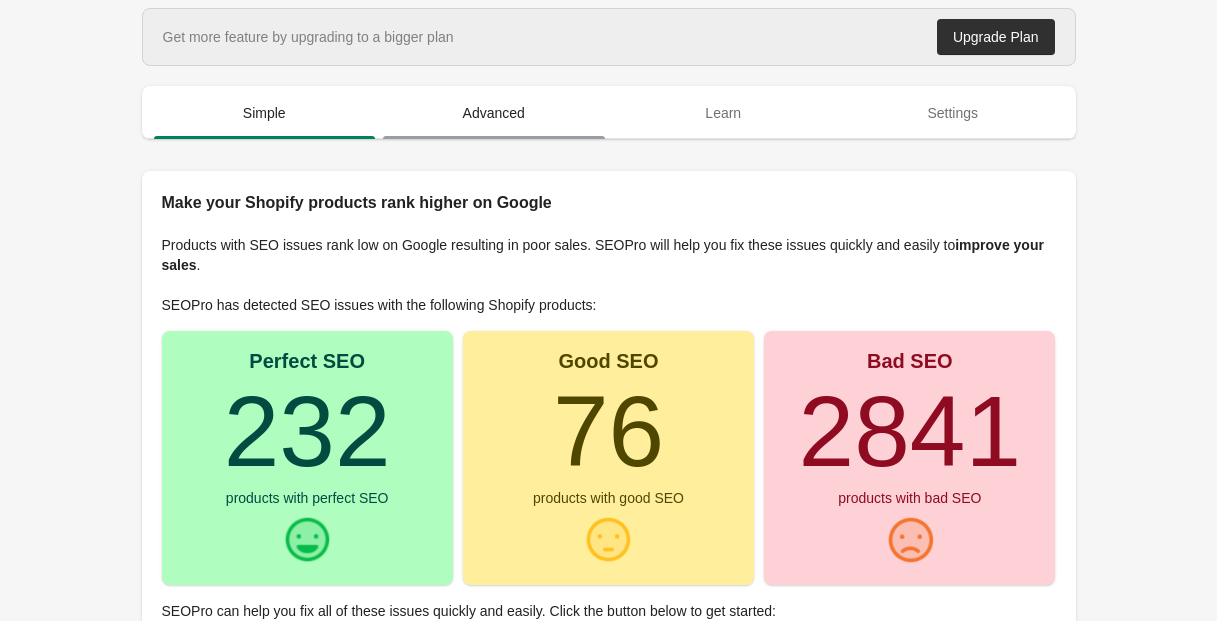 click on "Advanced" at bounding box center (494, 113) 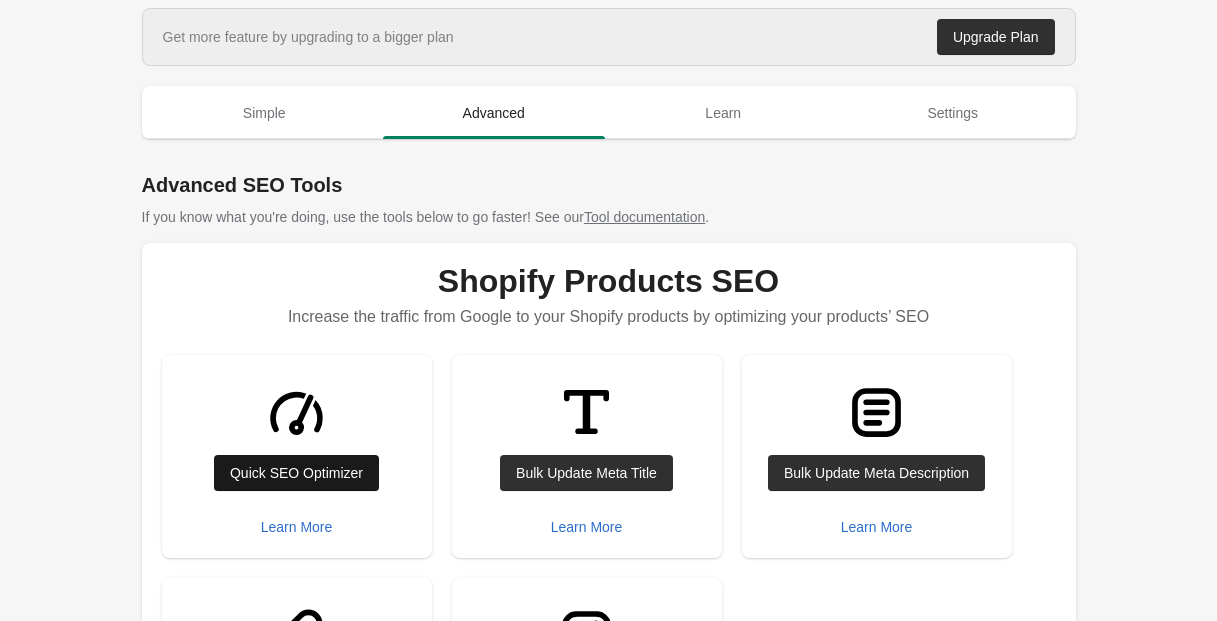 click on "Quick SEO Optimizer" at bounding box center (296, 473) 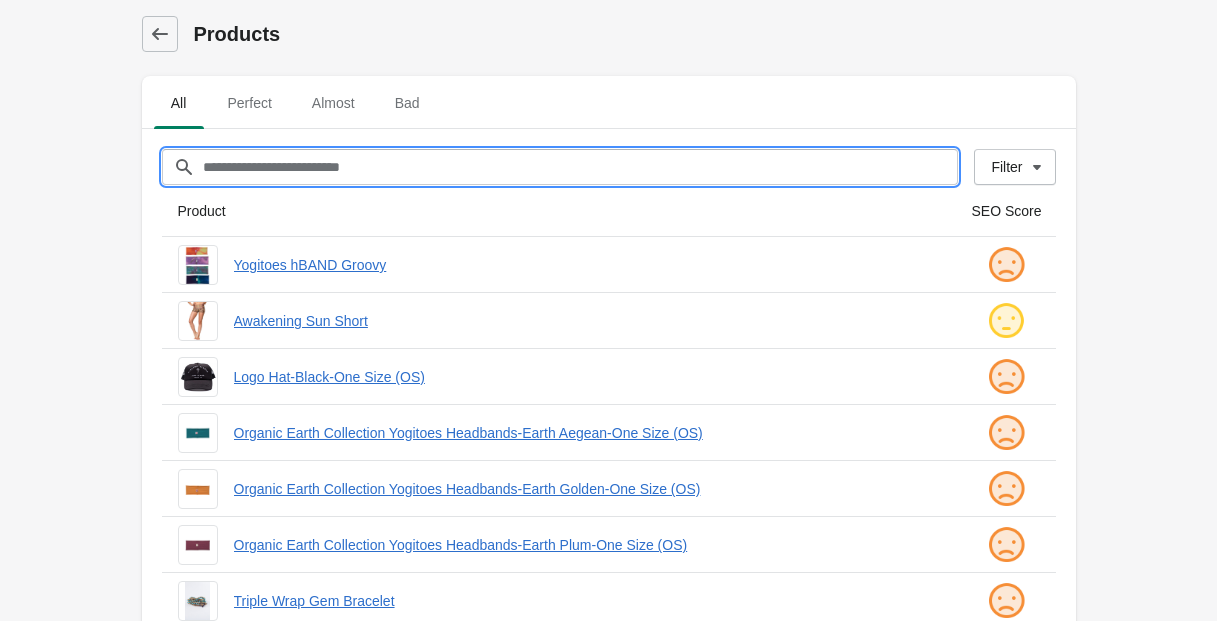 click on "Filter[title]" at bounding box center (580, 167) 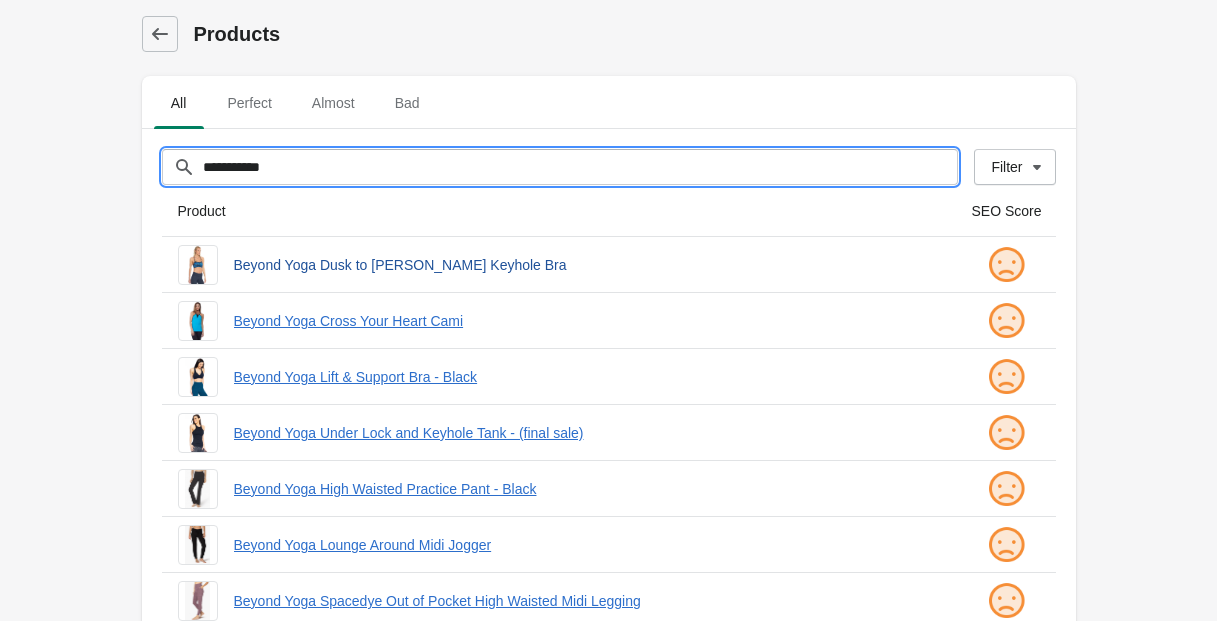 type on "**********" 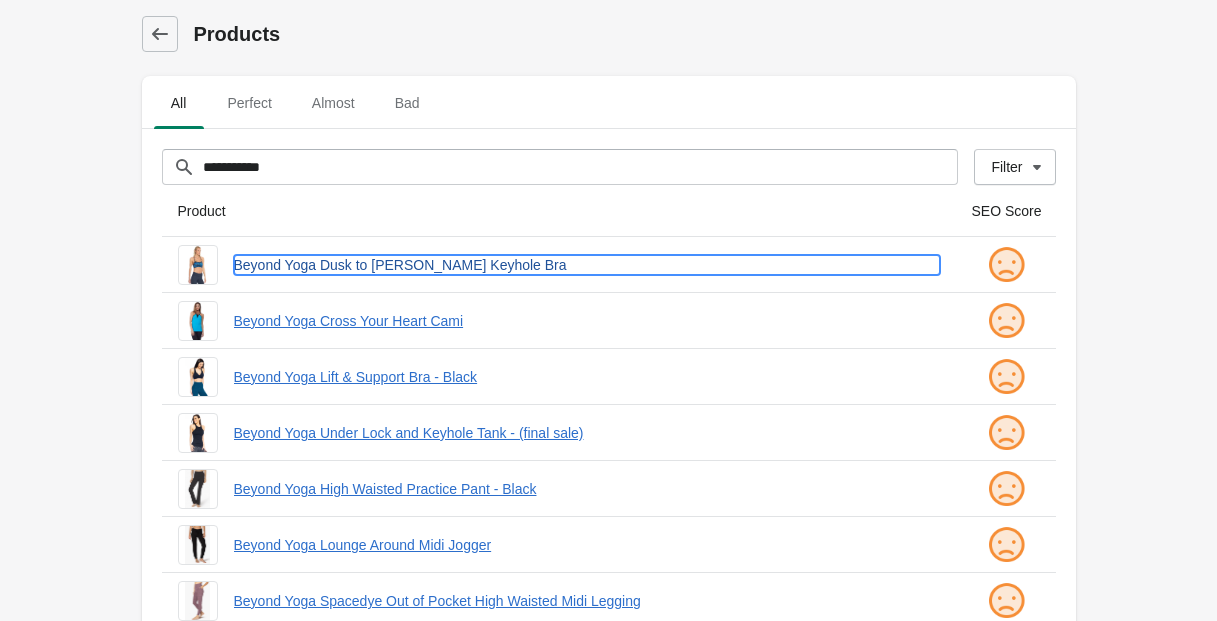 click on "Beyond Yoga Dusk to Dawn Keyhole Bra" at bounding box center (587, 265) 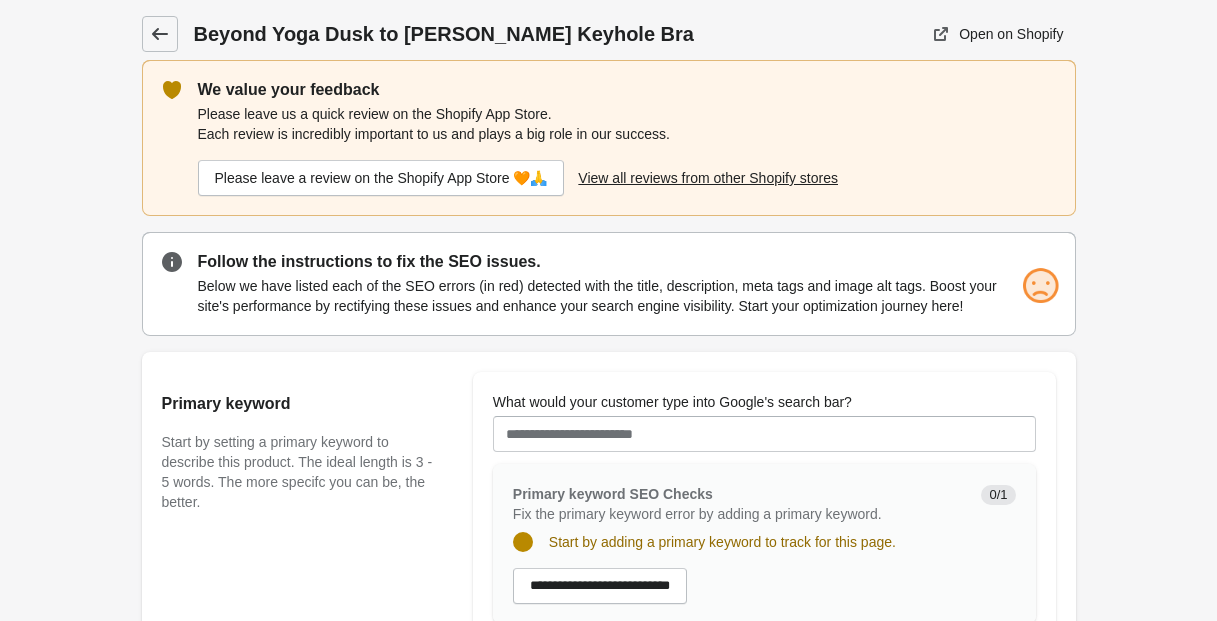 click 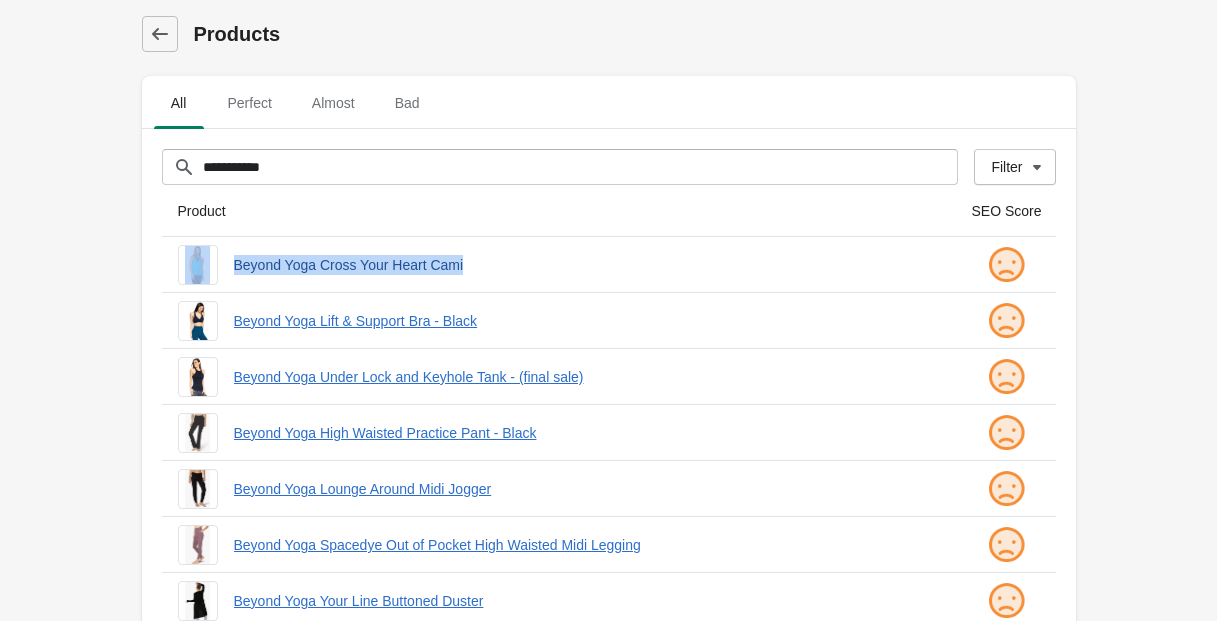 drag, startPoint x: 223, startPoint y: 262, endPoint x: 500, endPoint y: 264, distance: 277.00723 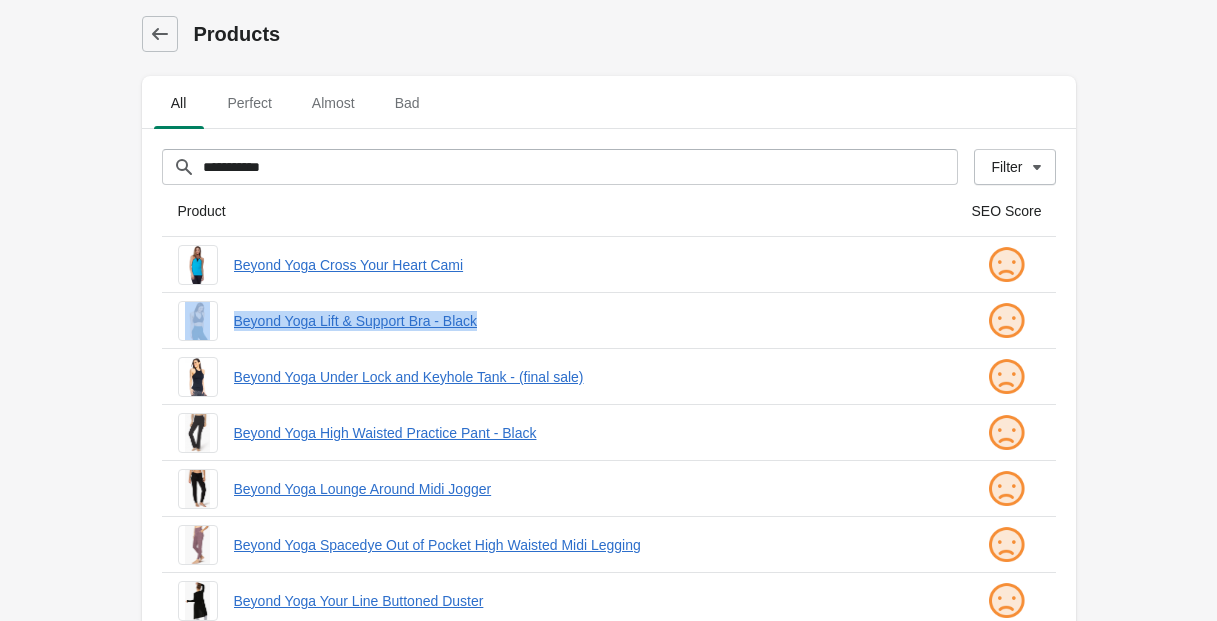 drag, startPoint x: 227, startPoint y: 317, endPoint x: 594, endPoint y: 333, distance: 367.3486 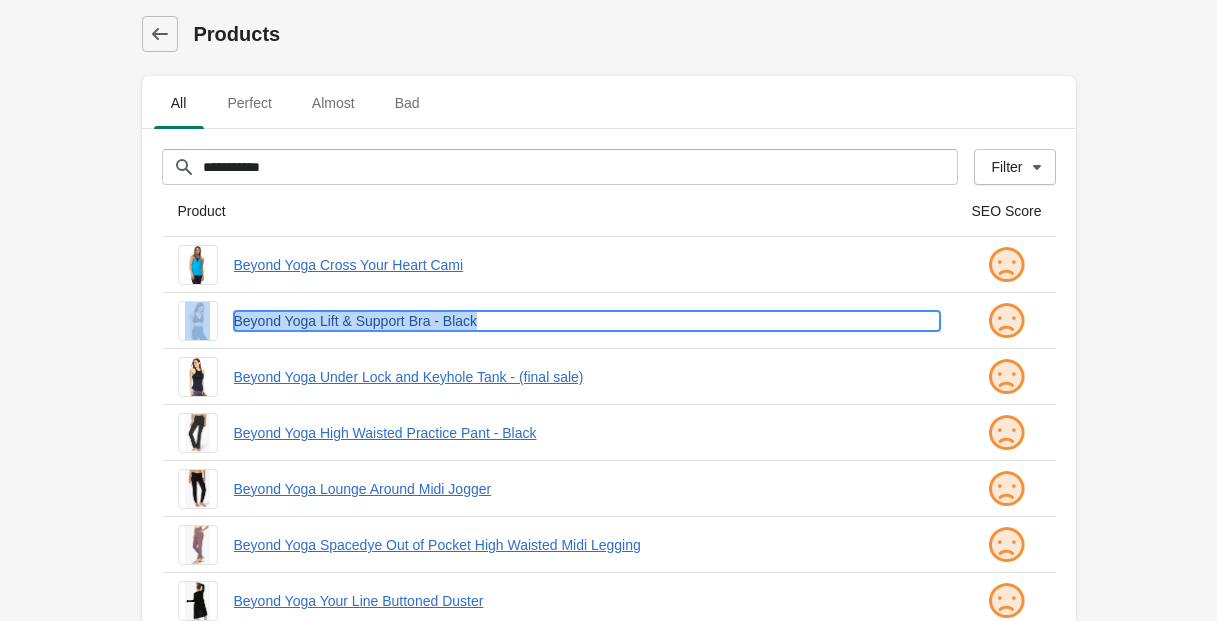 click on "Beyond Yoga Lift & Support Bra - Black" at bounding box center [587, 321] 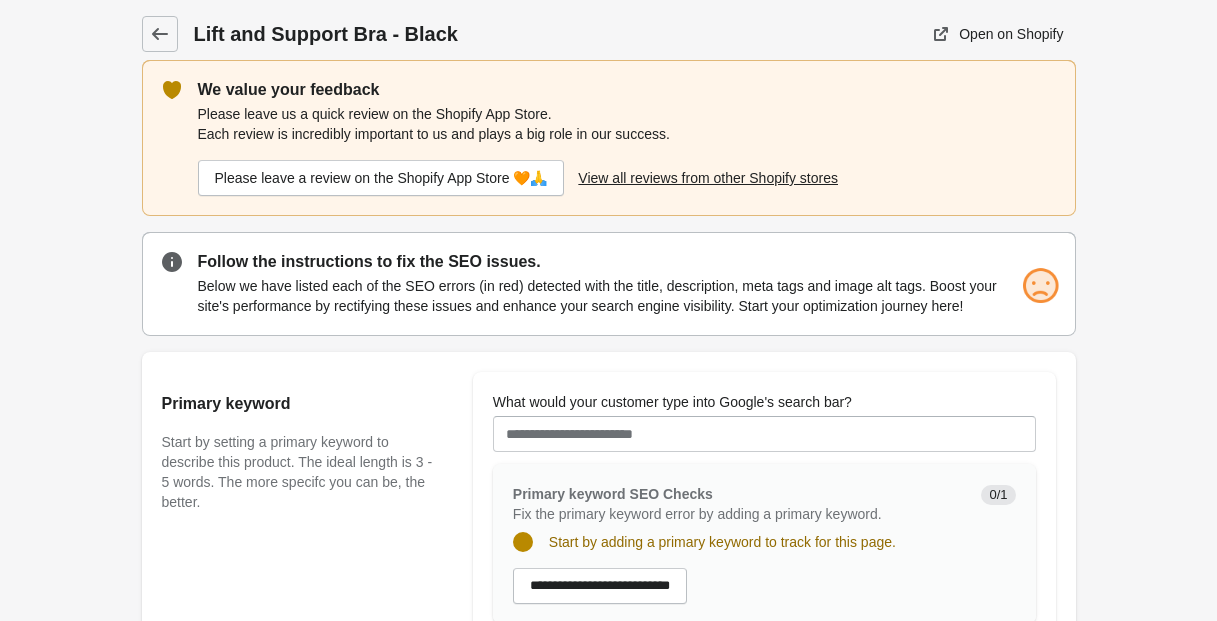 scroll, scrollTop: 8, scrollLeft: 0, axis: vertical 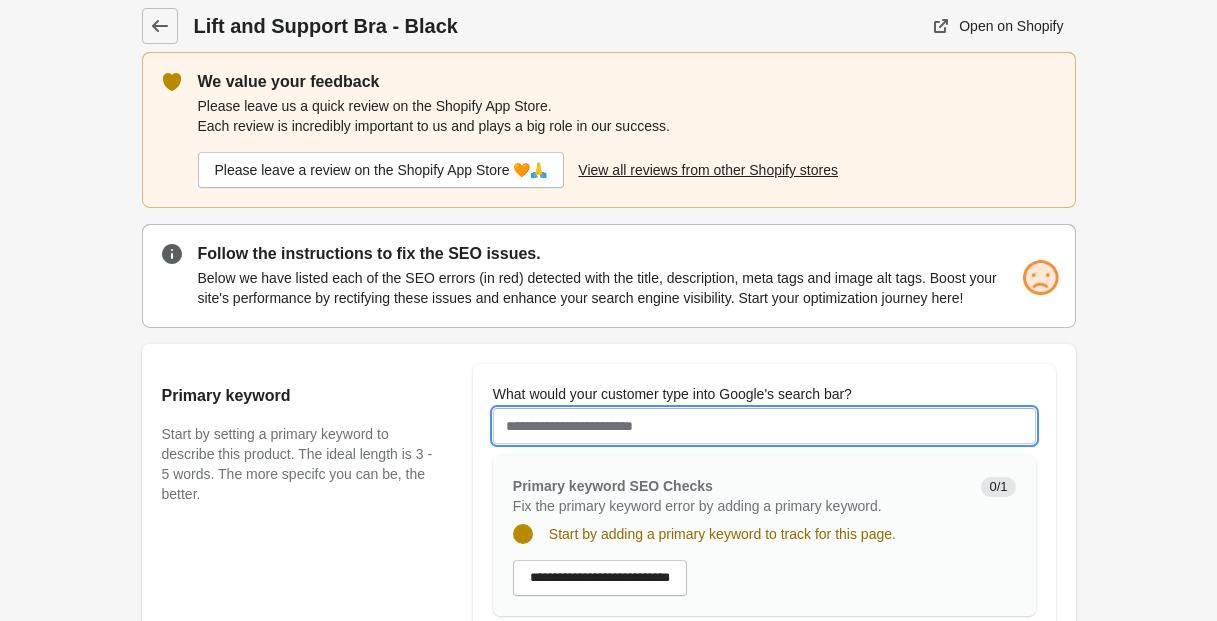 click on "What would your customer type into Google's search bar?" at bounding box center [764, 426] 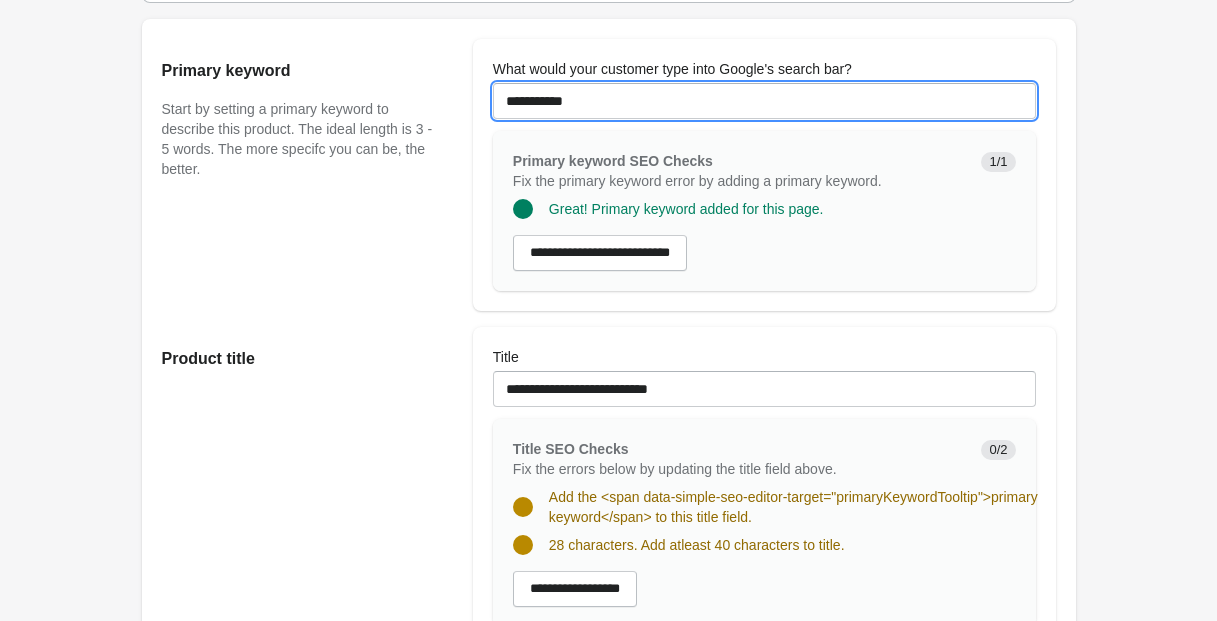 scroll, scrollTop: 337, scrollLeft: 0, axis: vertical 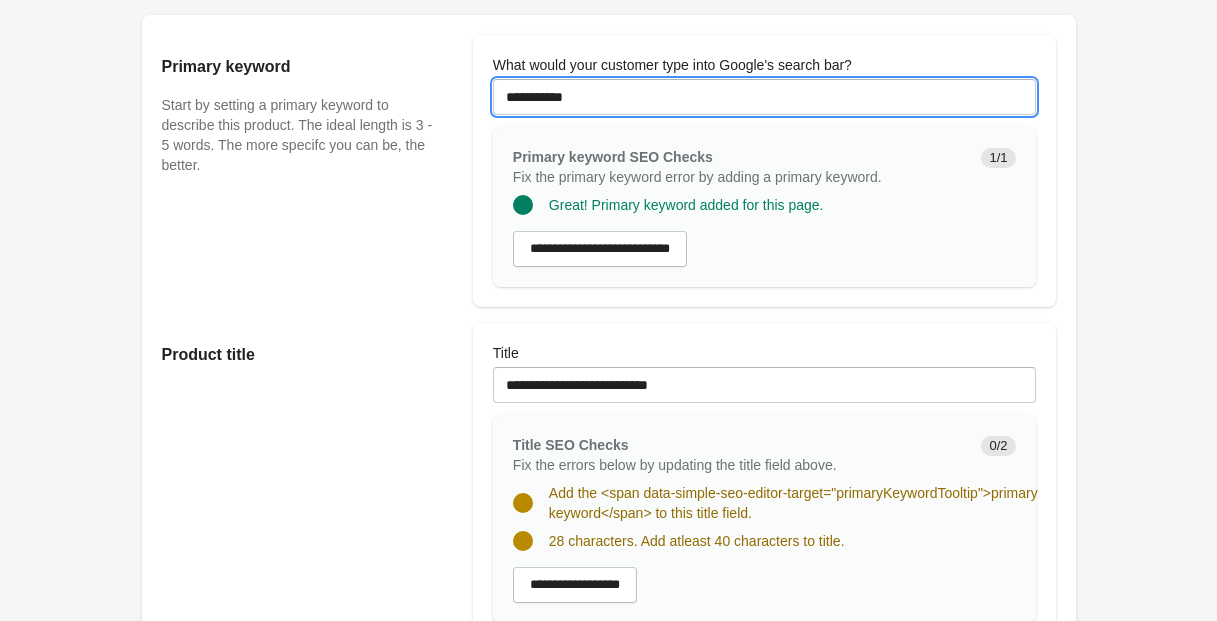 type on "**********" 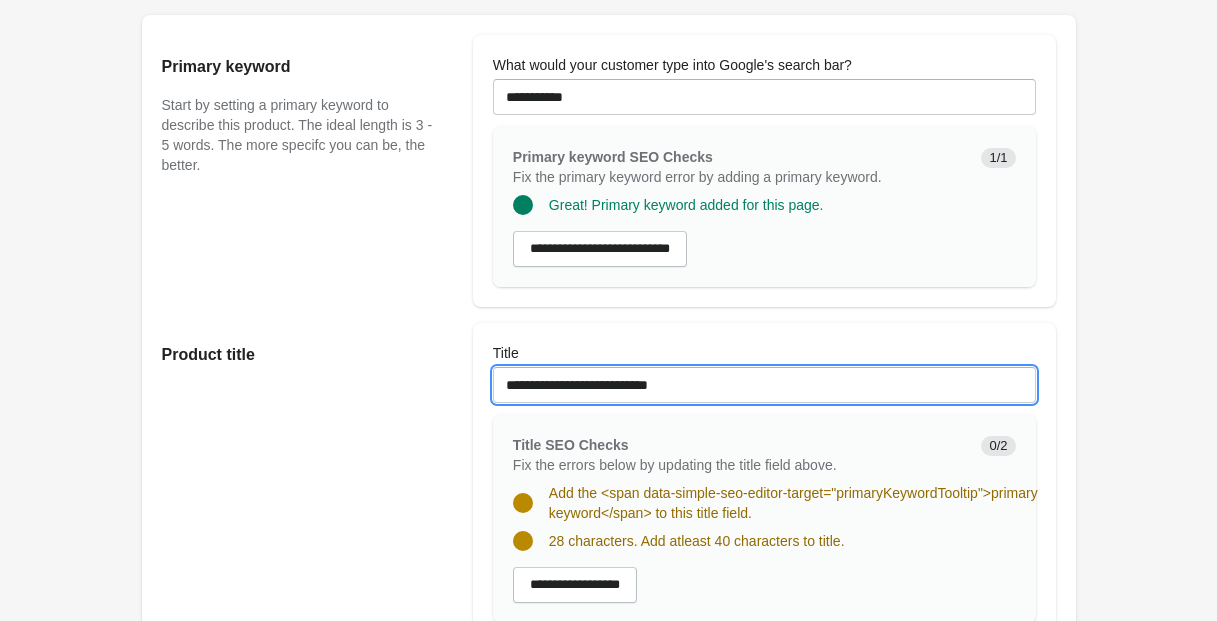 drag, startPoint x: 636, startPoint y: 409, endPoint x: 591, endPoint y: 455, distance: 64.3506 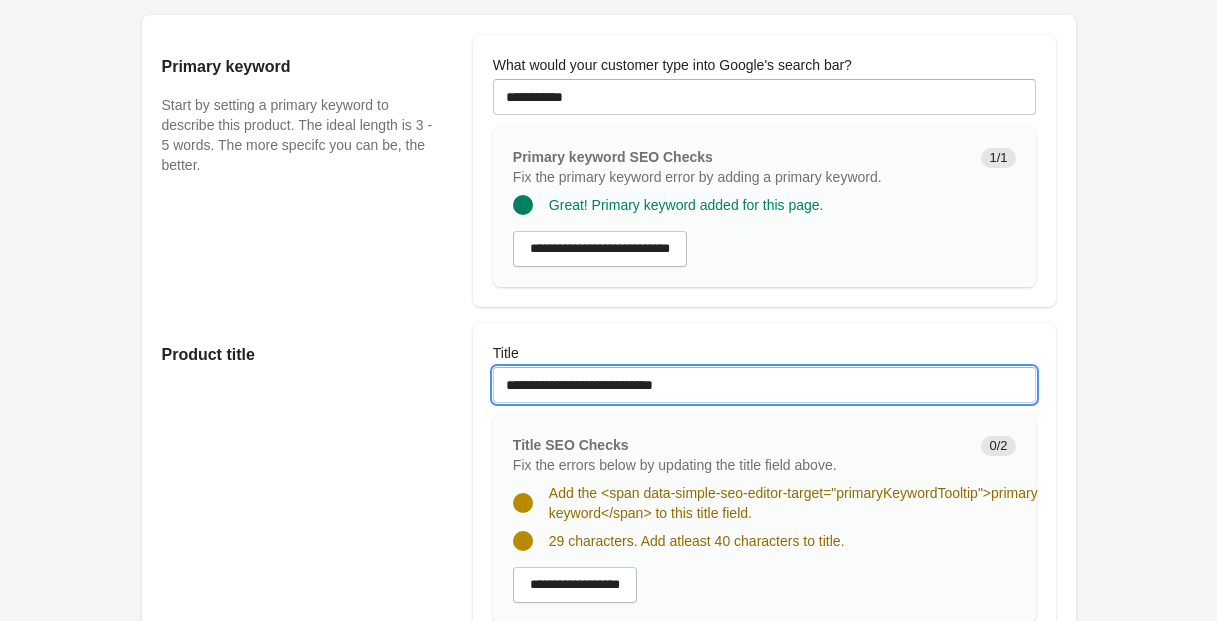 type on "**********" 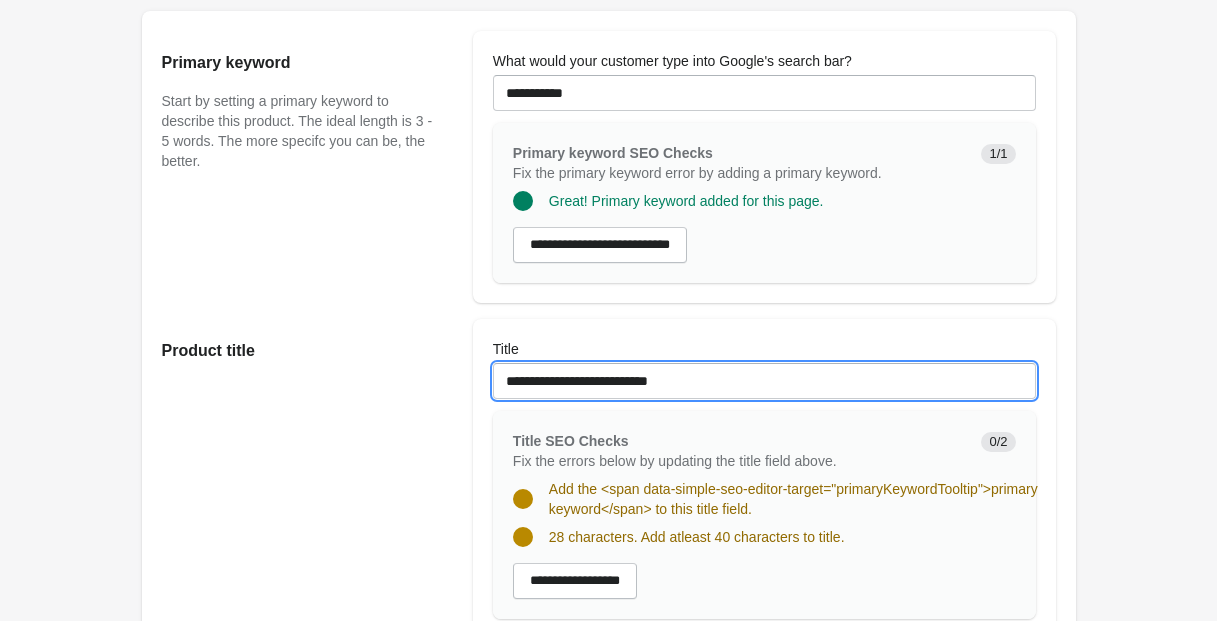 scroll, scrollTop: 0, scrollLeft: 0, axis: both 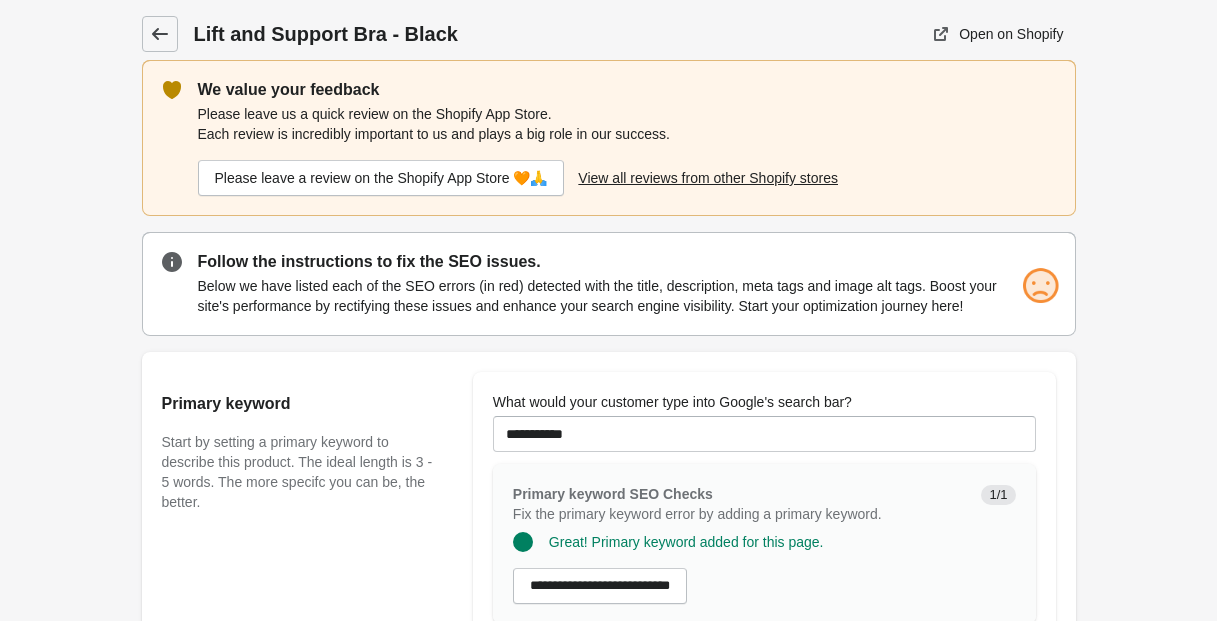 click at bounding box center [160, 34] 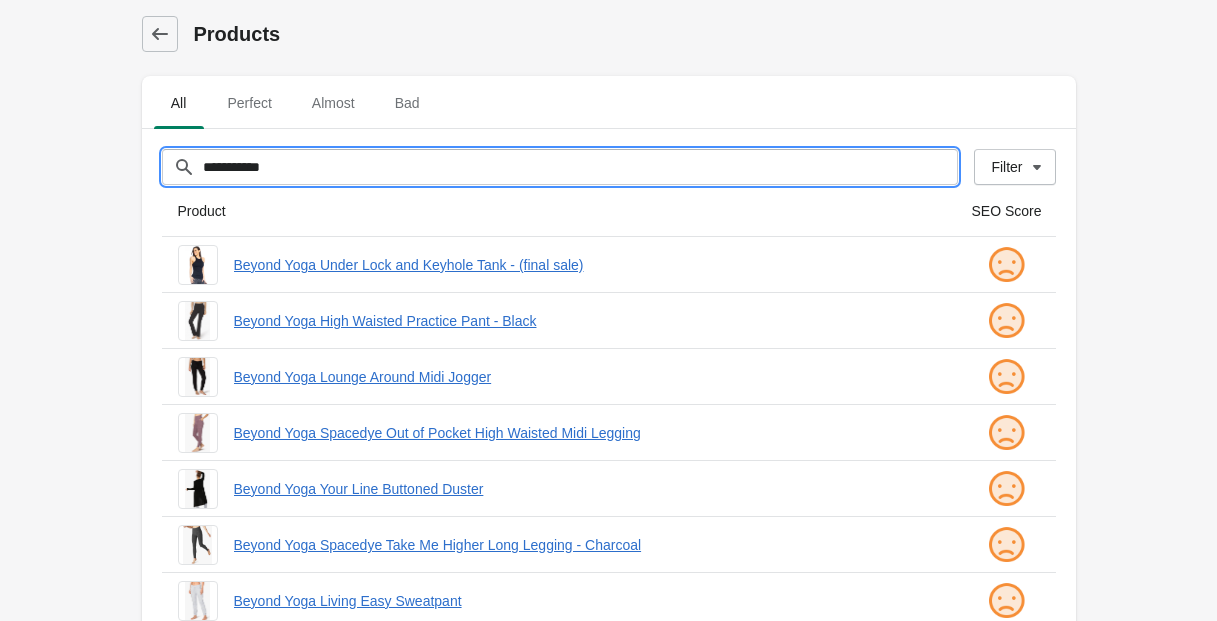 click on "**********" at bounding box center [580, 167] 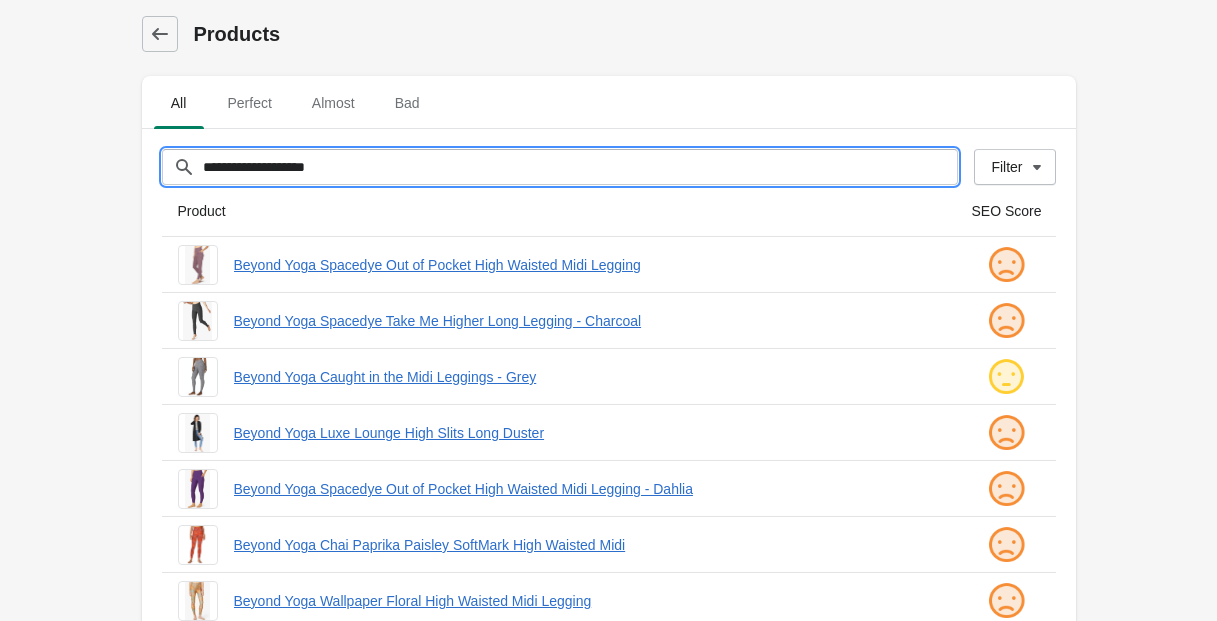 type on "**********" 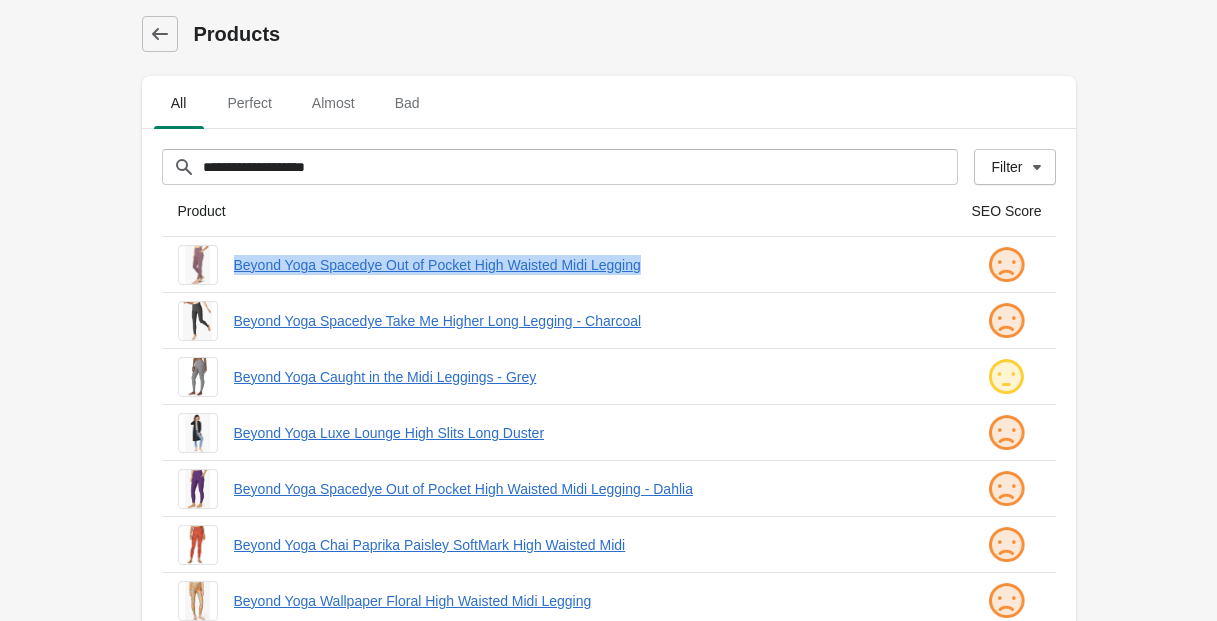 drag, startPoint x: 226, startPoint y: 261, endPoint x: 755, endPoint y: 279, distance: 529.30615 